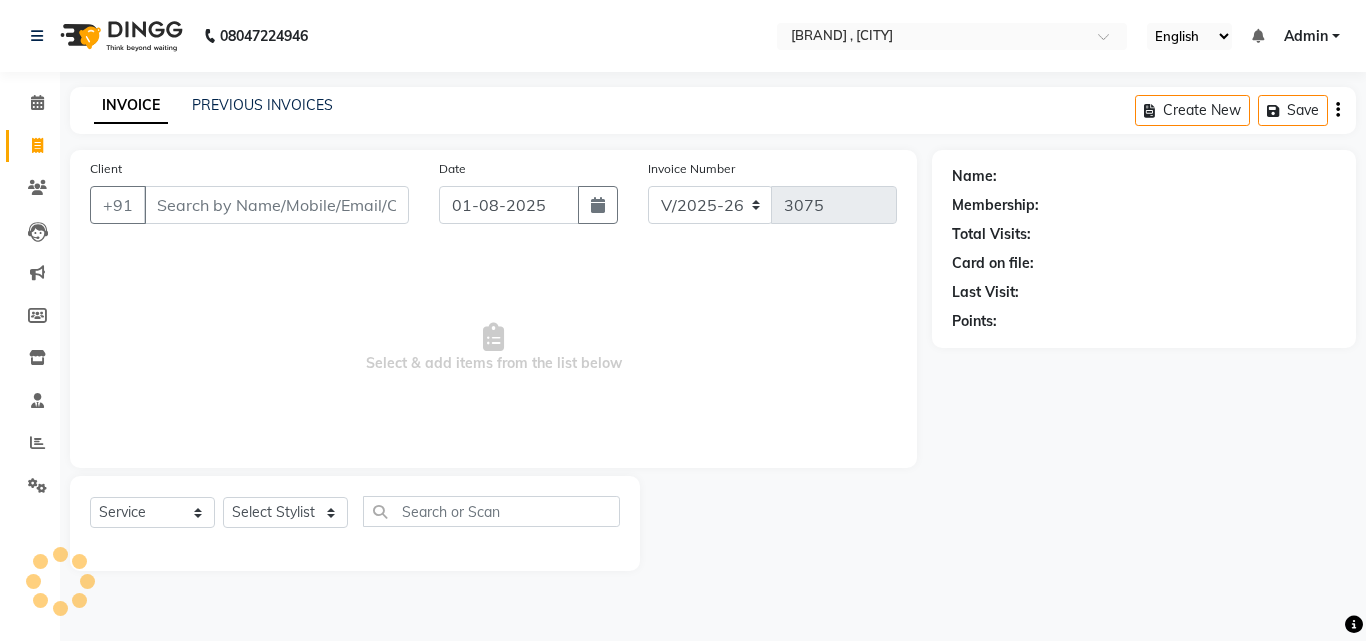 select on "820" 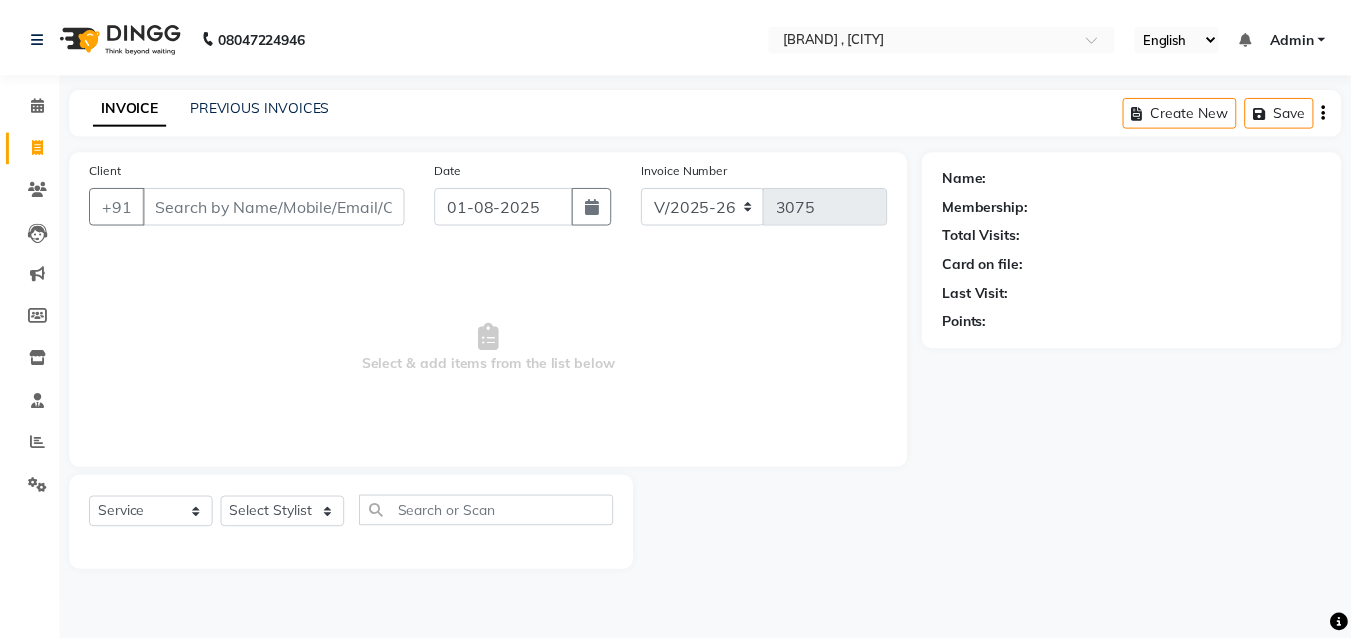 scroll, scrollTop: 0, scrollLeft: 0, axis: both 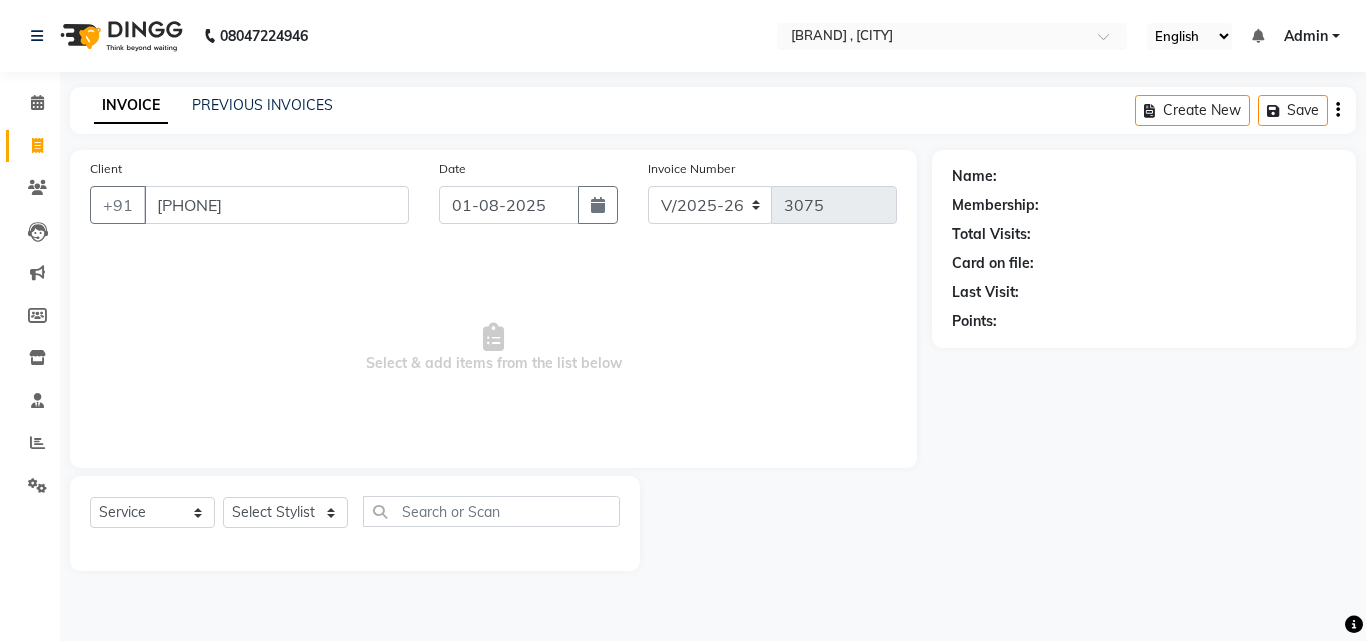 type on "[PHONE]" 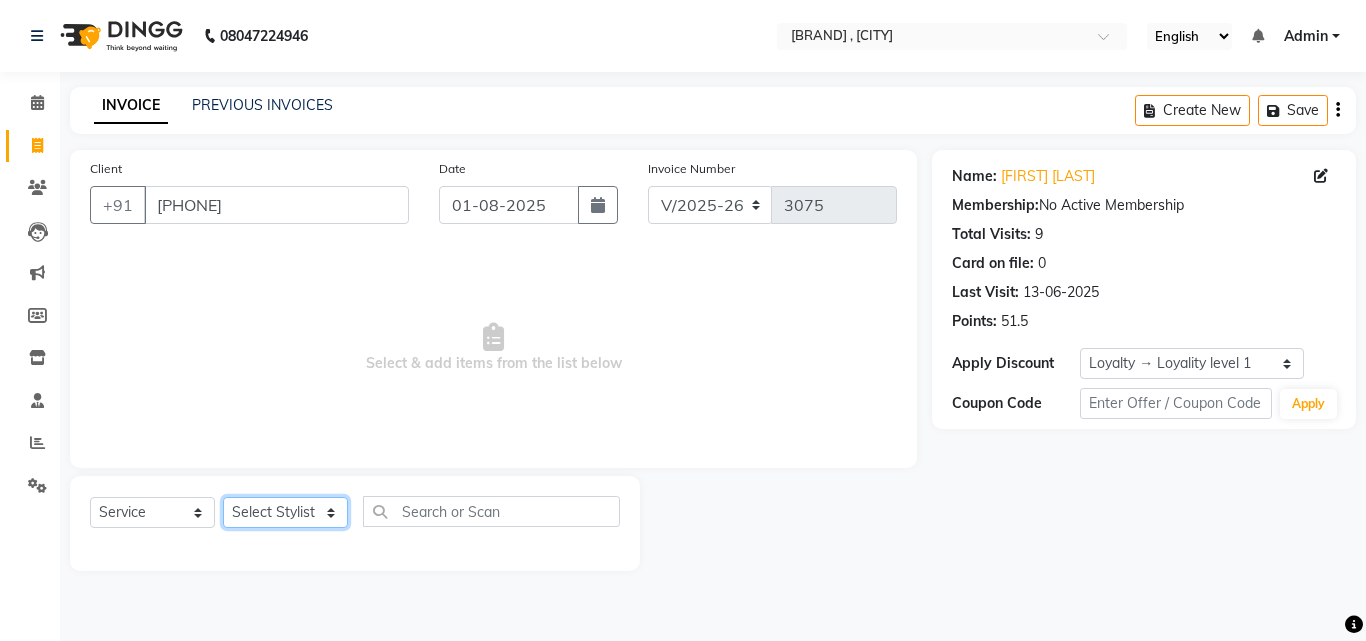 click on "Select Stylist Danish Shavej Dinesh Krishna Lalita Lalita Mdm Manjeet Minakshi Nancy Nikita Pooja Rinki Sahil sapna Shakshi (Oct24) Sudha" 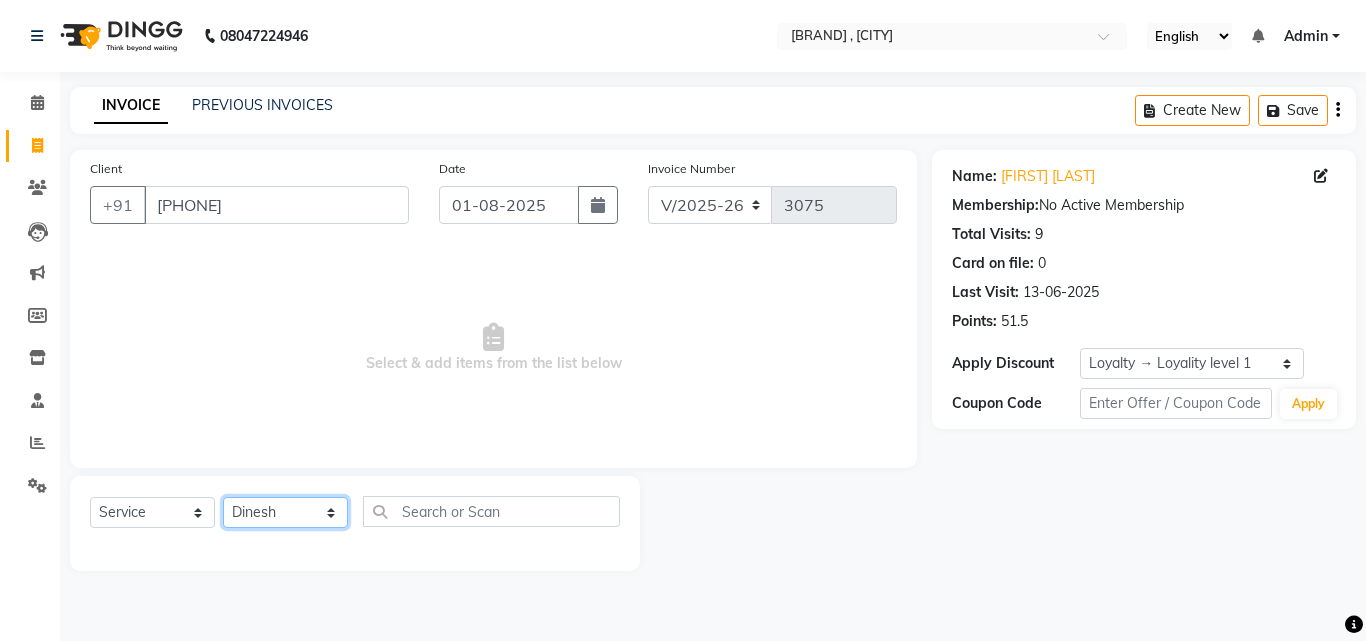 click on "Select Stylist Danish Shavej Dinesh Krishna Lalita Lalita Mdm Manjeet Minakshi Nancy Nikita Pooja Rinki Sahil sapna Shakshi (Oct24) Sudha" 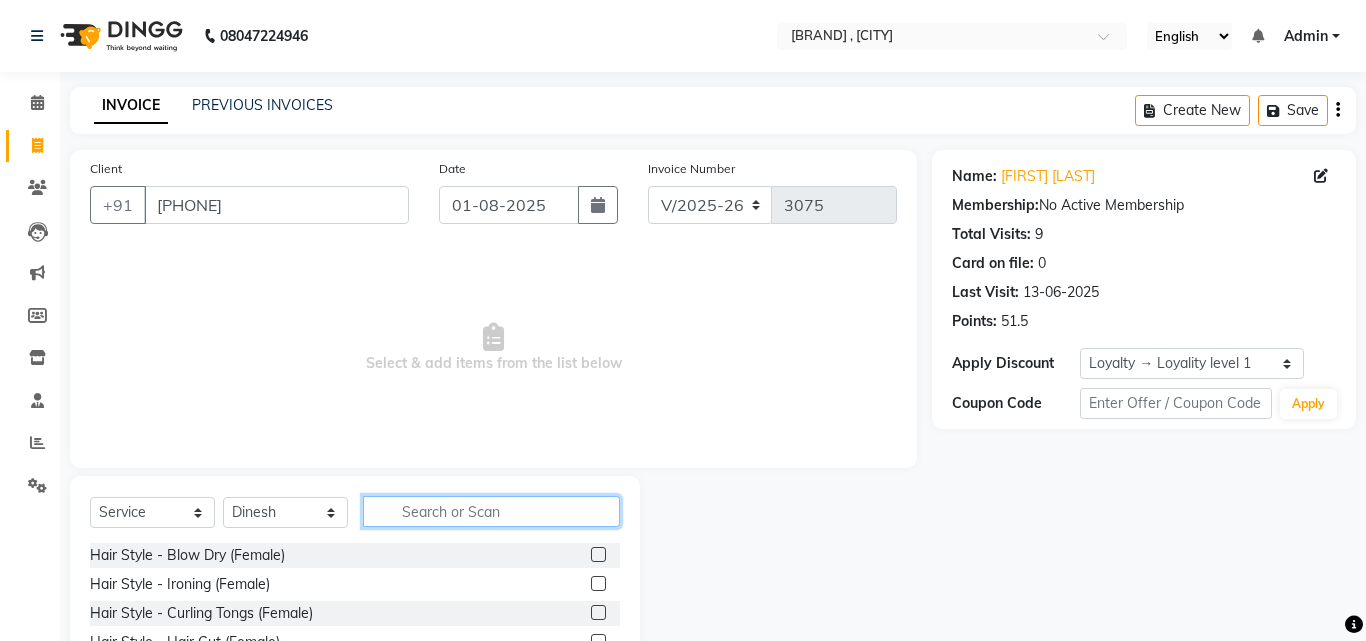 click 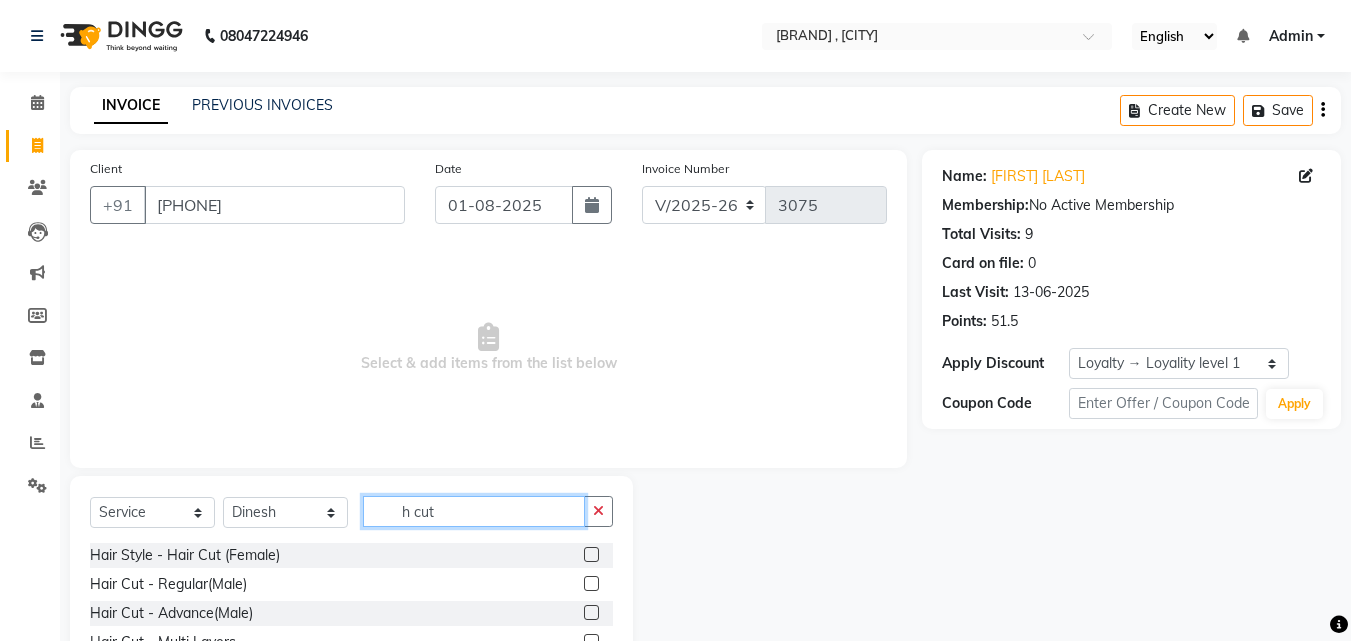 scroll, scrollTop: 160, scrollLeft: 0, axis: vertical 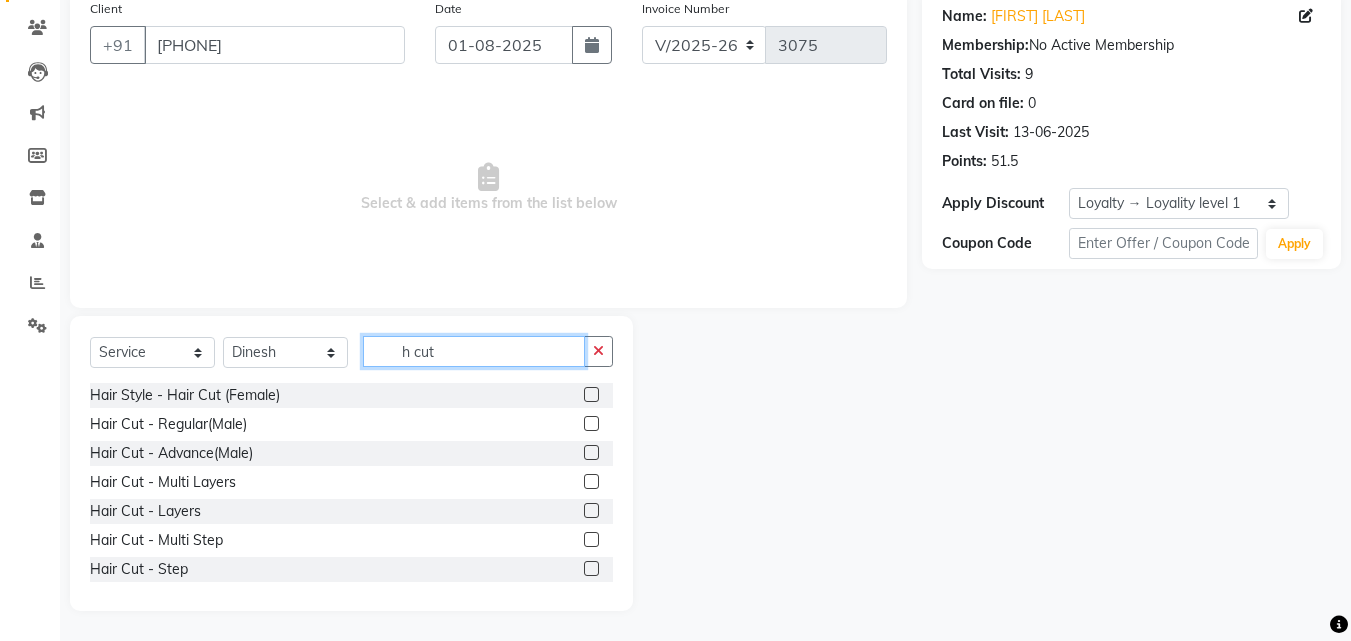 type on "h cut" 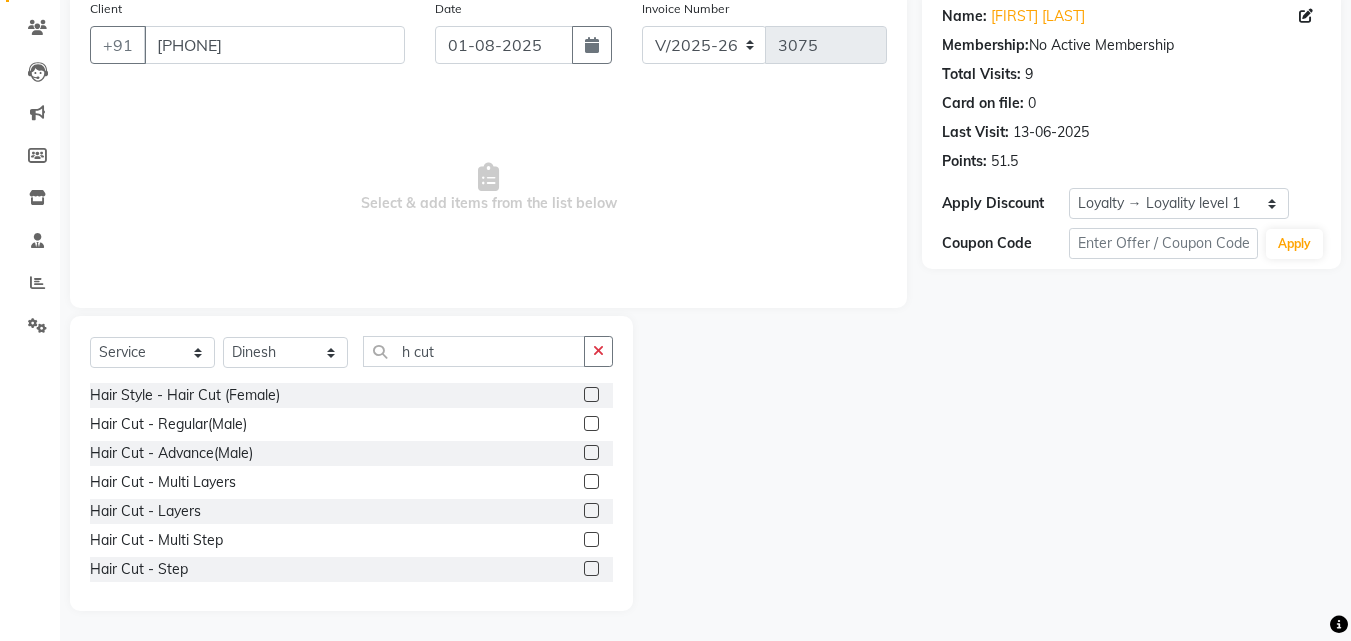 click 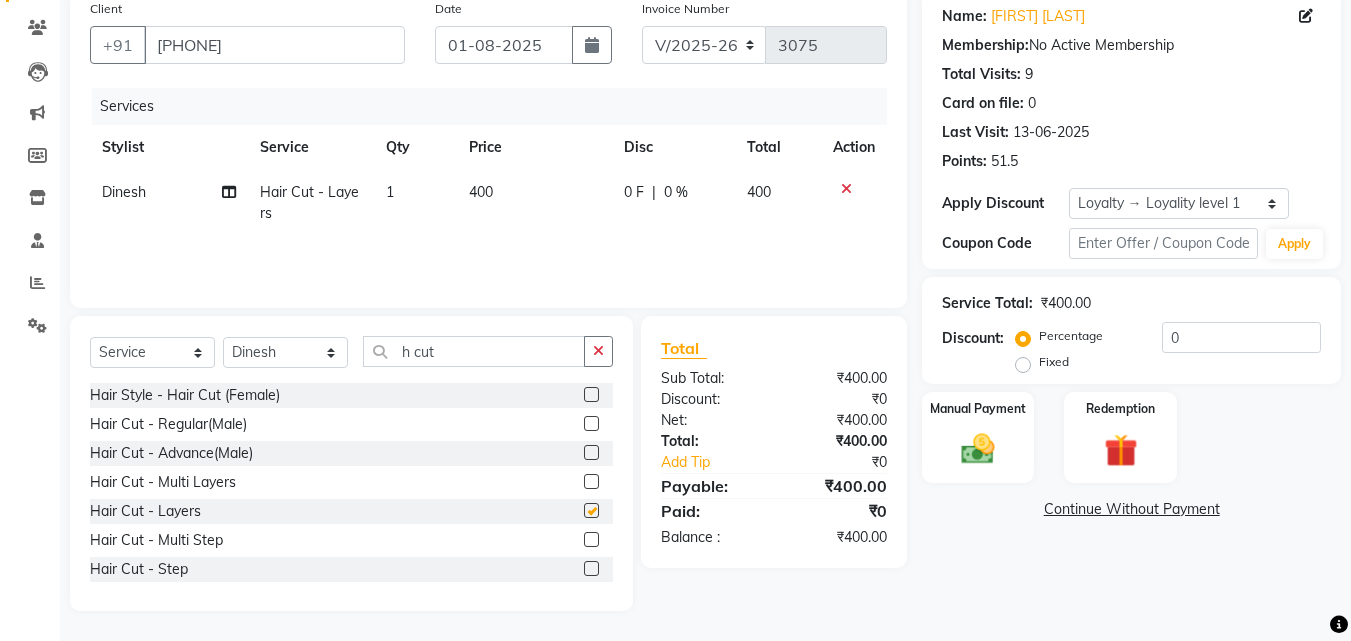 checkbox on "false" 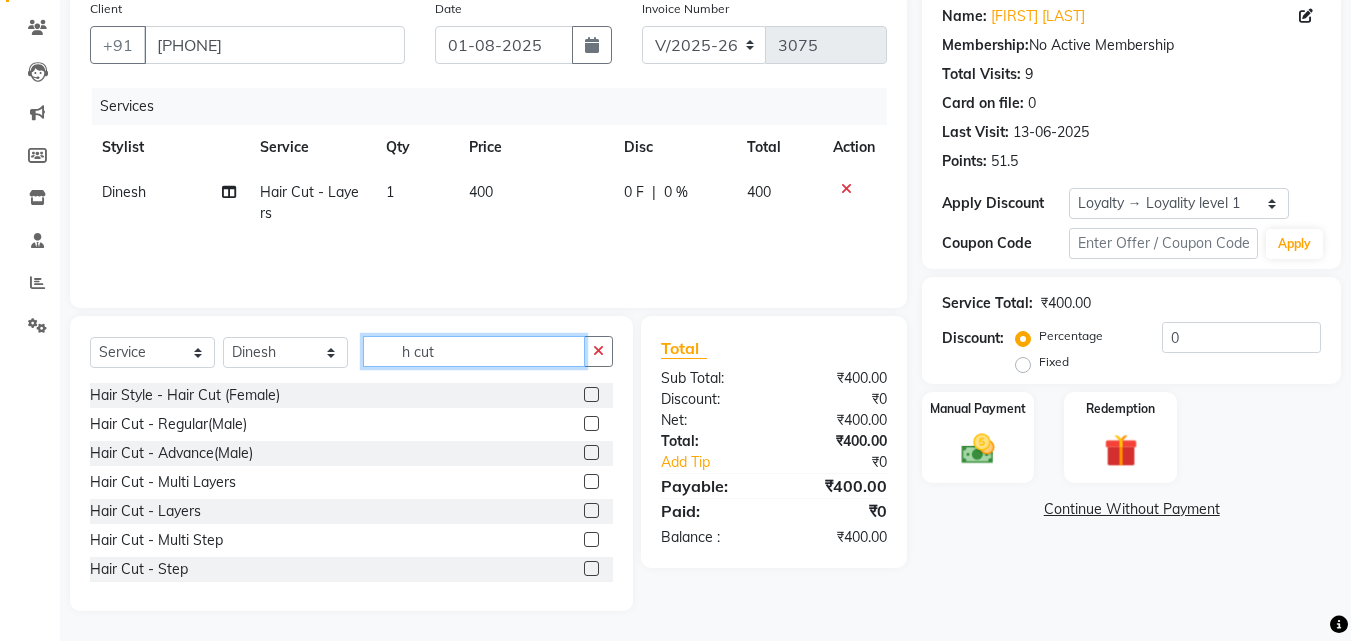click on "h cut" 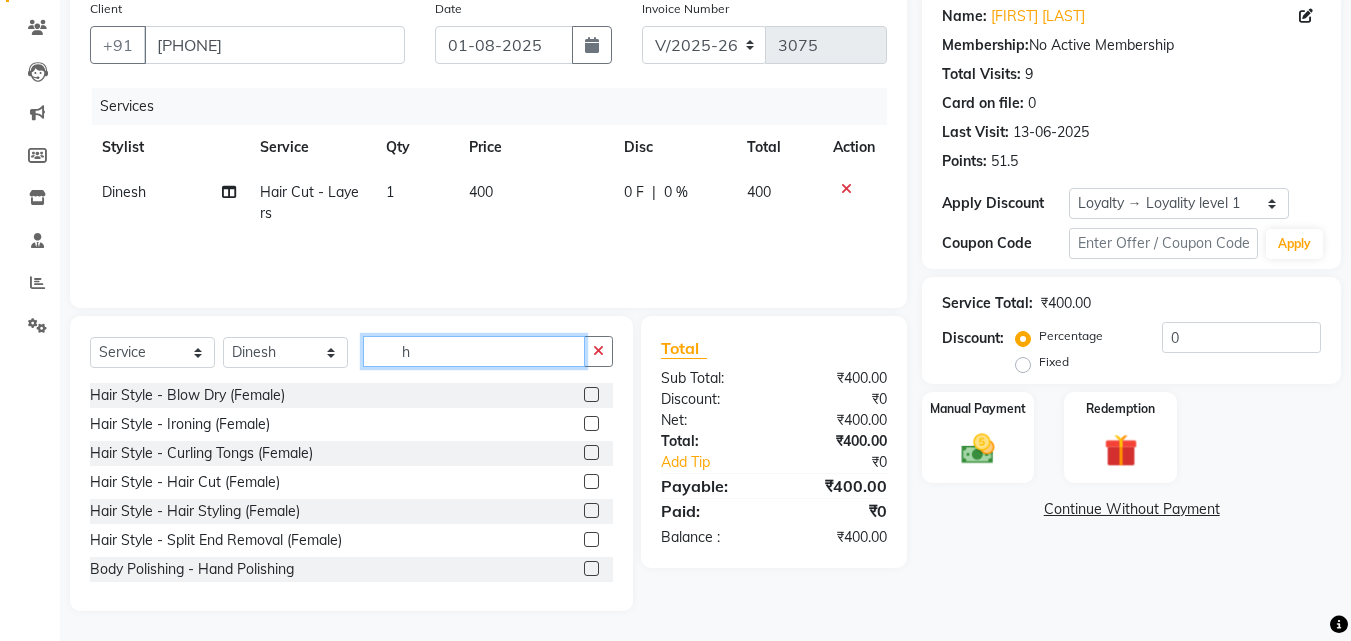 type on "h" 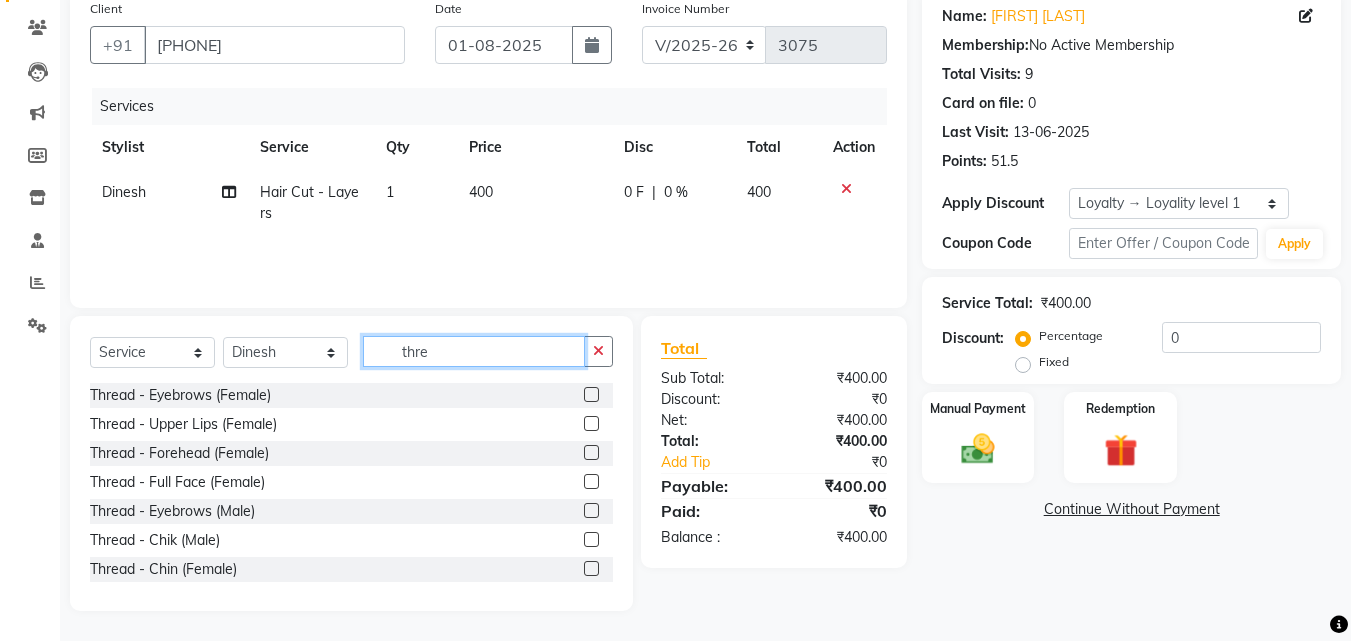 type on "thre" 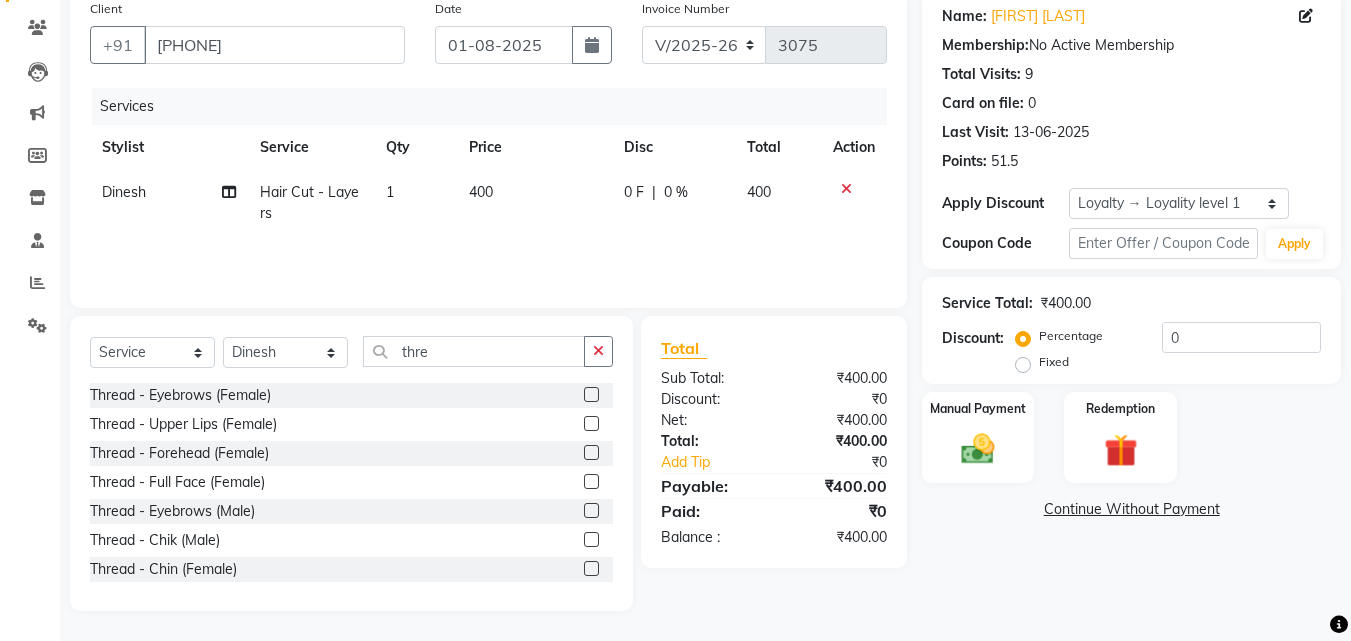 click 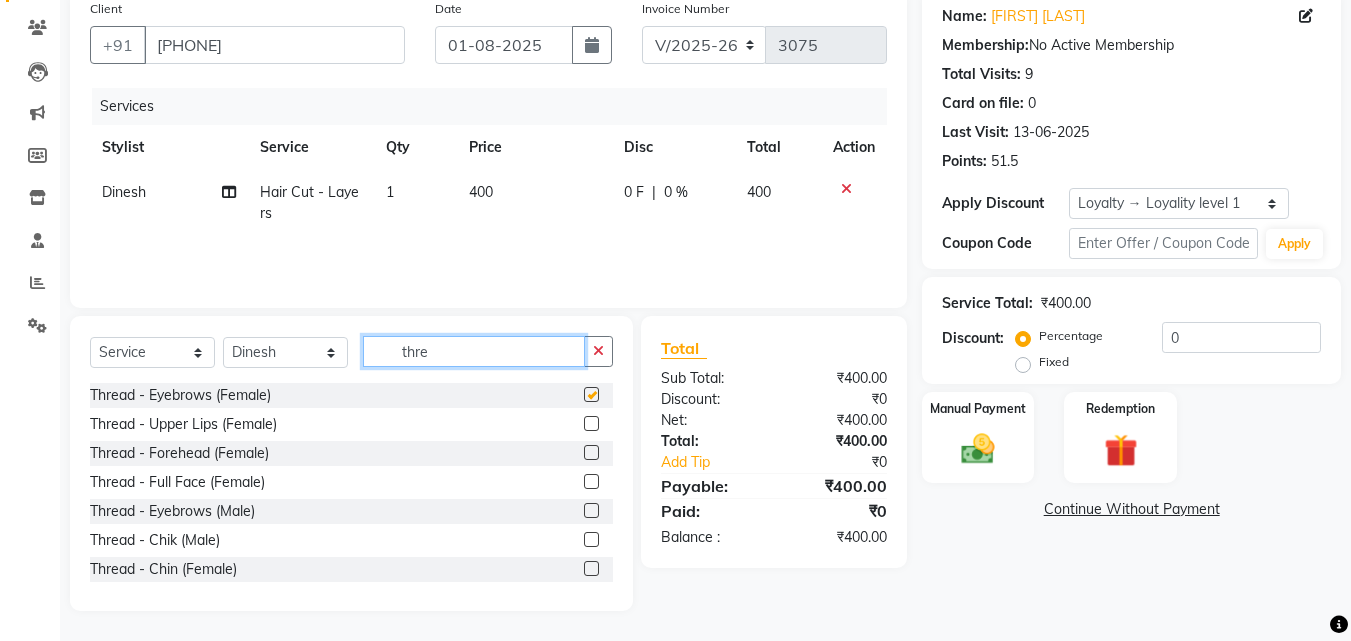 click on "thre" 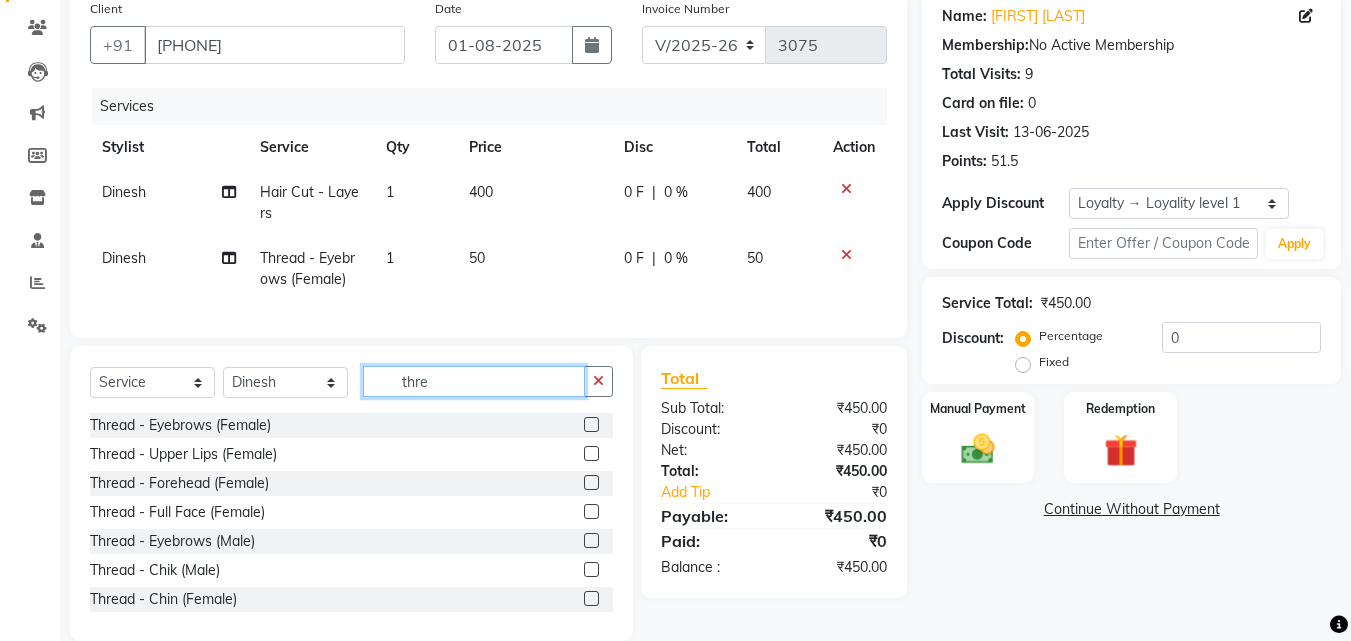 checkbox on "false" 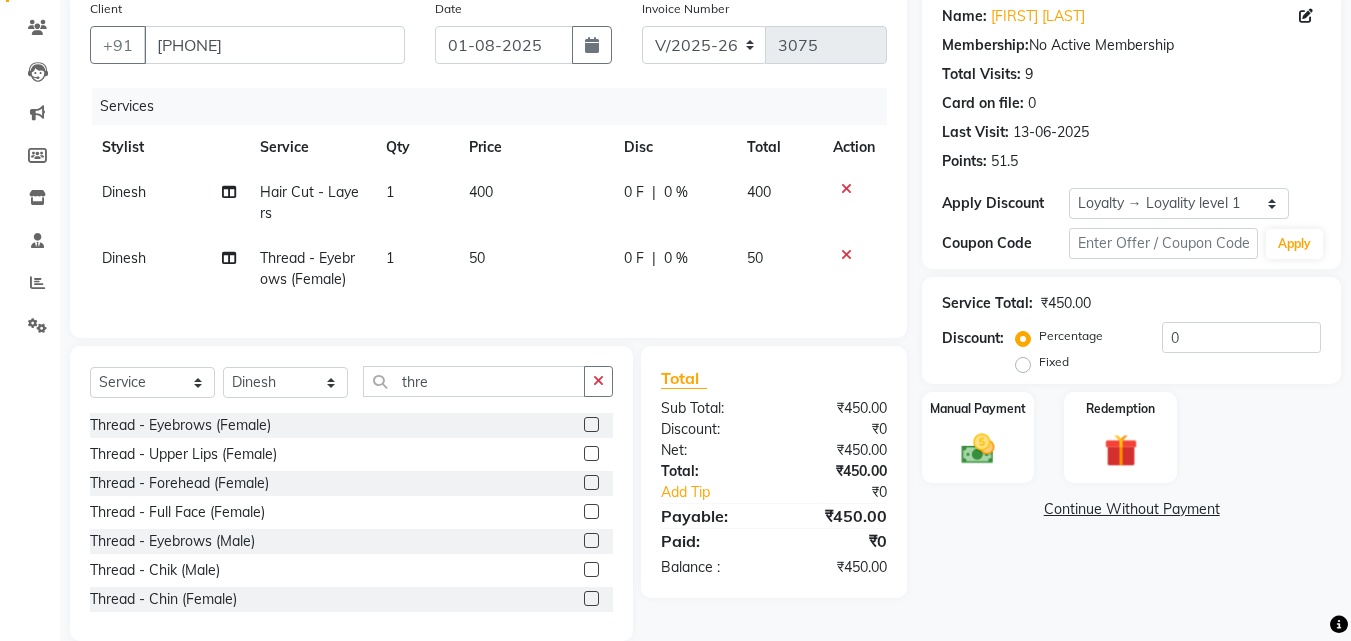 click 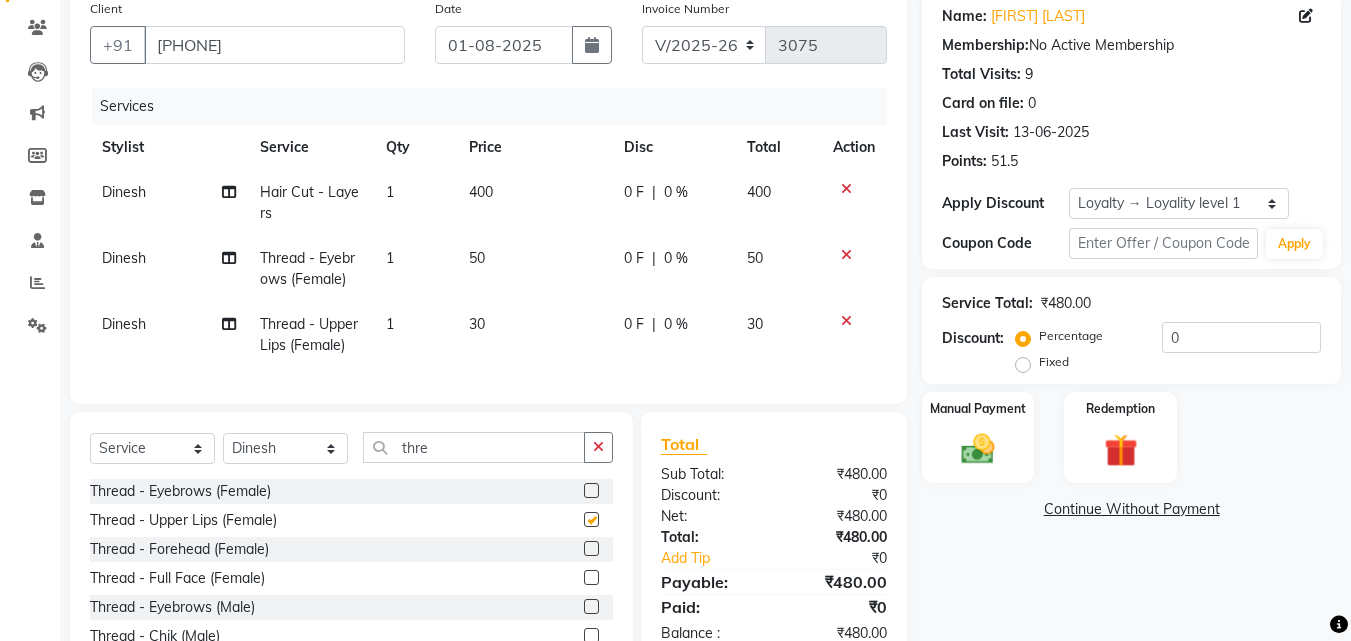 checkbox on "false" 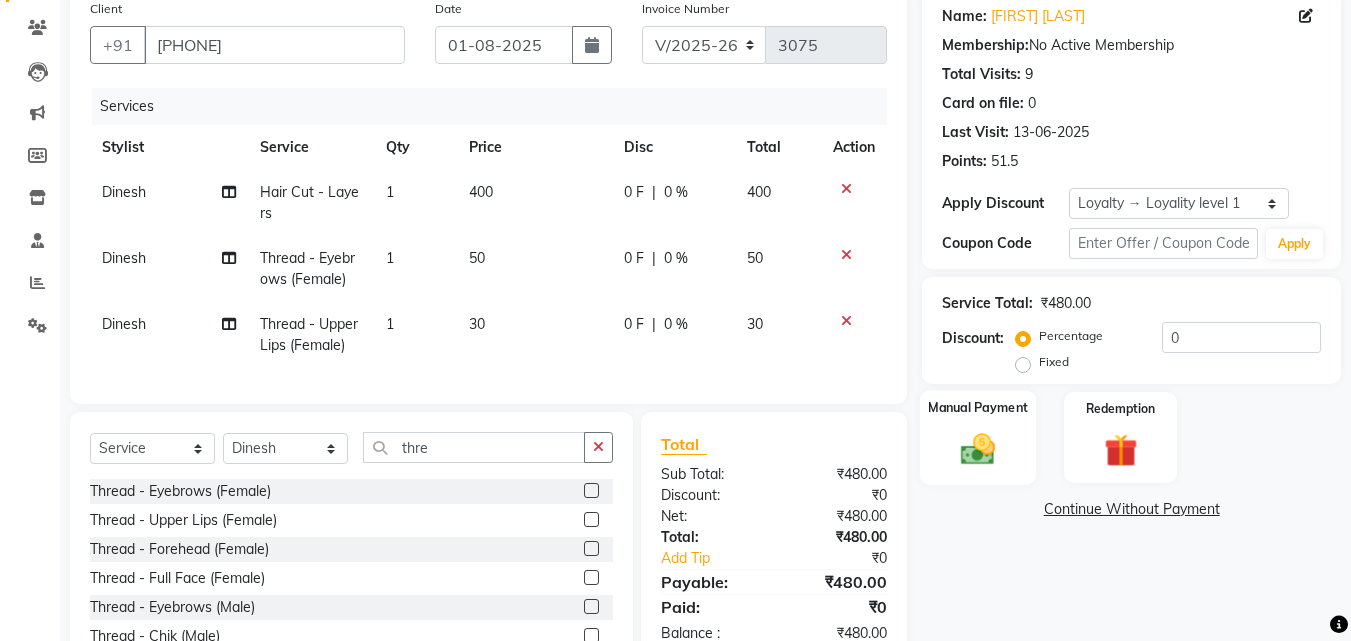click 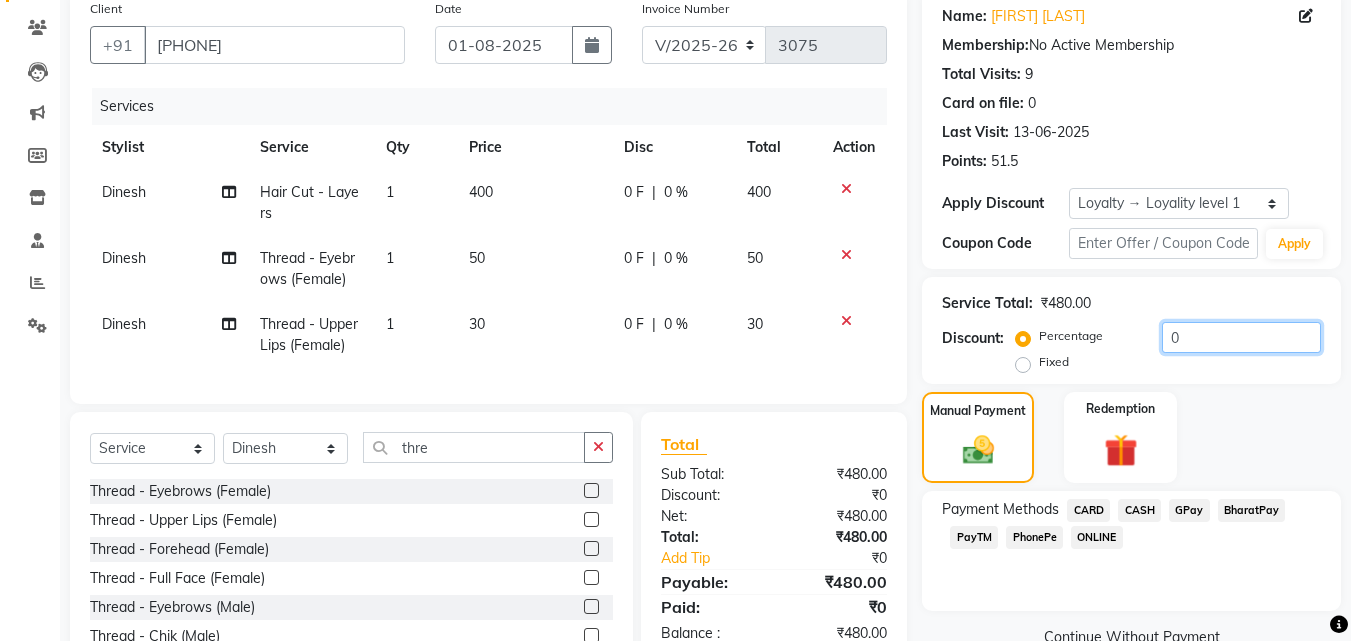 click on "0" 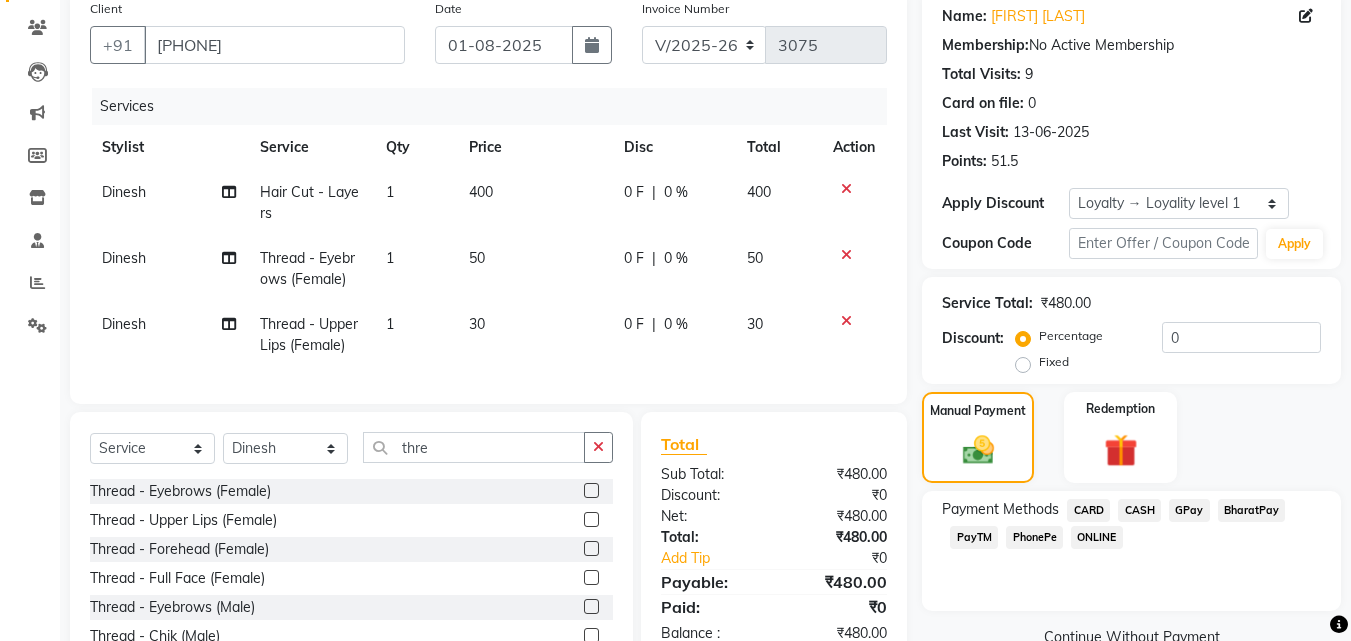 click on "Fixed" 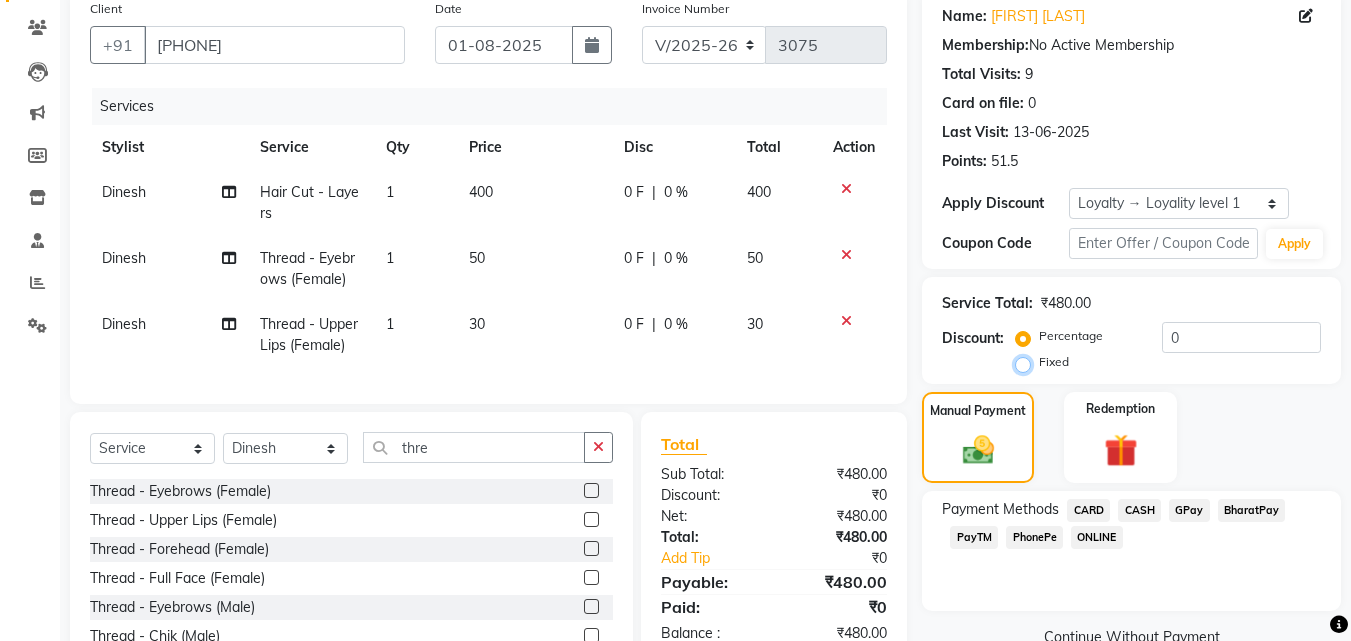 click on "Fixed" at bounding box center [1027, 362] 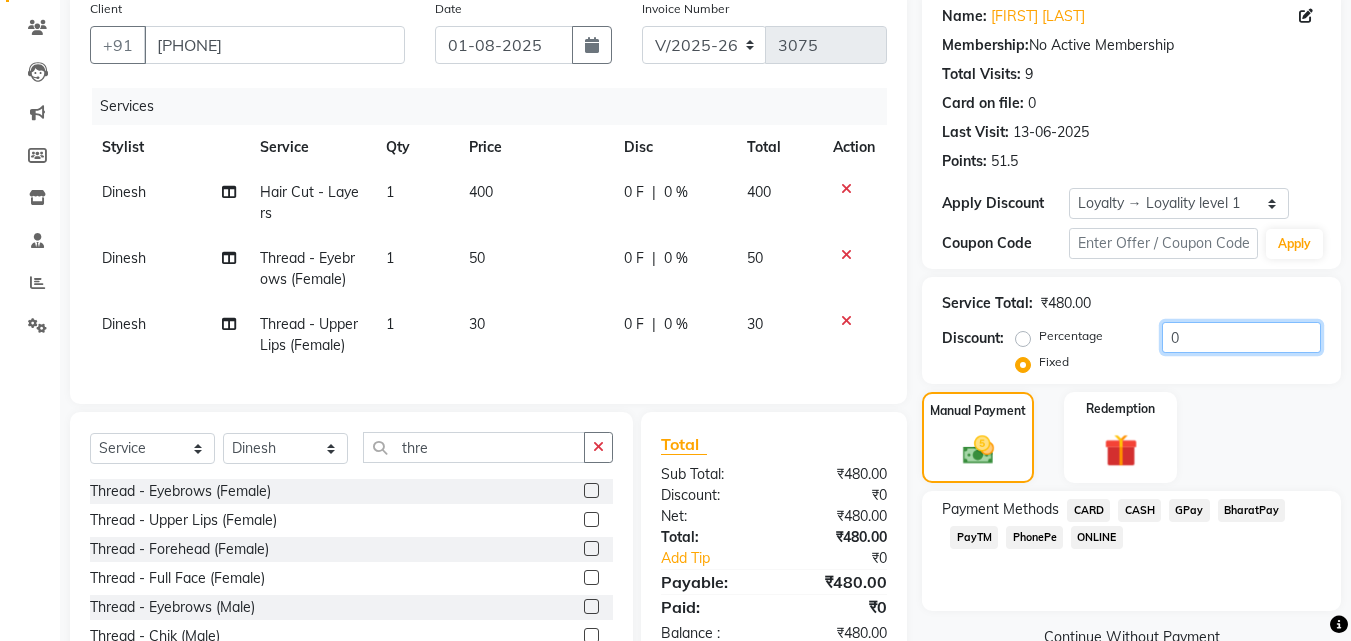 click on "0" 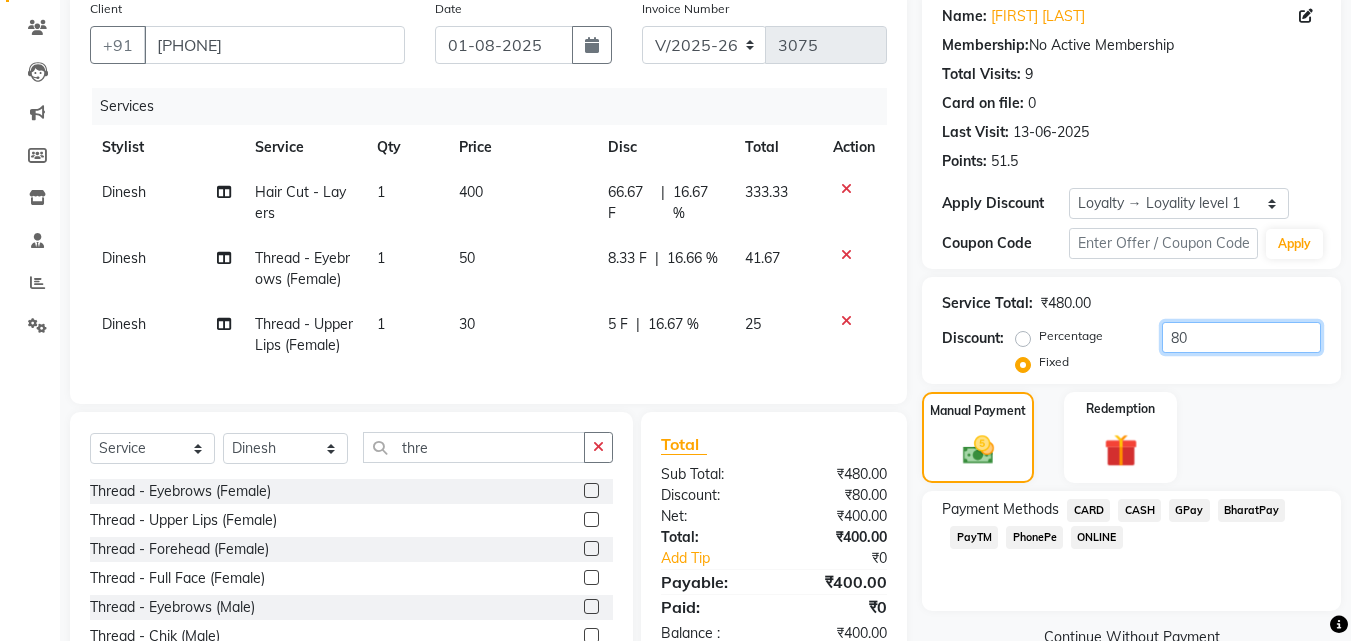 type on "80" 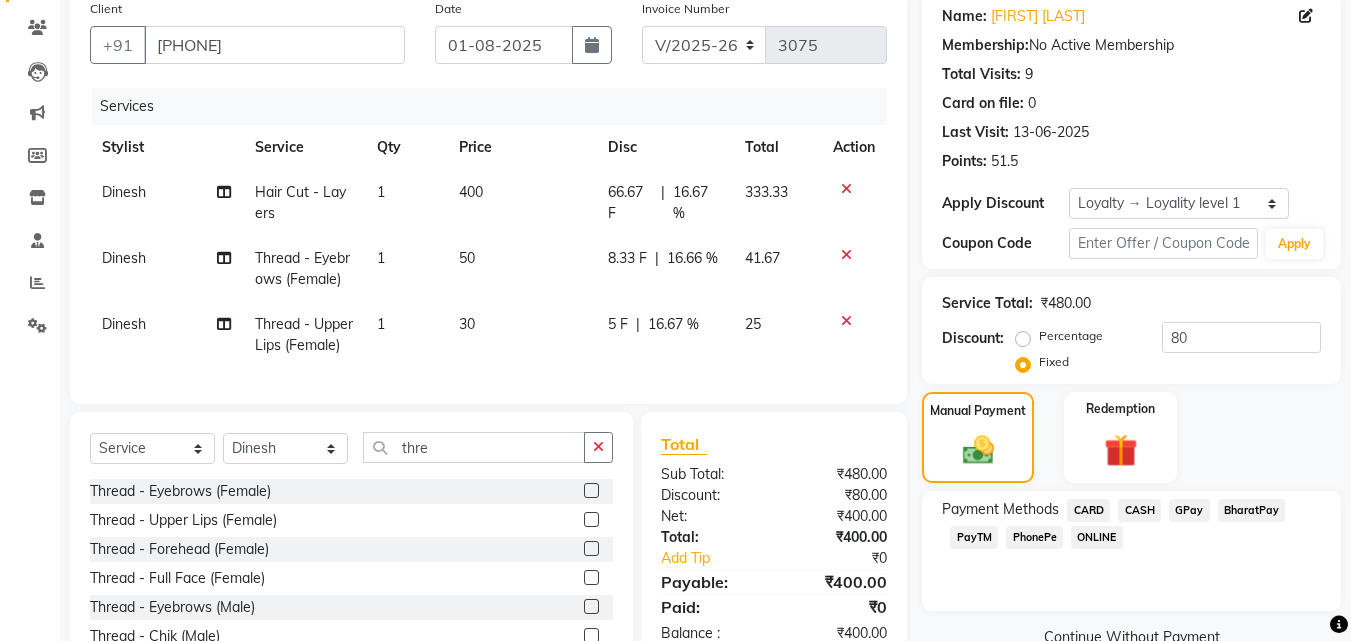 click on "PhonePe" 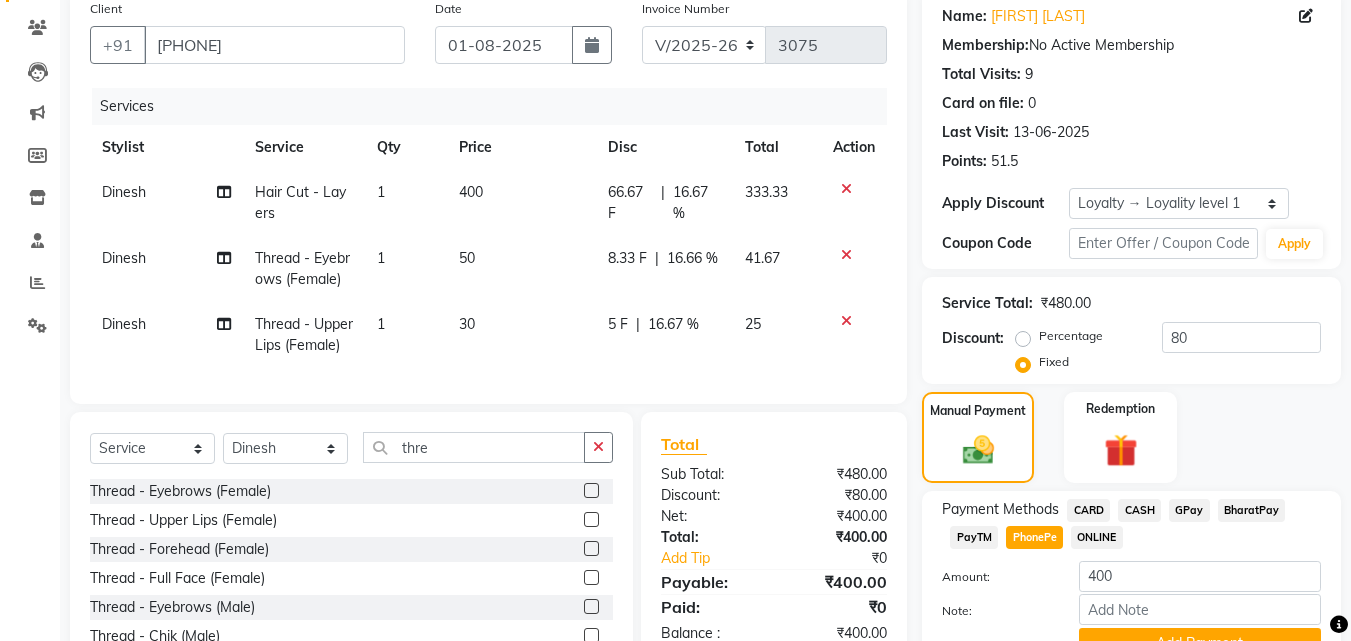 scroll, scrollTop: 271, scrollLeft: 0, axis: vertical 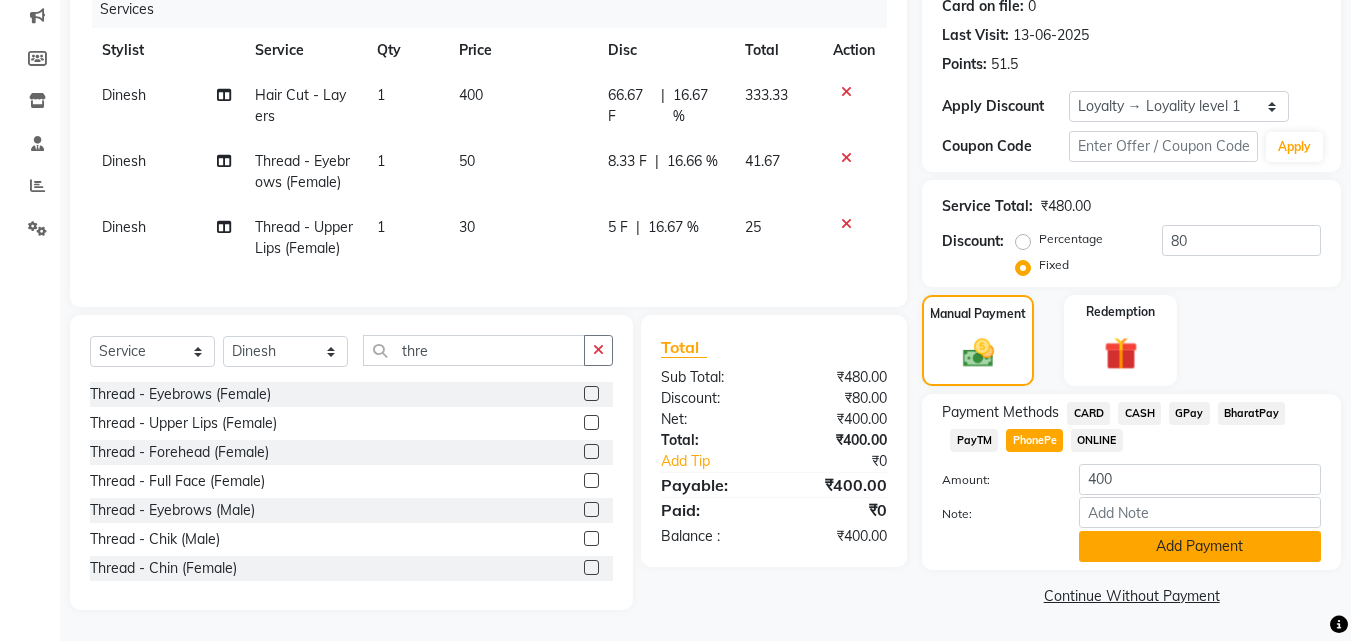 click on "Add Payment" 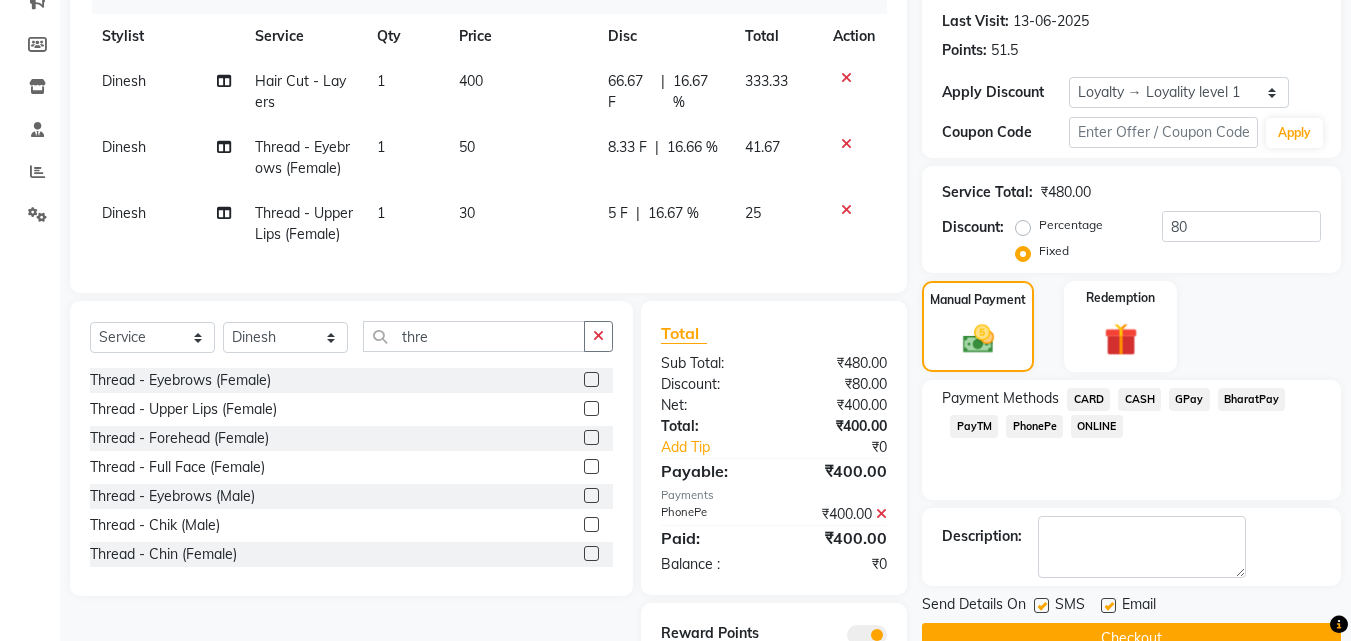 scroll, scrollTop: 369, scrollLeft: 0, axis: vertical 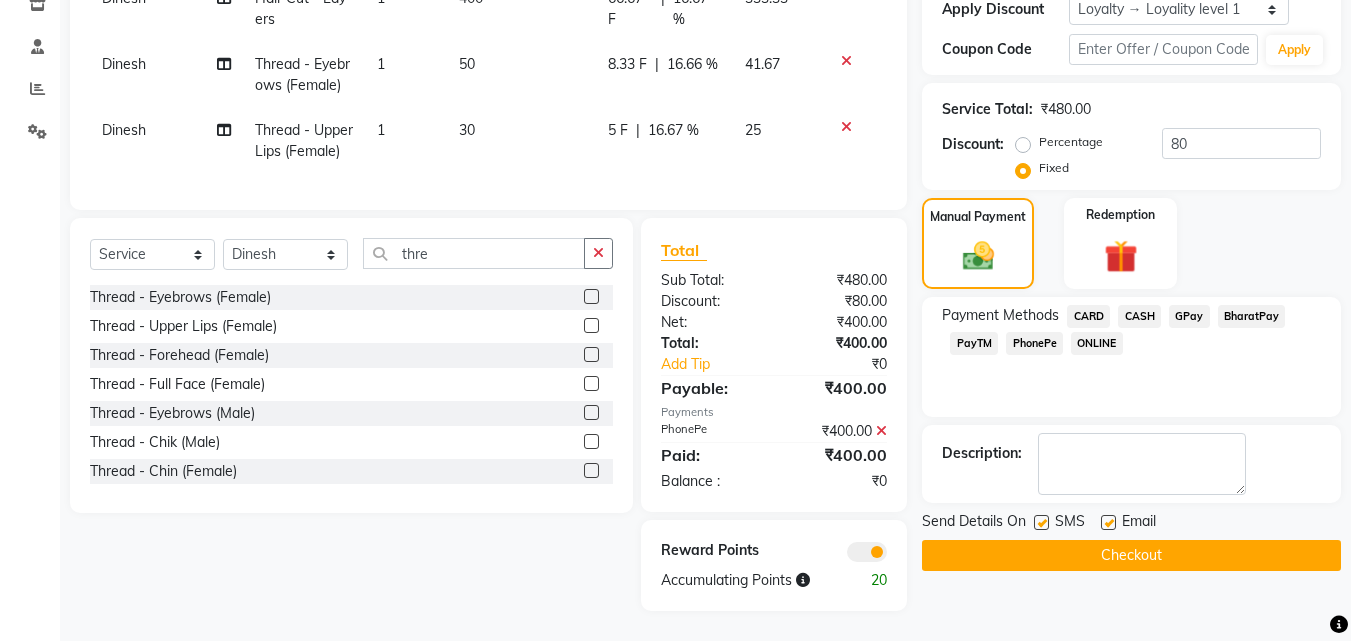 click 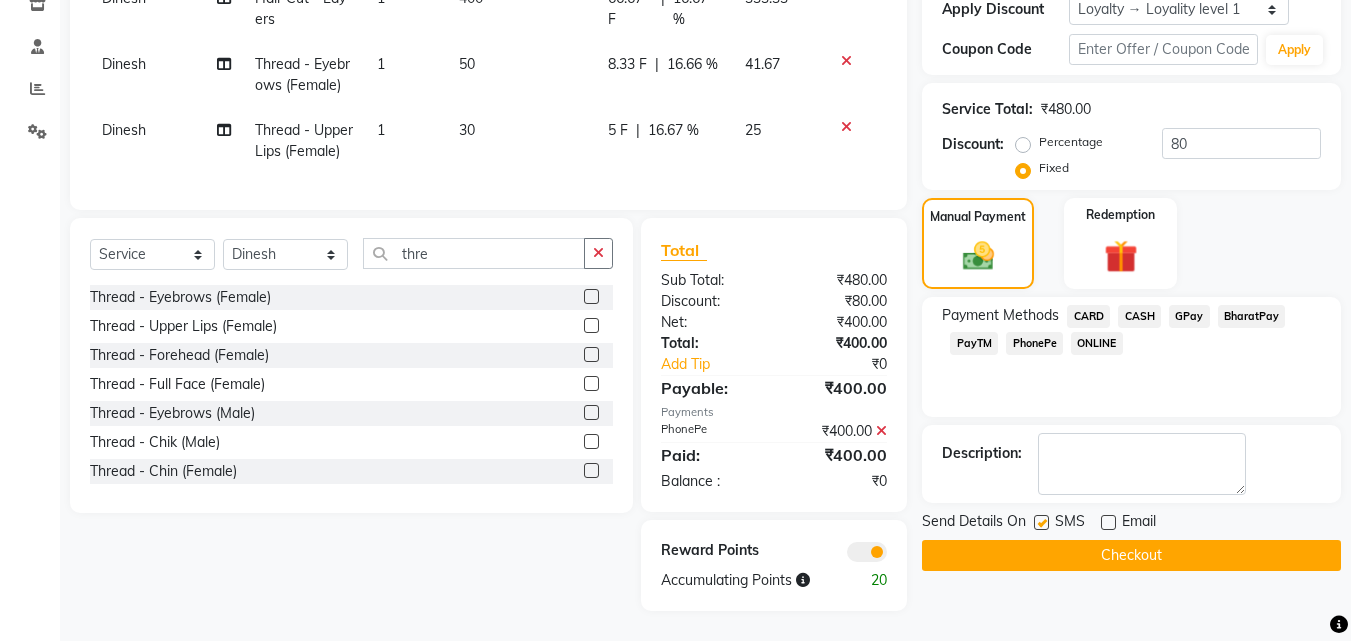 click 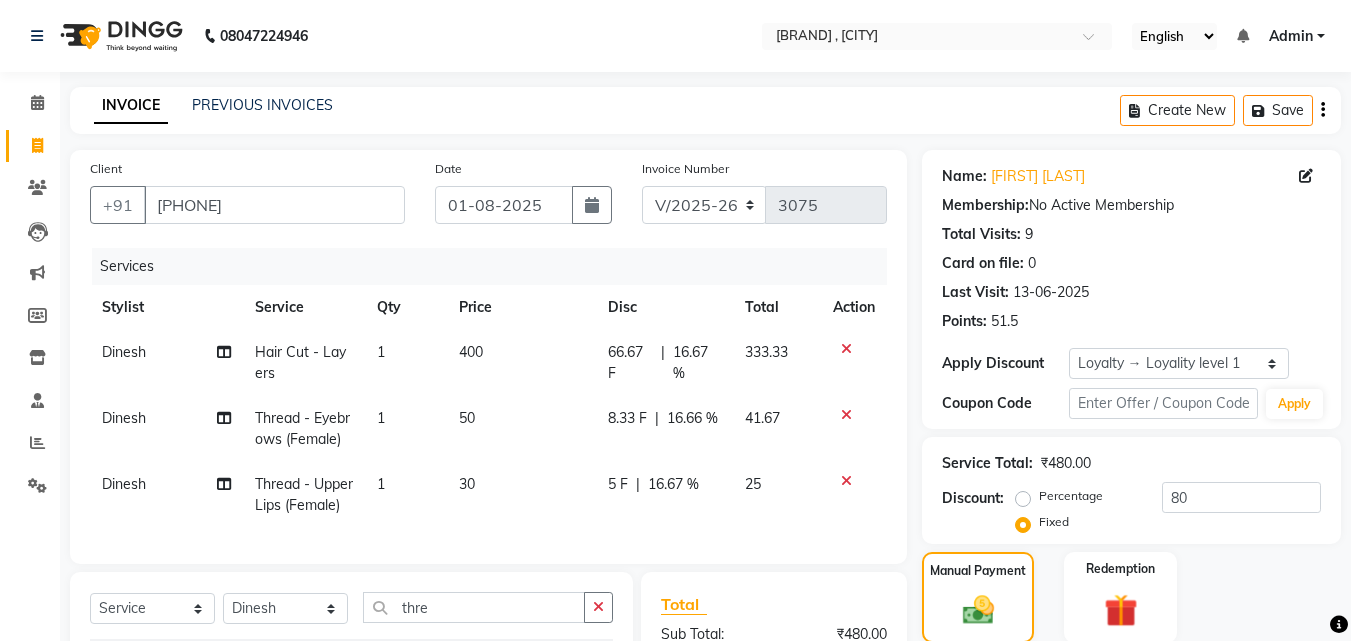 scroll, scrollTop: 369, scrollLeft: 0, axis: vertical 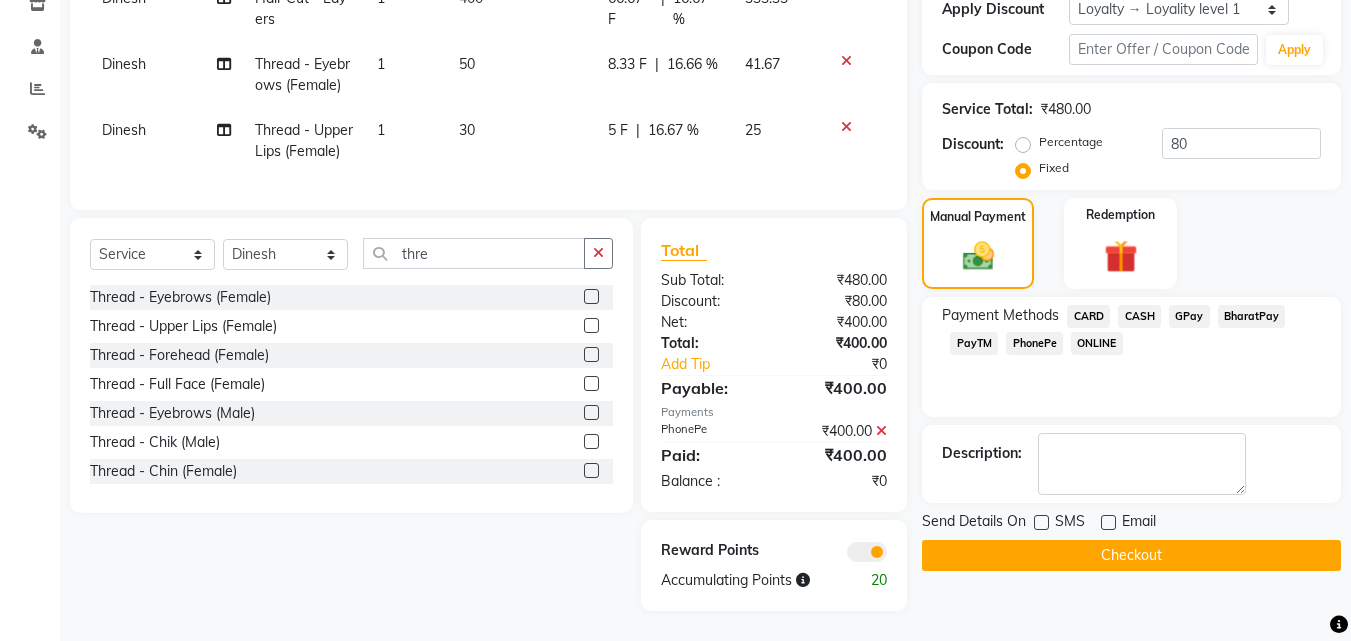 click on "Checkout" 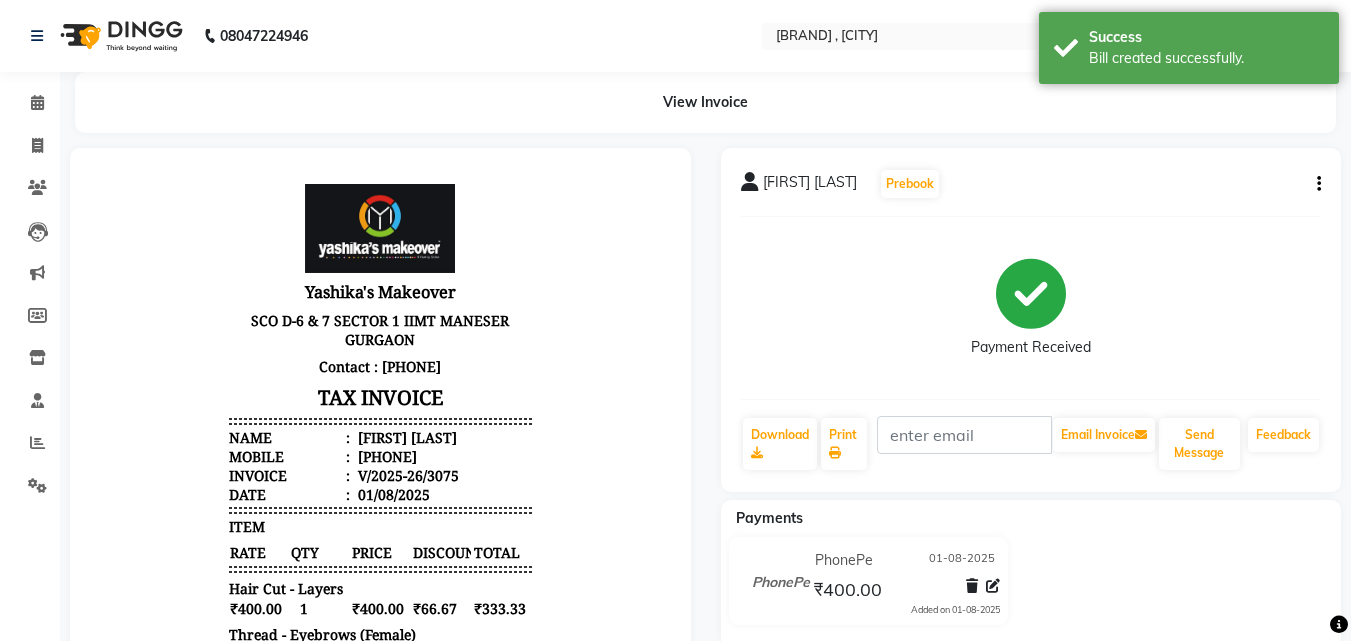 scroll, scrollTop: 0, scrollLeft: 0, axis: both 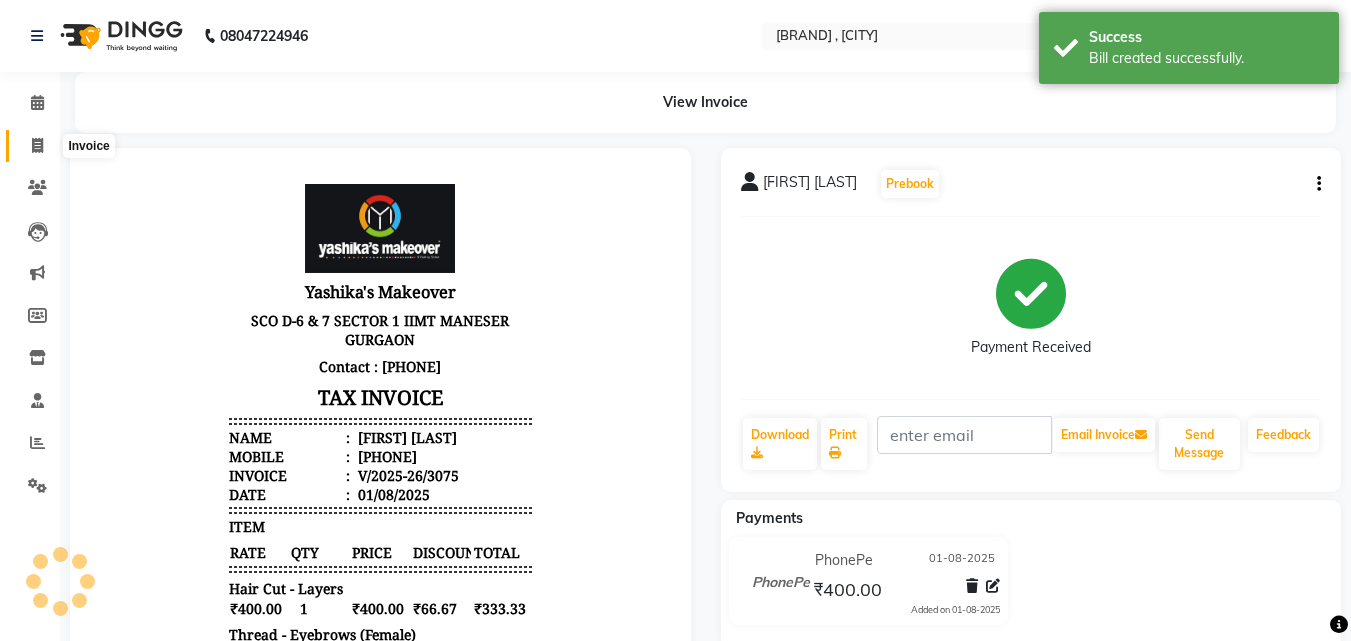 click 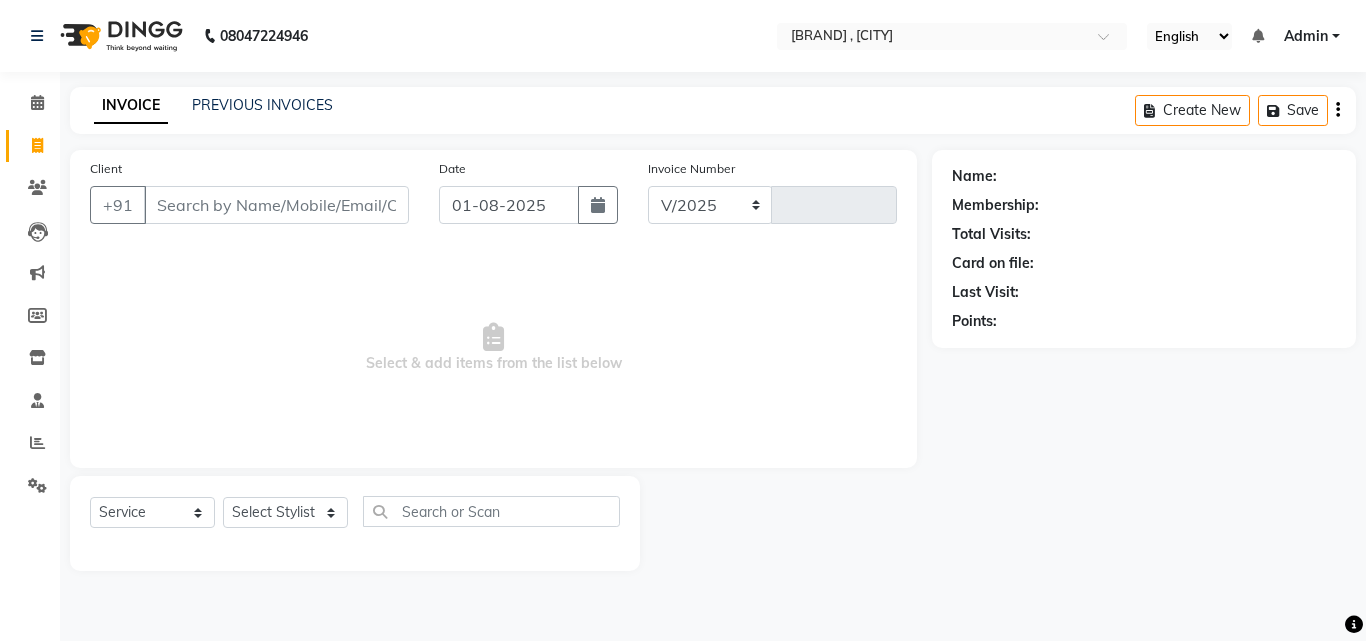 select on "820" 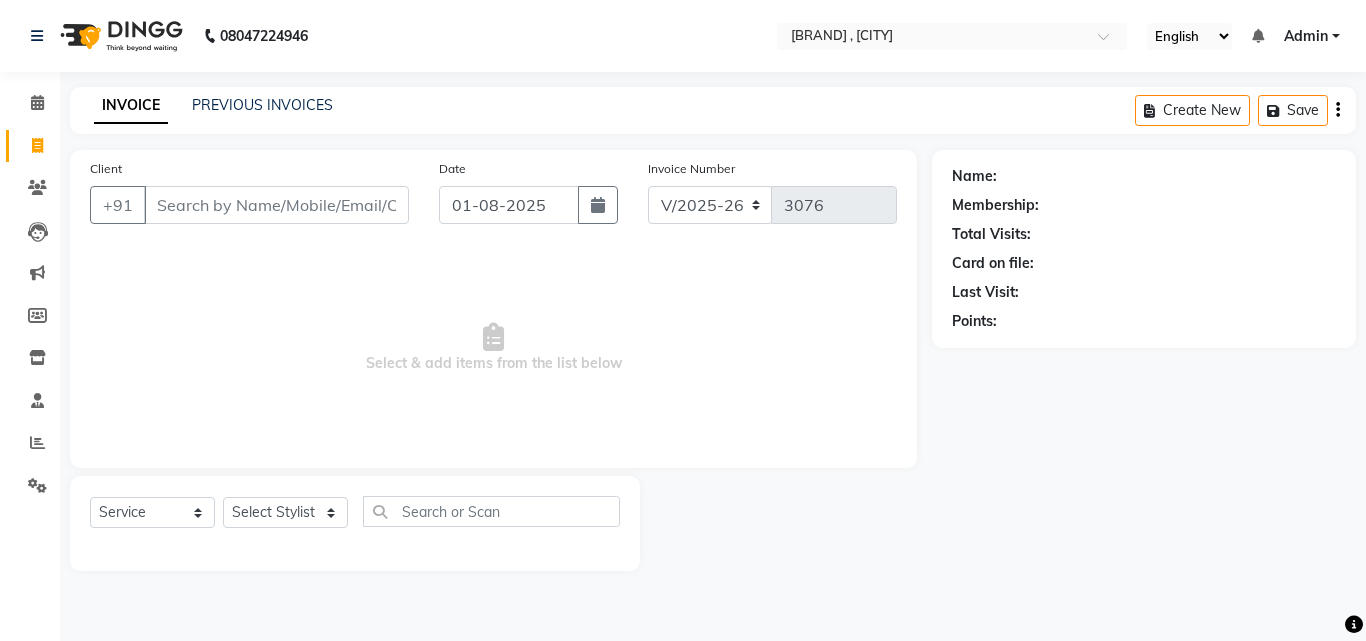 drag, startPoint x: 948, startPoint y: 520, endPoint x: 891, endPoint y: 456, distance: 85.70297 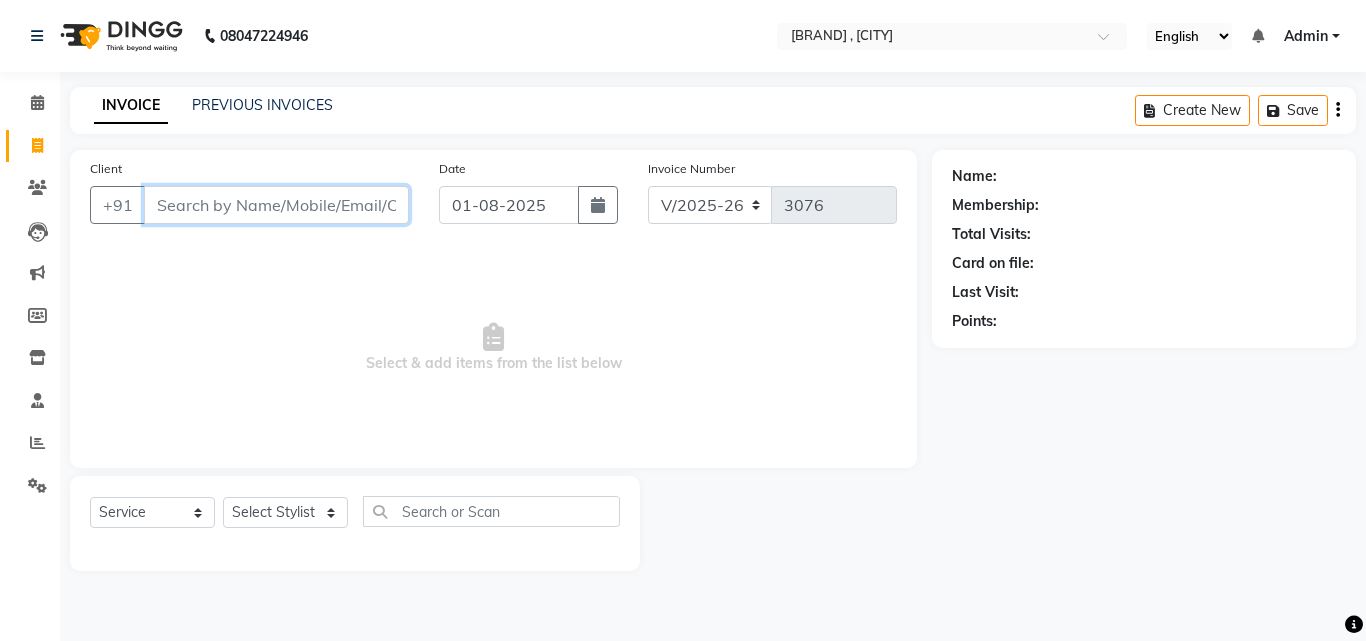 click on "Client" at bounding box center (276, 205) 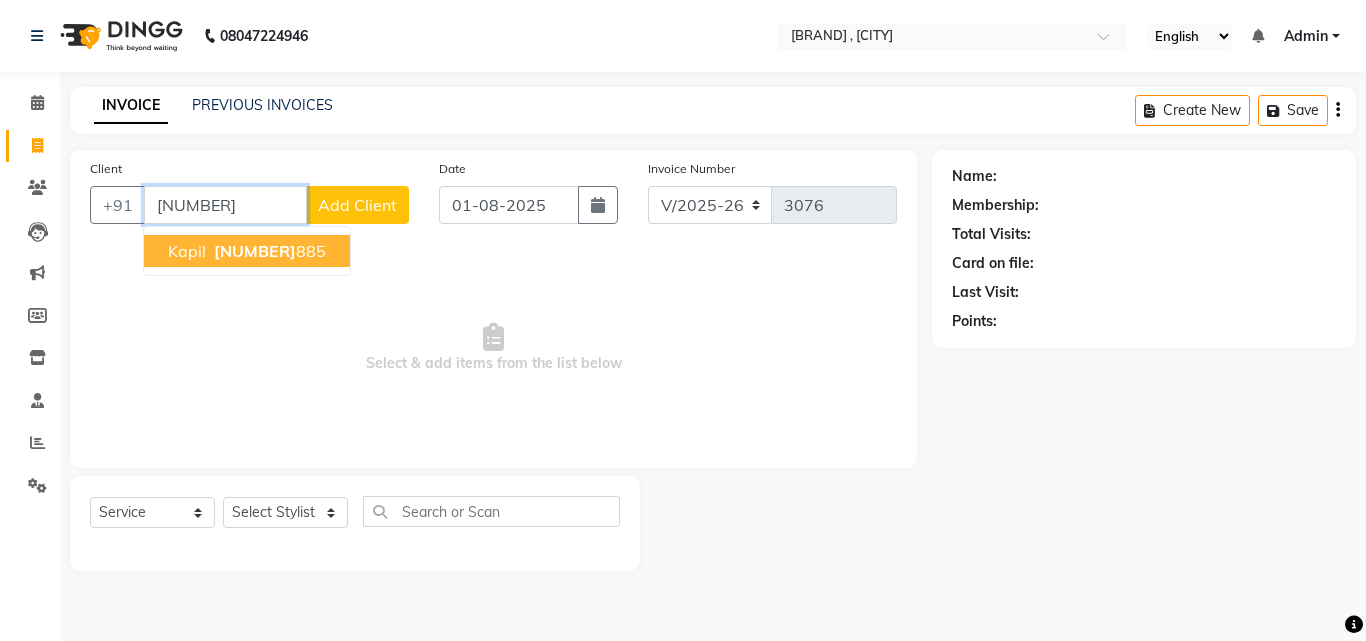 click on "[NUMBER]" at bounding box center [255, 251] 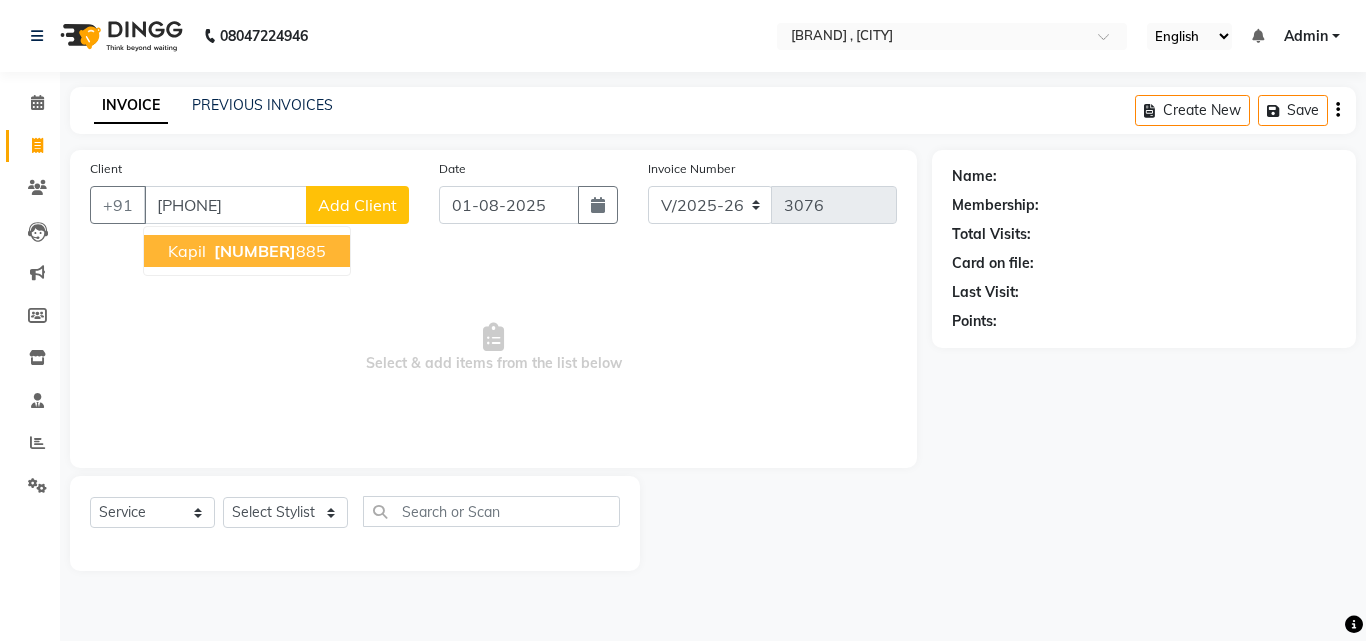 click on "Select & add items from the list below" at bounding box center [493, 348] 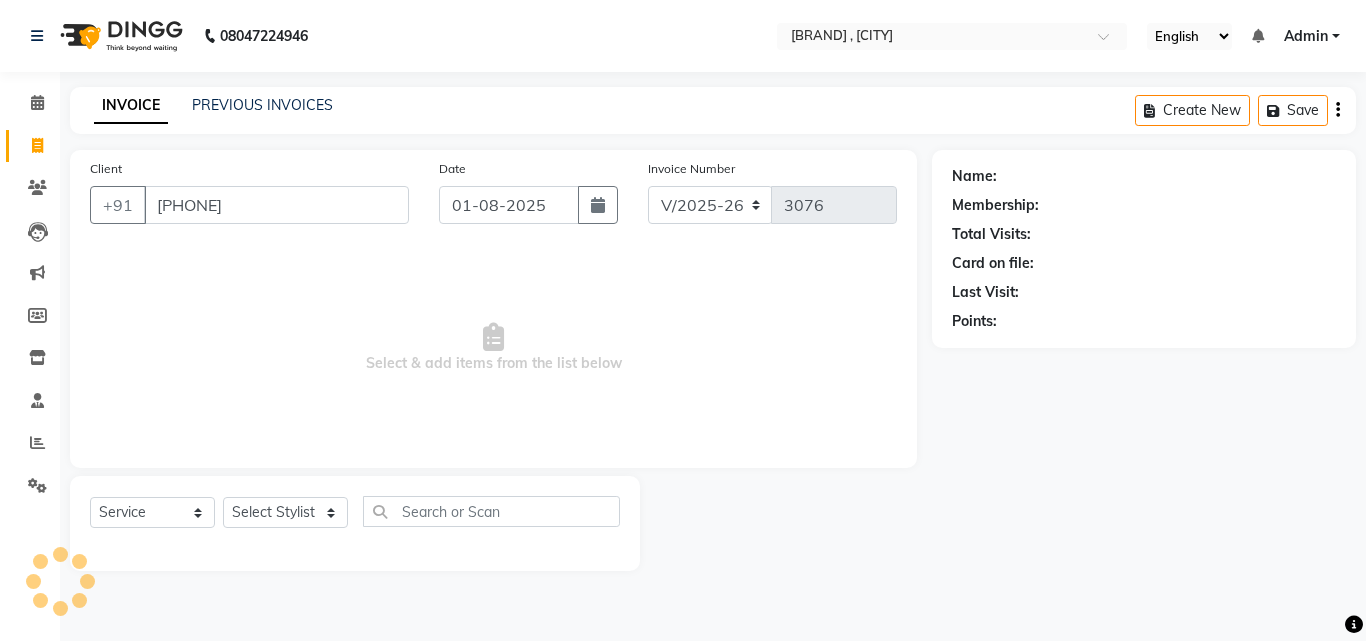 select on "1: Object" 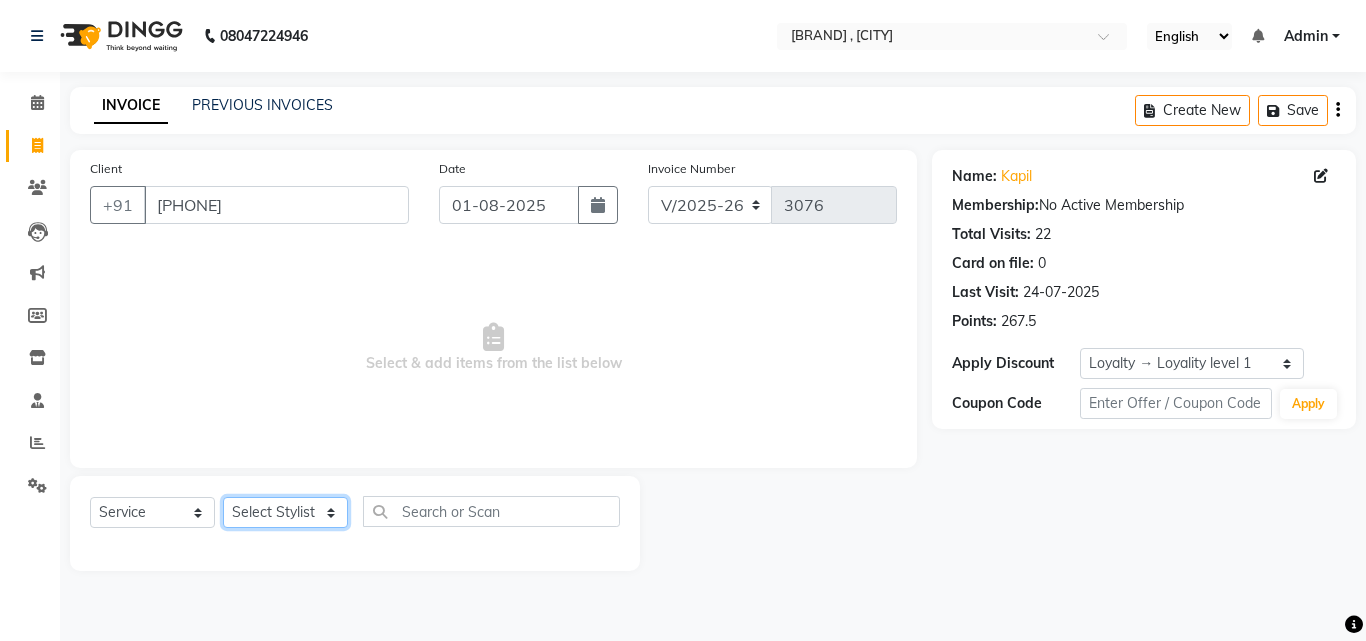 click on "Select Stylist Danish Shavej Dinesh Krishna Lalita Lalita Mdm Manjeet Minakshi Nancy Nikita Pooja Rinki Sahil sapna Shakshi (Oct24) Sudha" 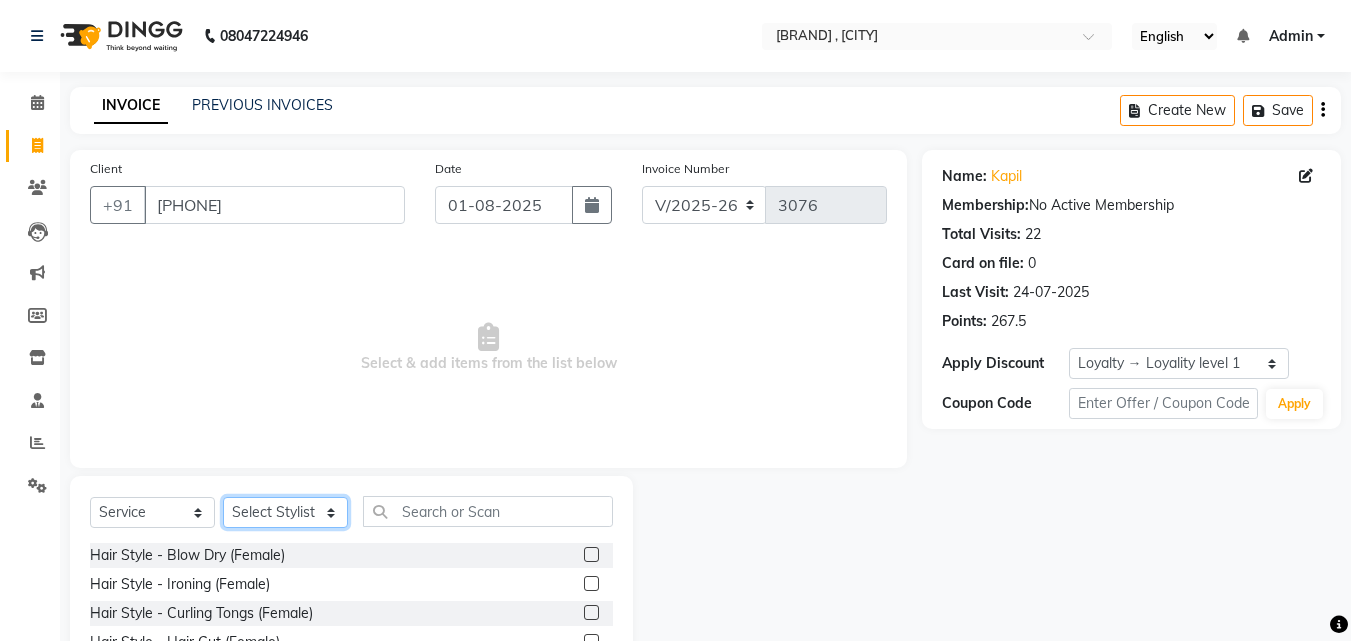 select on "14414" 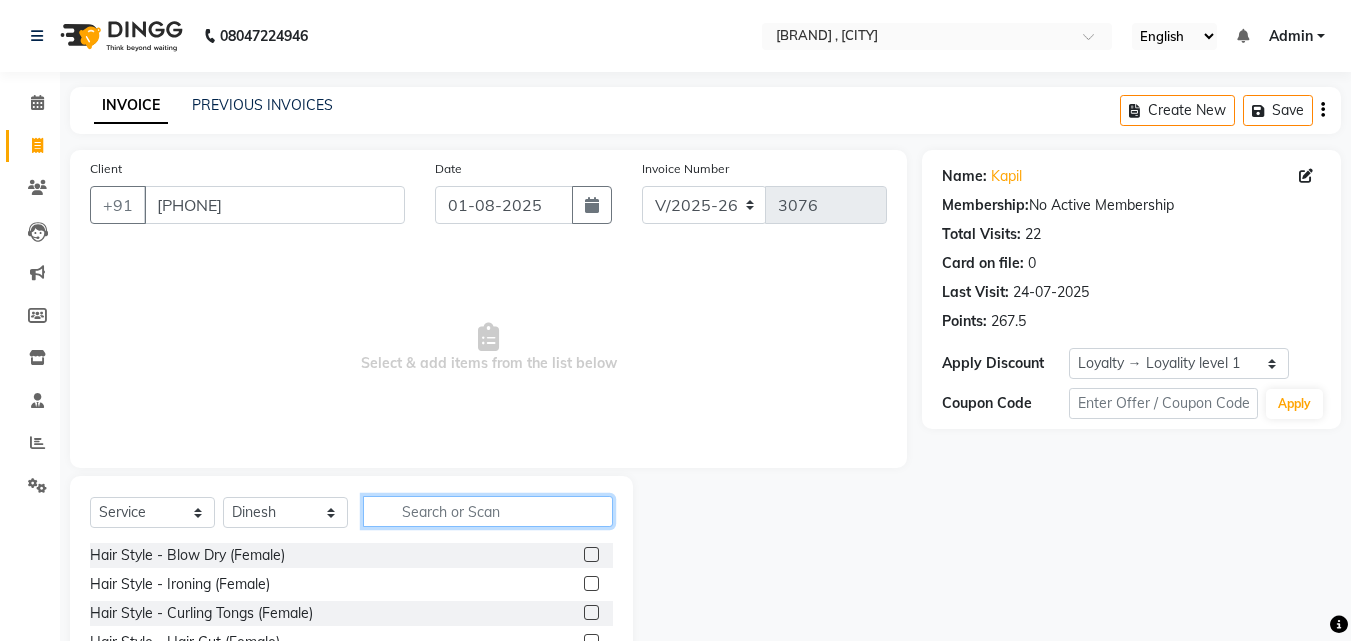 click 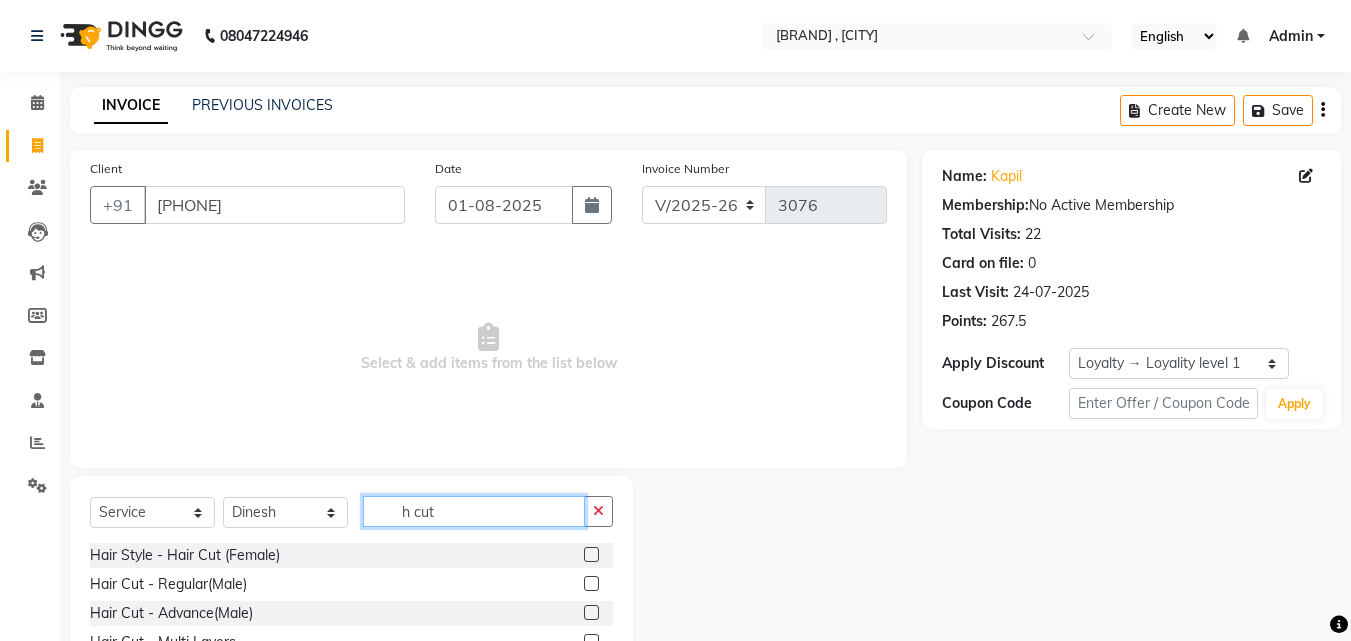 type on "h cut" 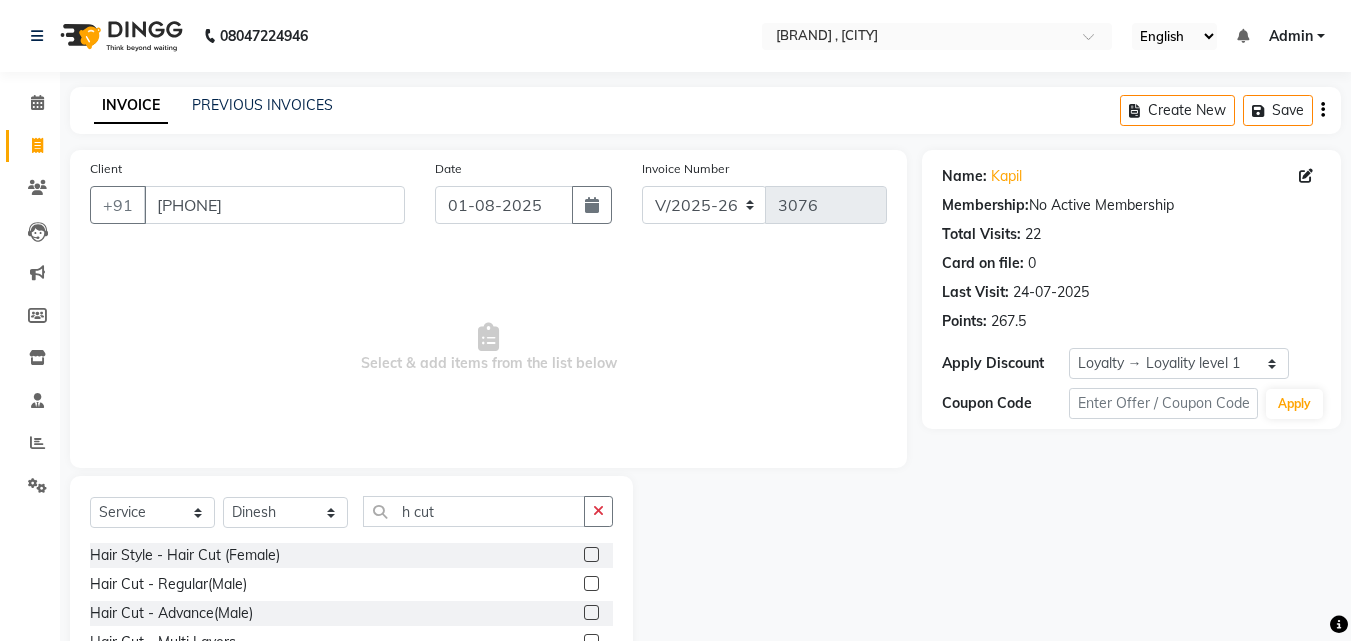 click 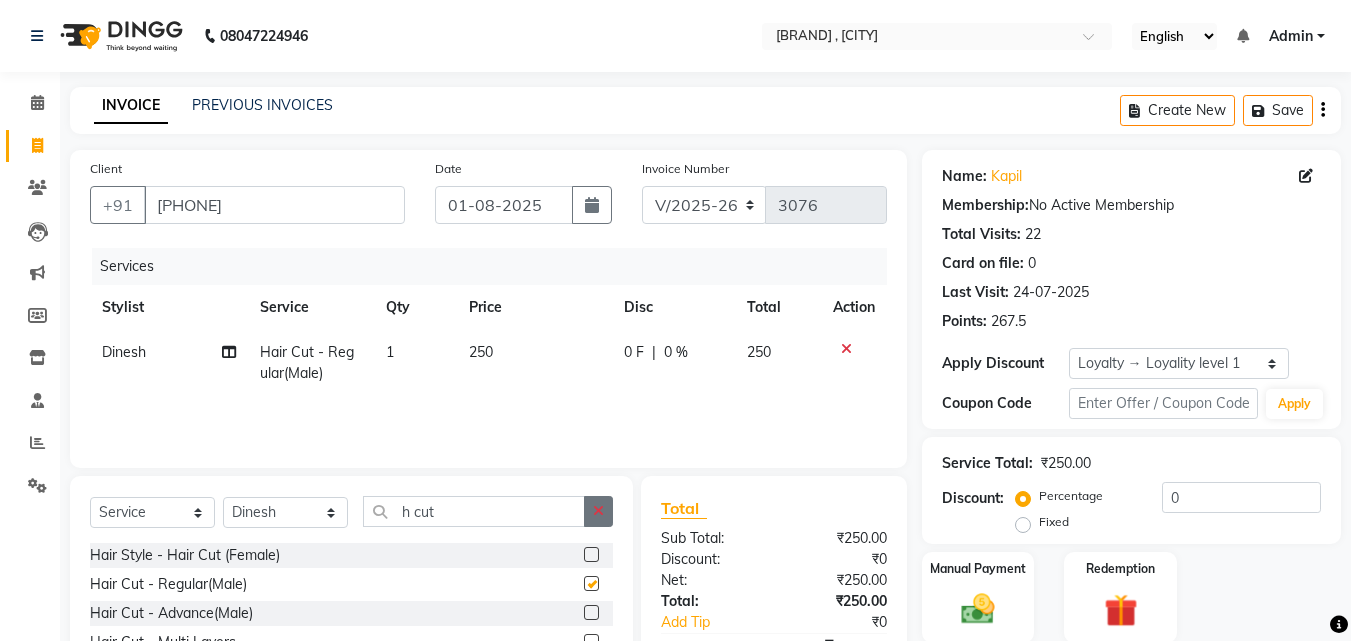checkbox on "false" 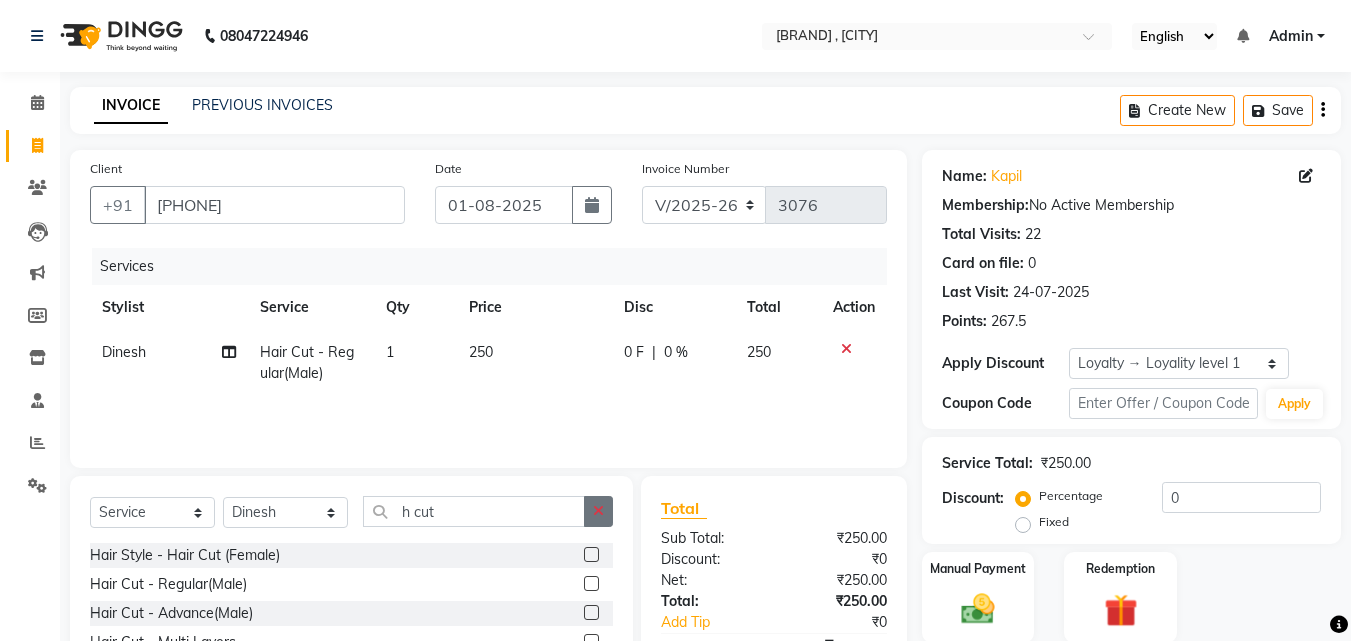 click 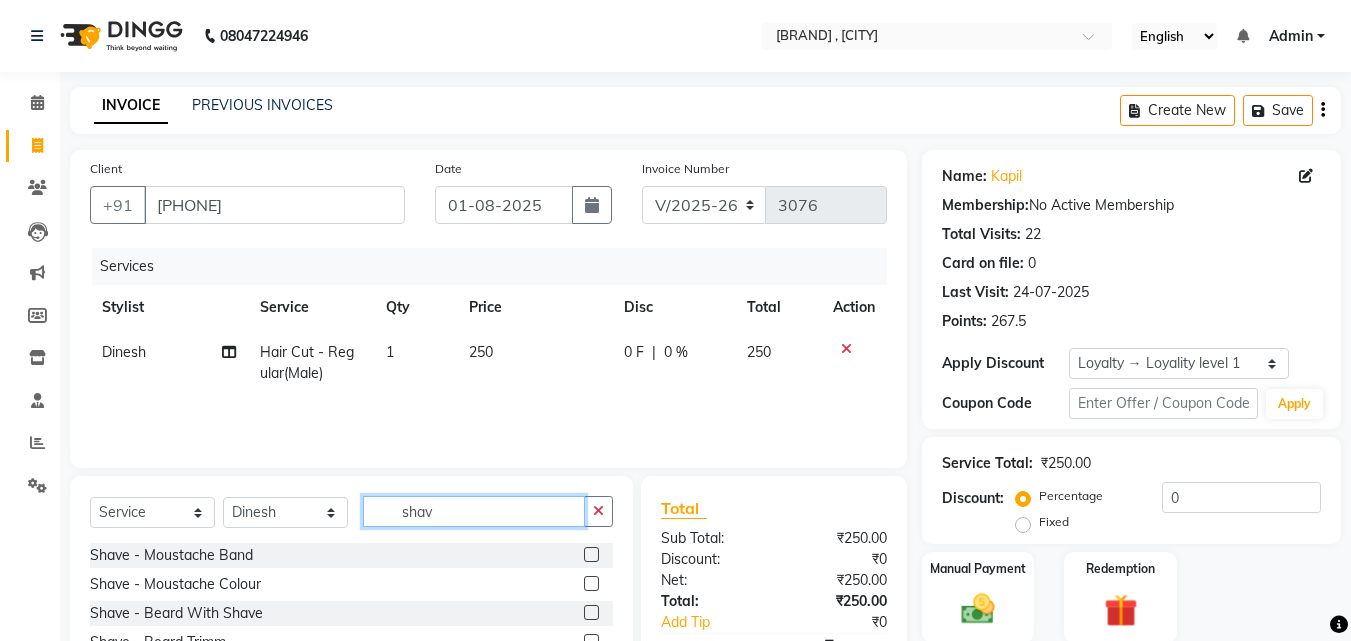 type on "shav" 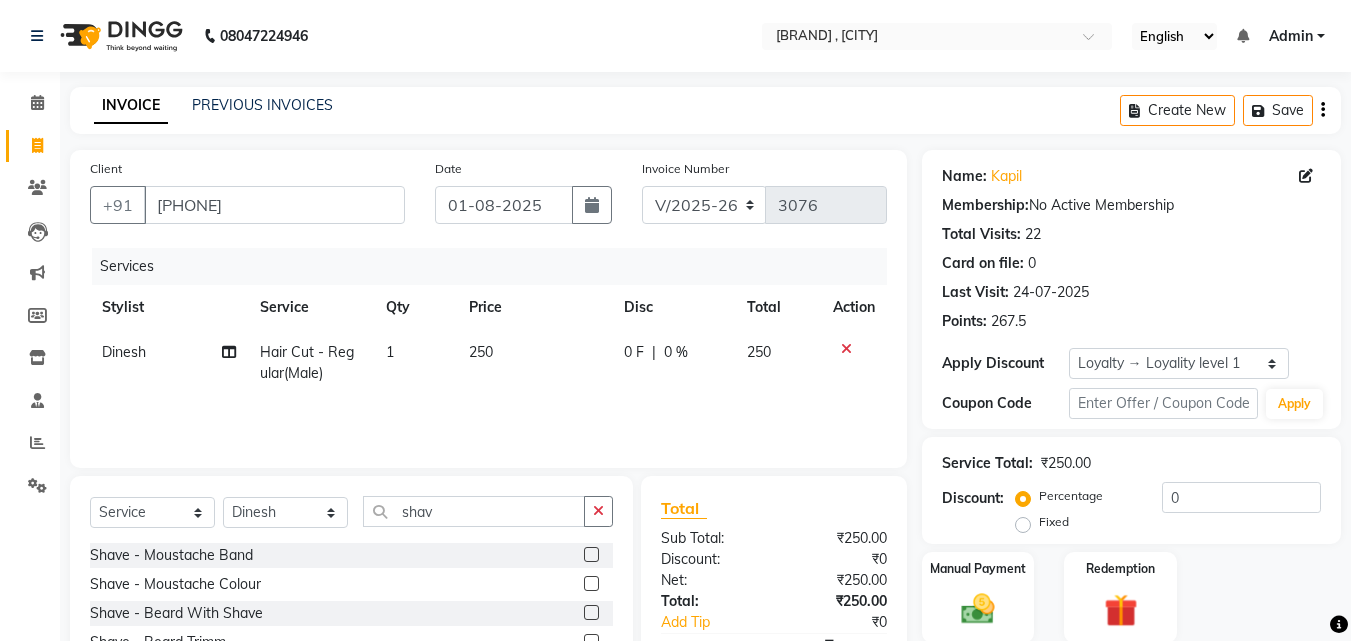 click 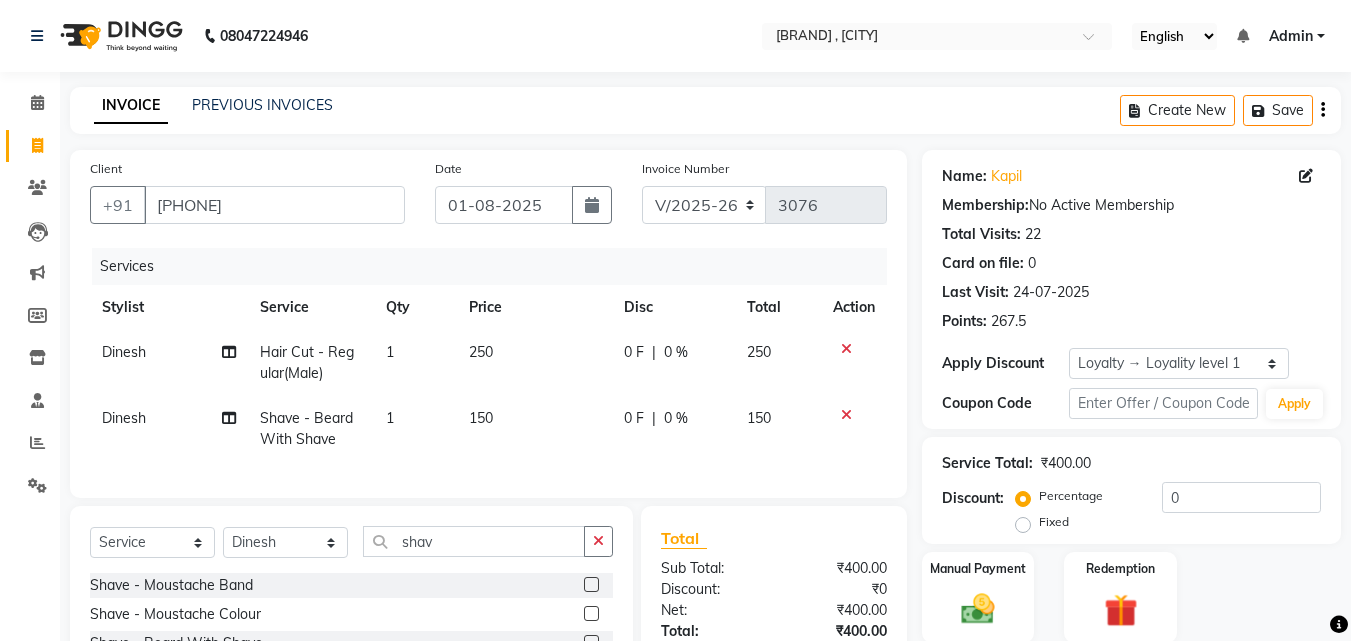 checkbox on "false" 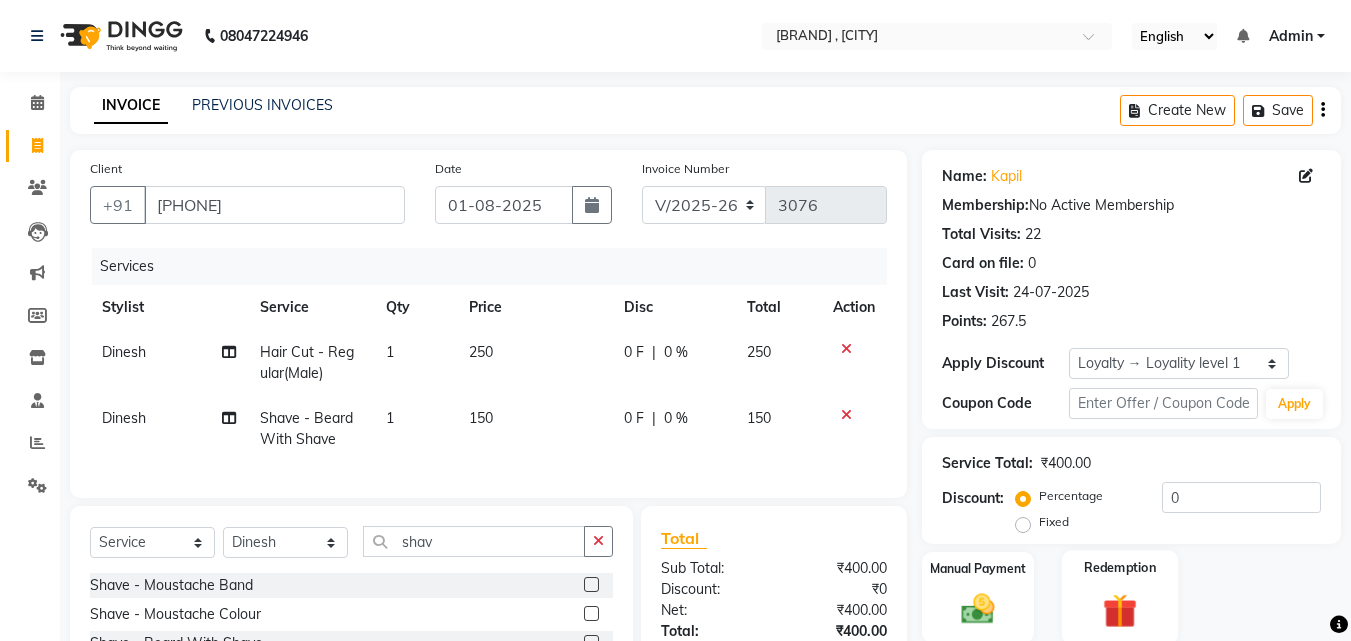 scroll, scrollTop: 149, scrollLeft: 0, axis: vertical 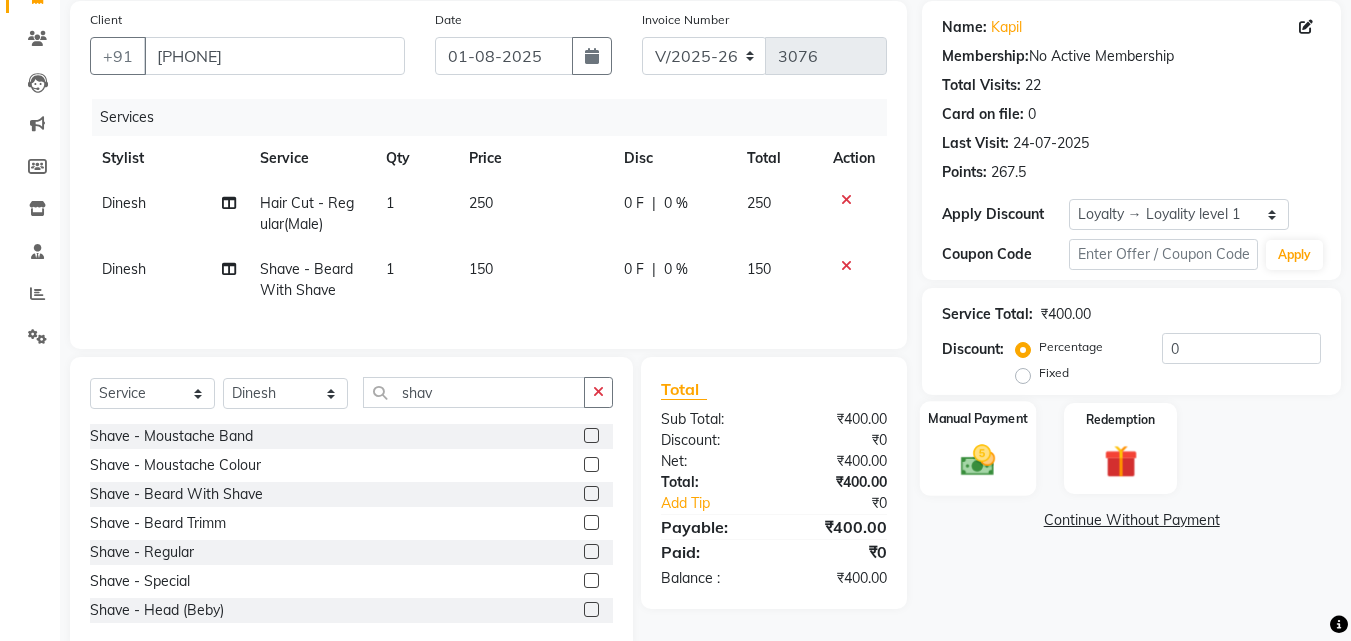 click 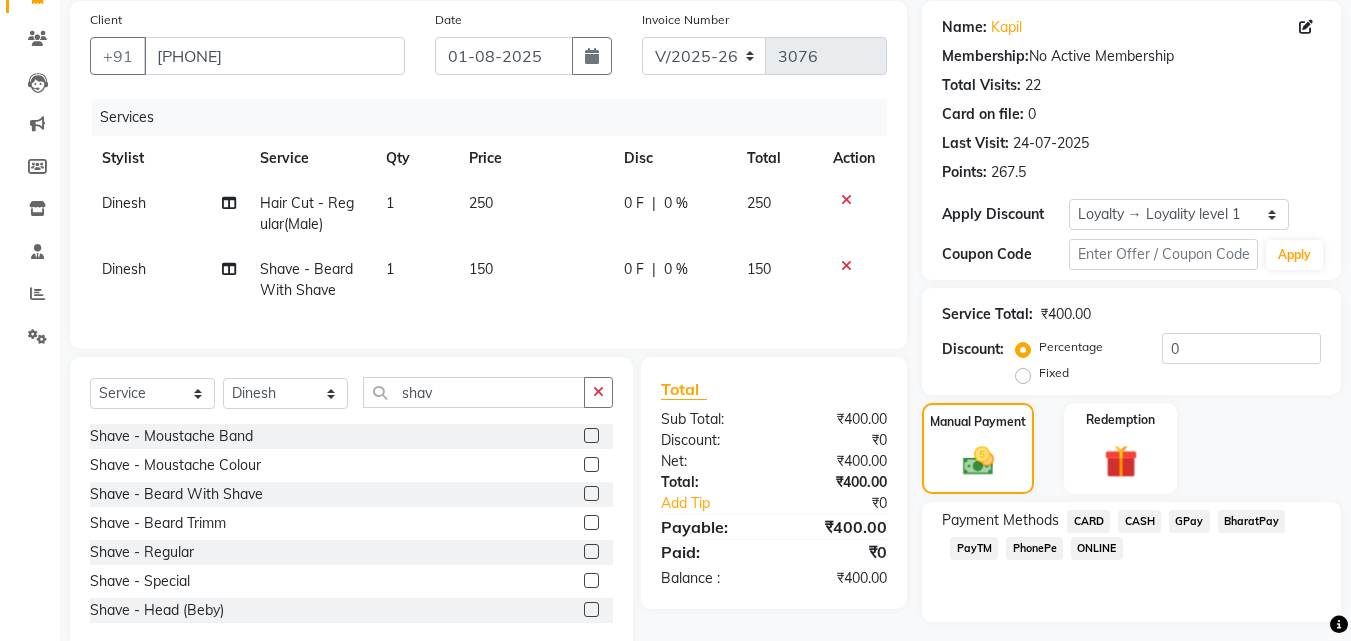 click on "PhonePe" 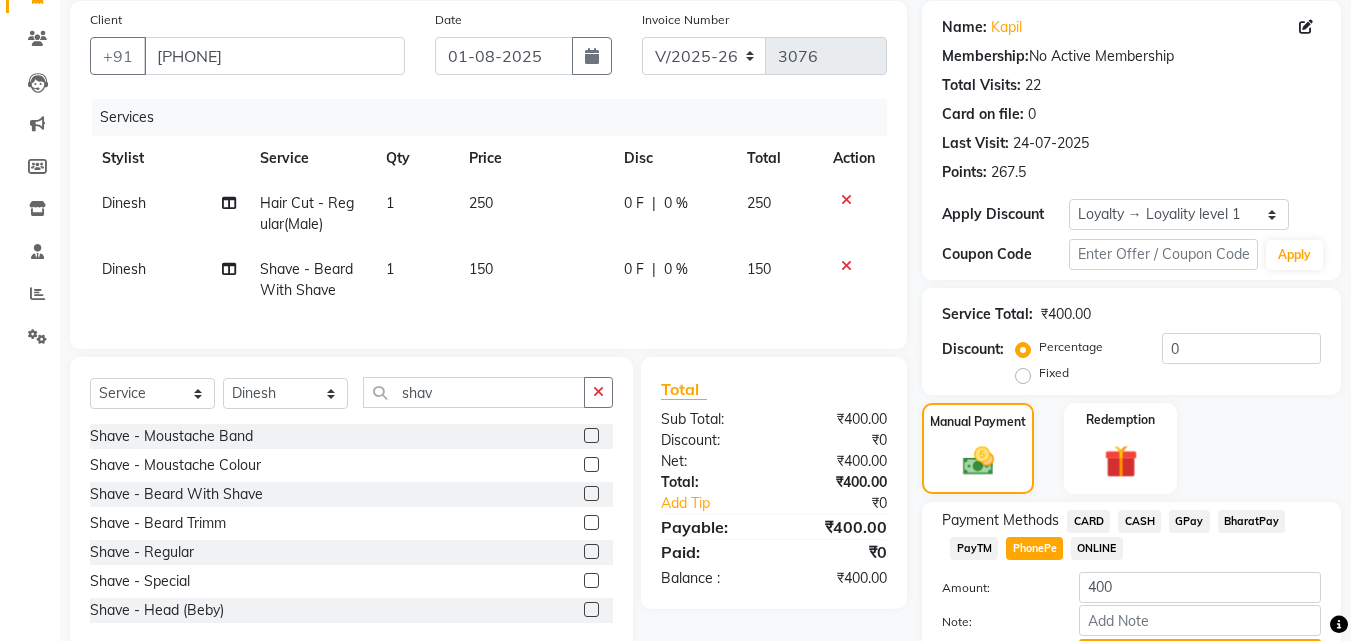 click on "CASH" 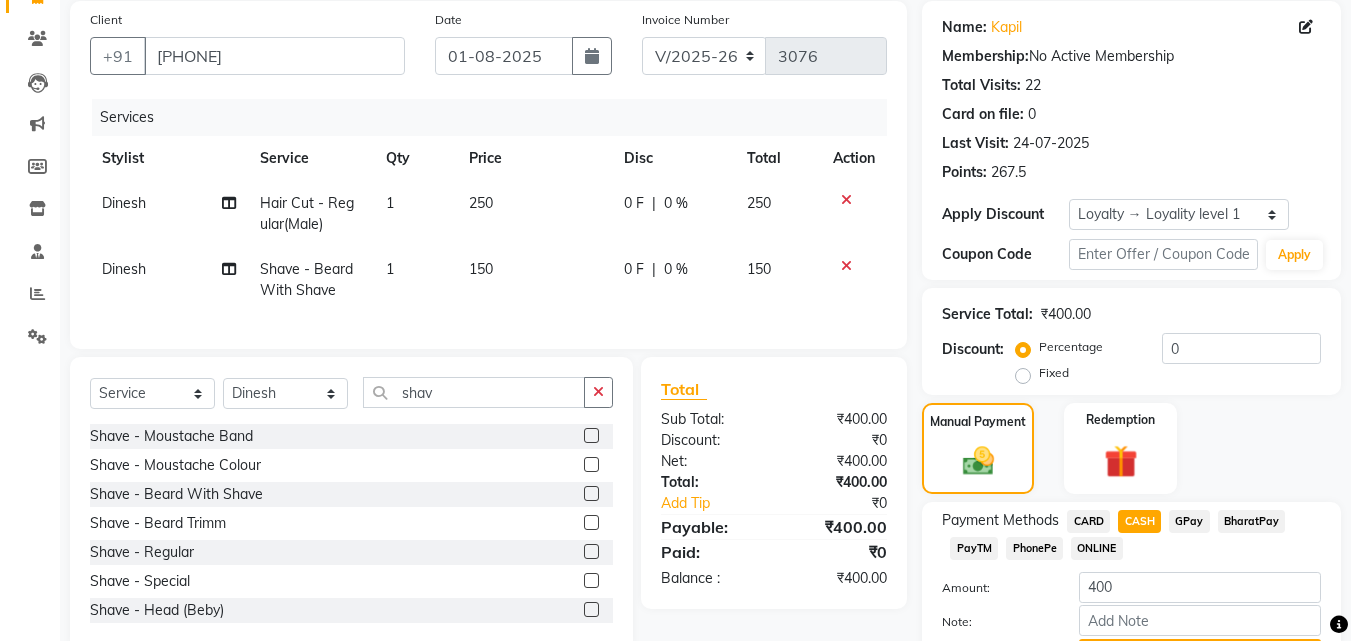 scroll, scrollTop: 257, scrollLeft: 0, axis: vertical 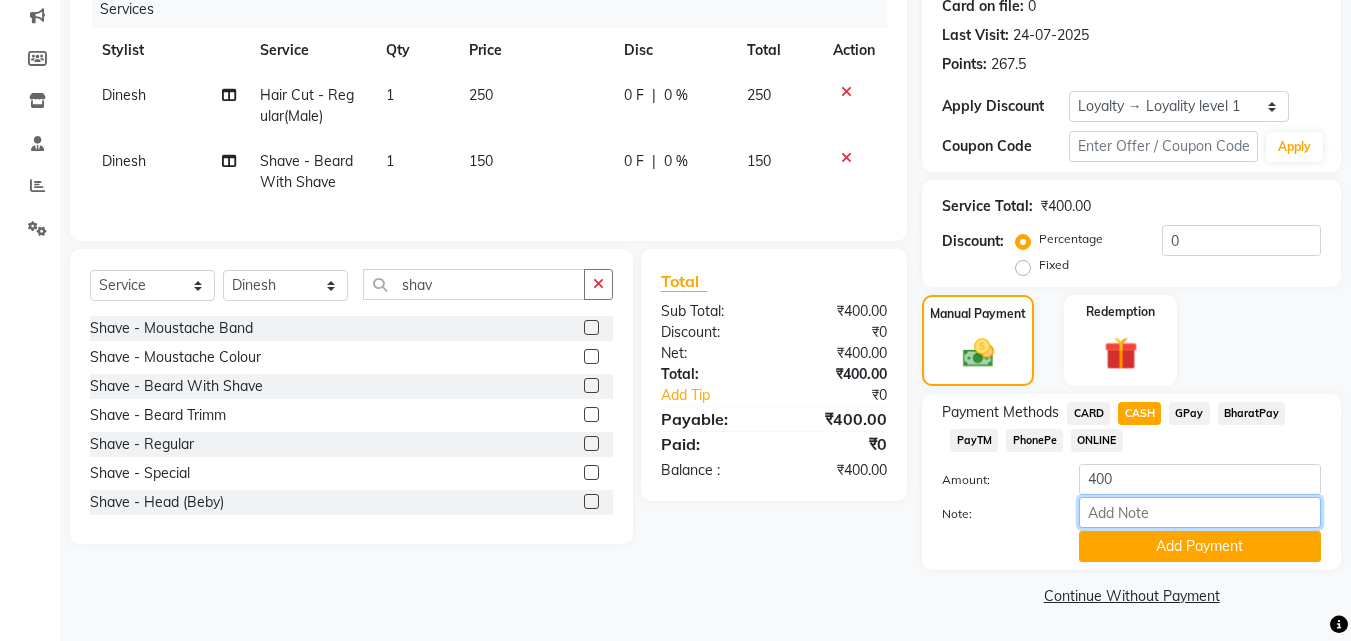 click on "Note:" at bounding box center [1200, 512] 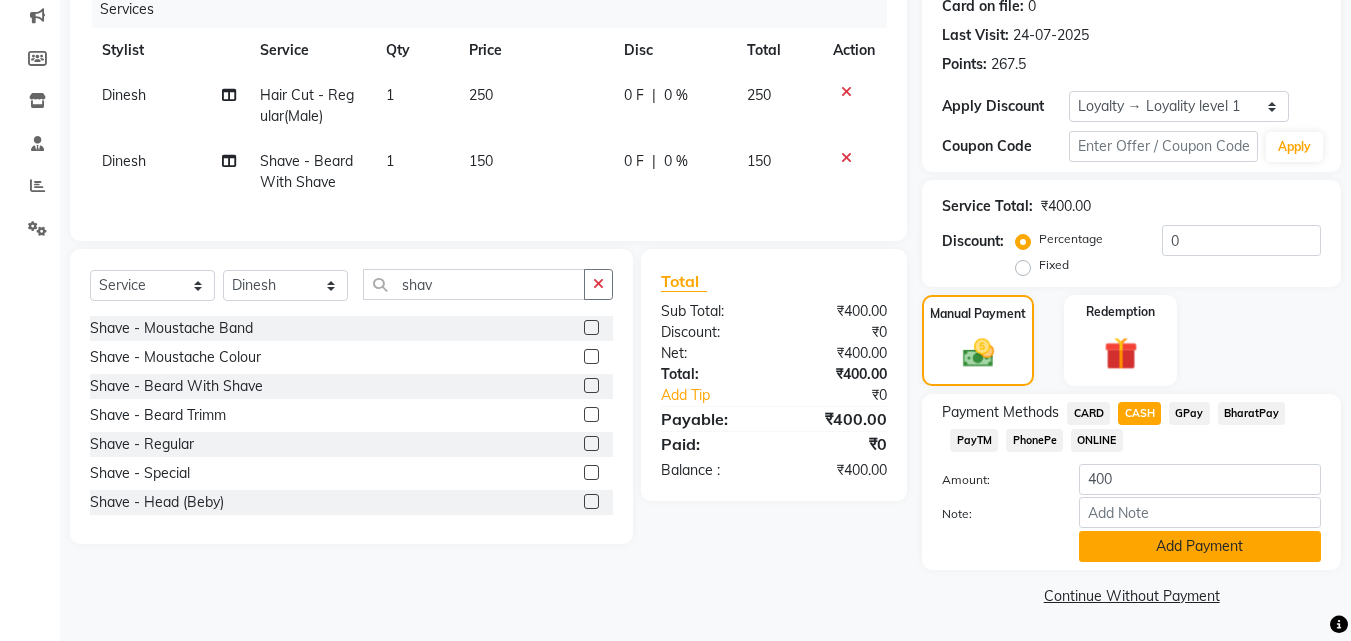 click on "Add Payment" 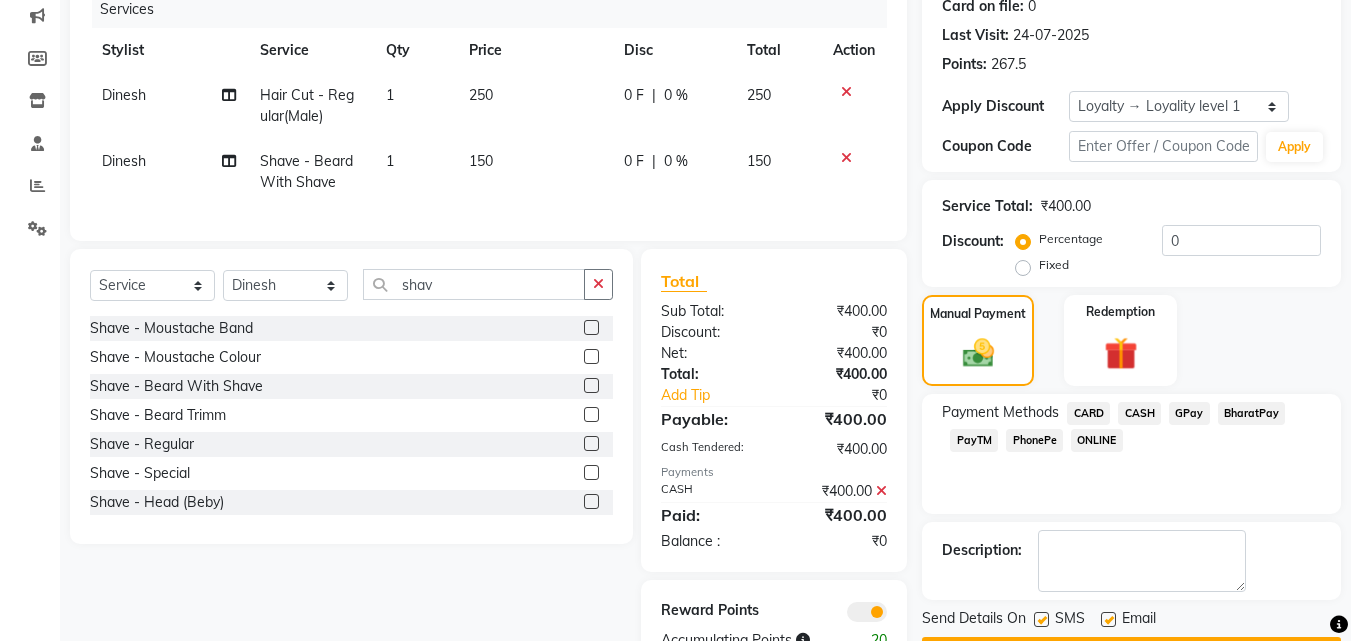 scroll, scrollTop: 332, scrollLeft: 0, axis: vertical 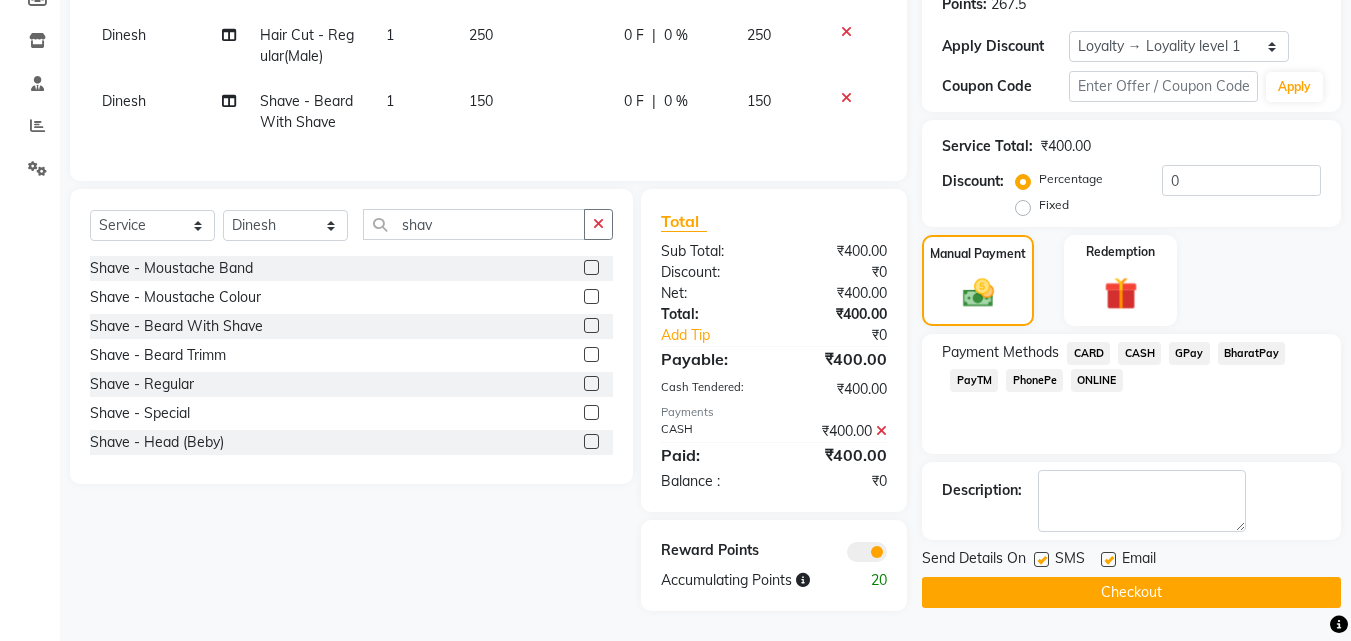 click 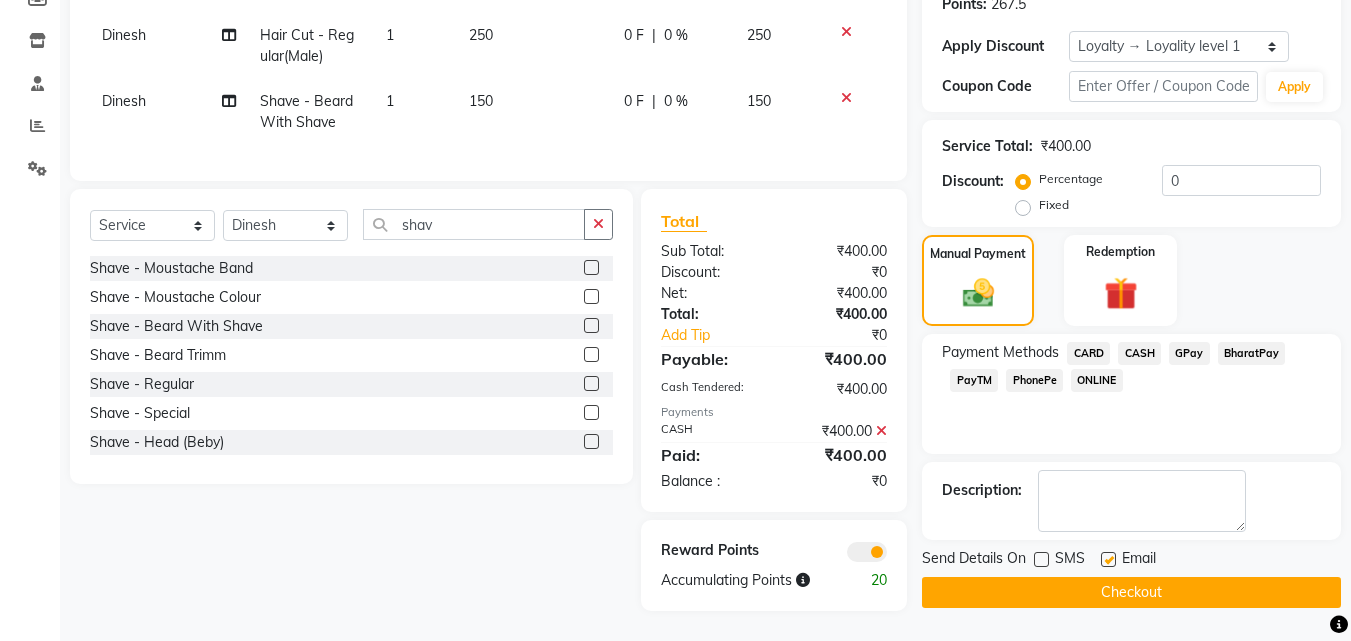 click on "Checkout" 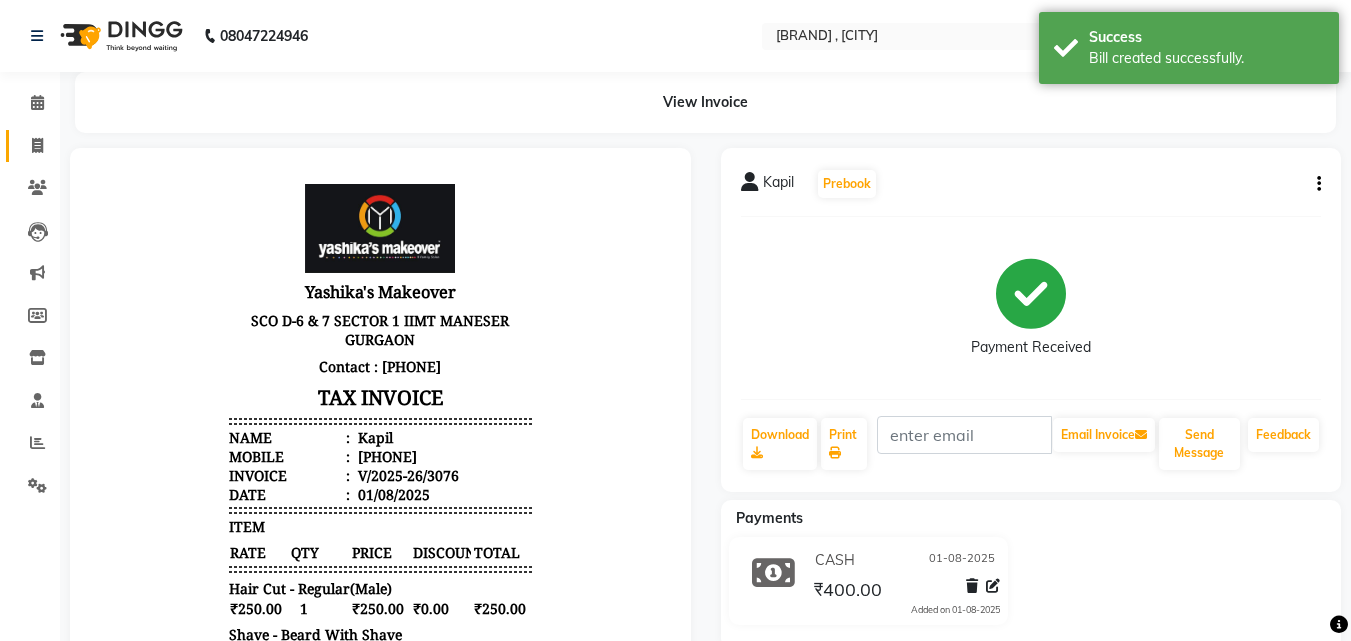 scroll, scrollTop: 0, scrollLeft: 0, axis: both 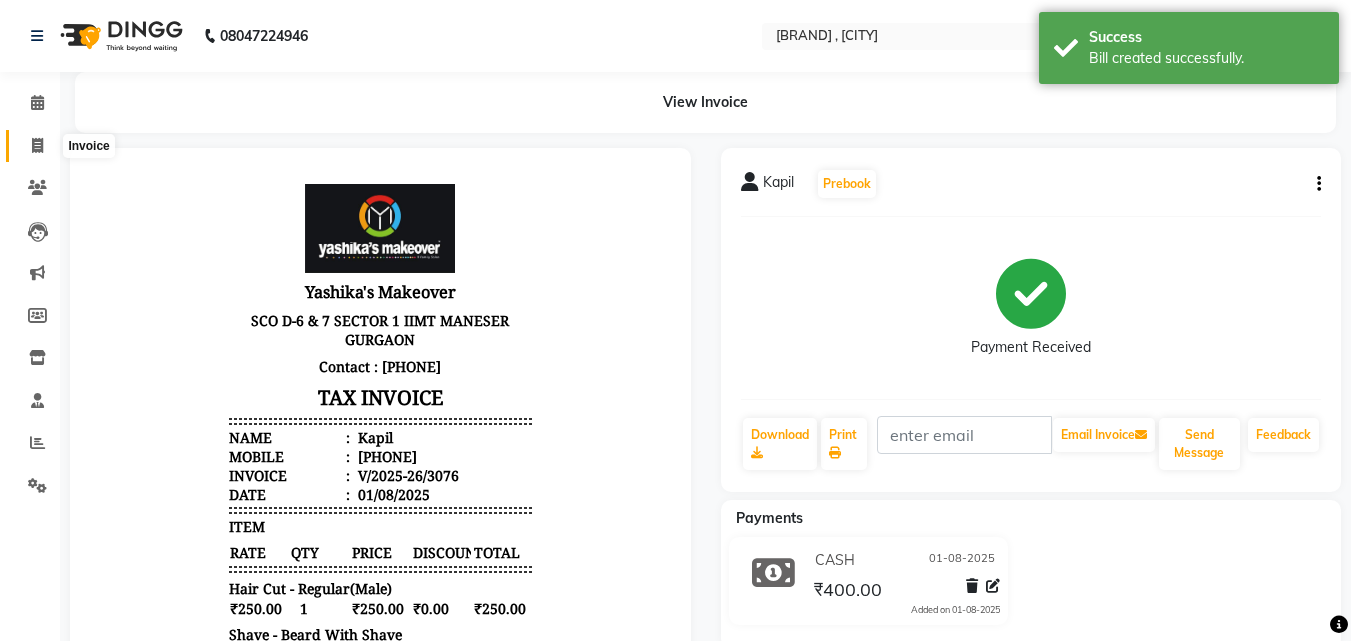 click 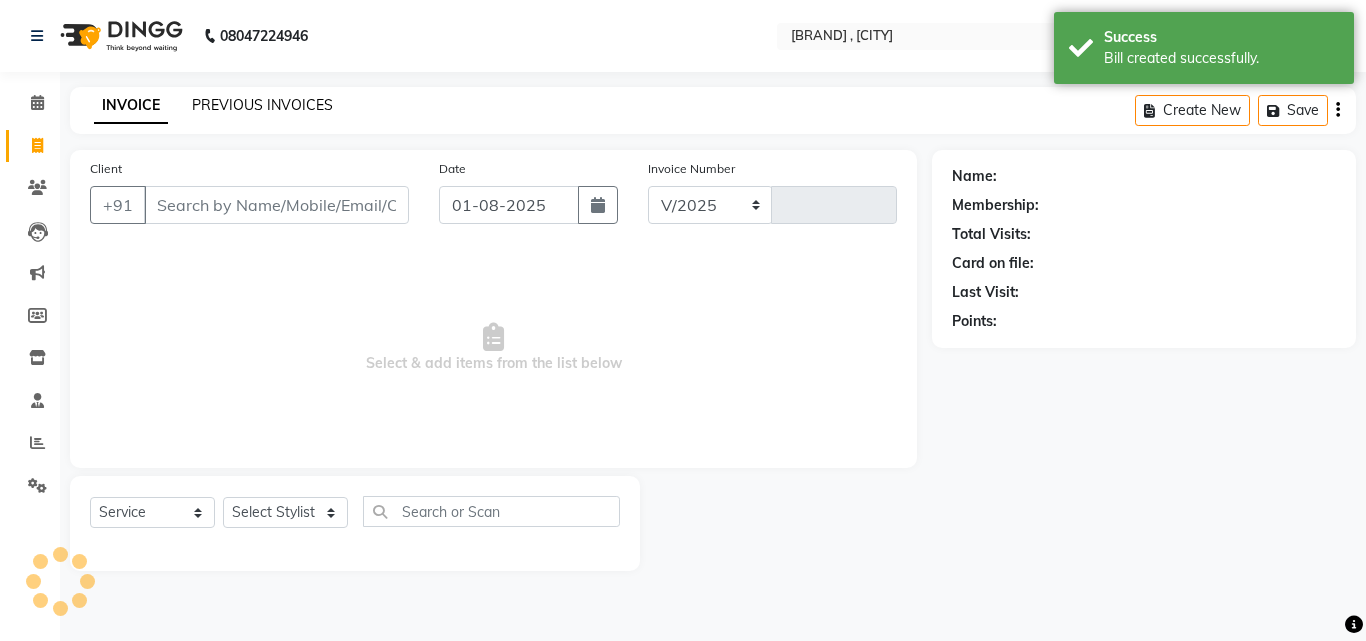 select on "820" 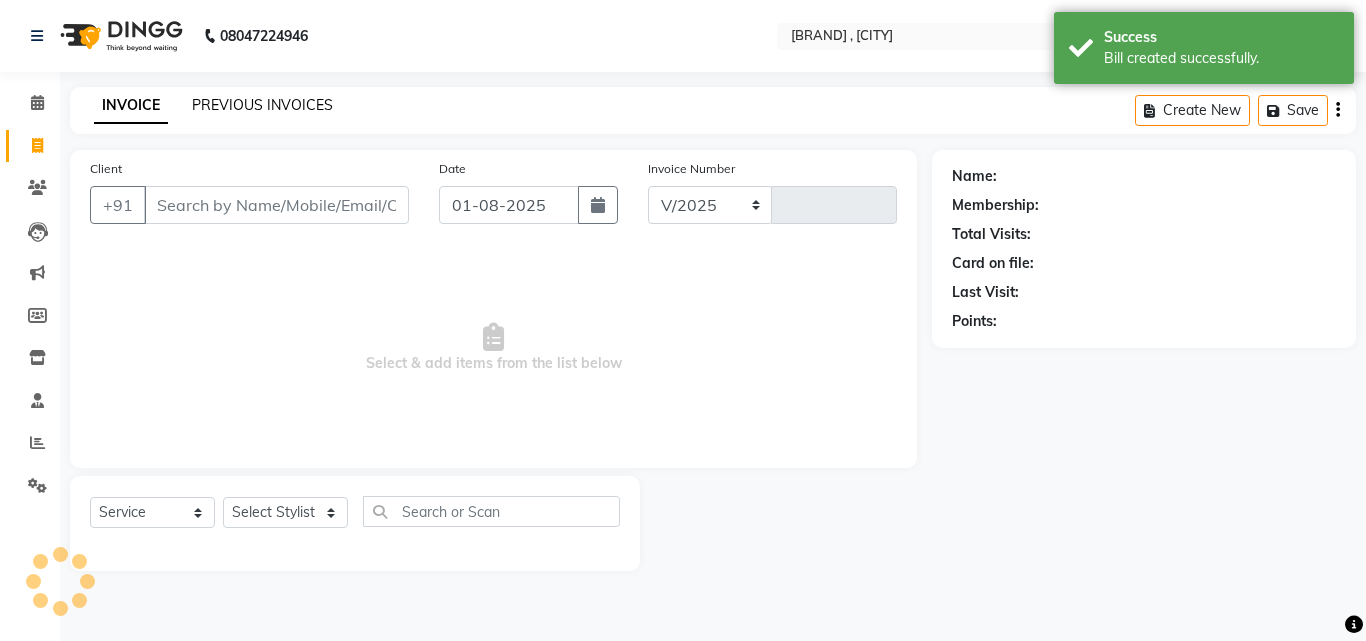 type on "3077" 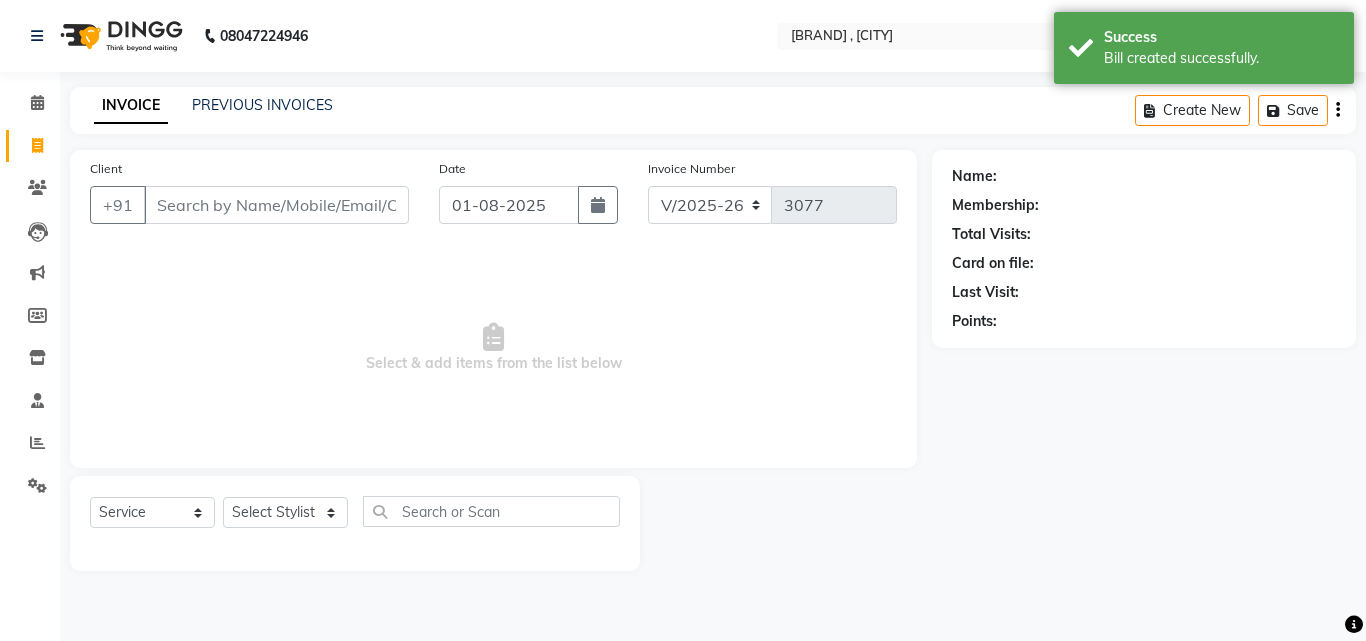 click on "Client" at bounding box center (276, 205) 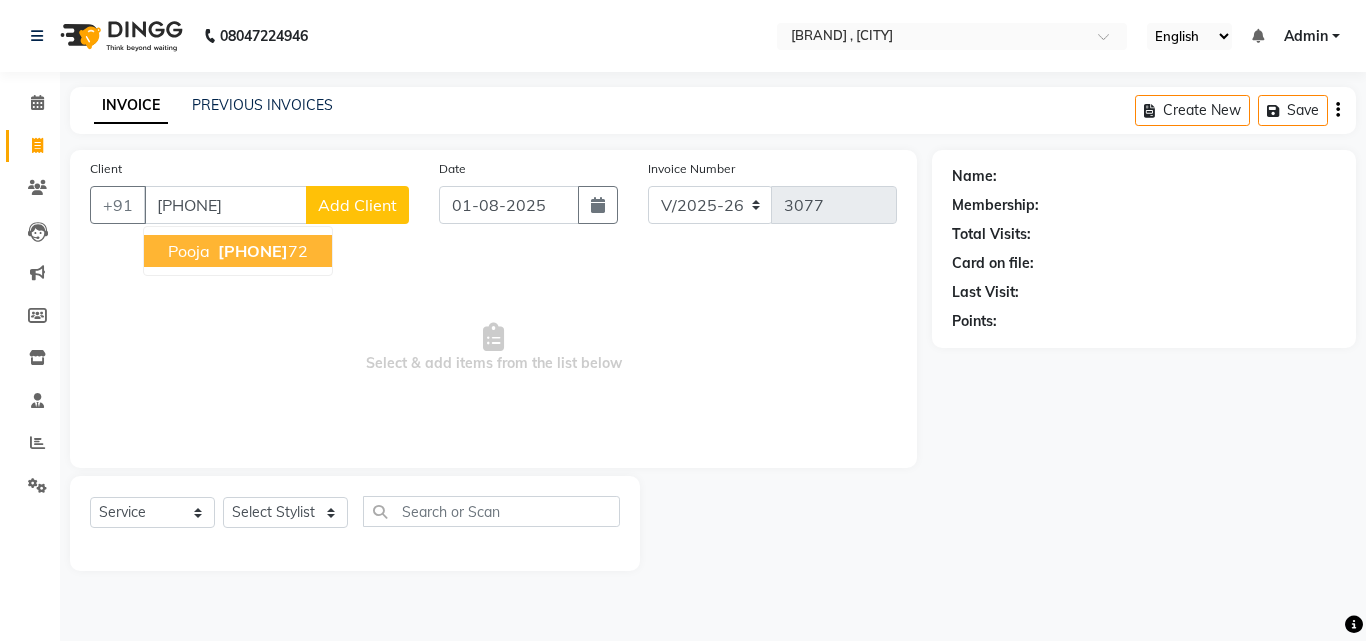 click on "[PHONE]" at bounding box center (253, 251) 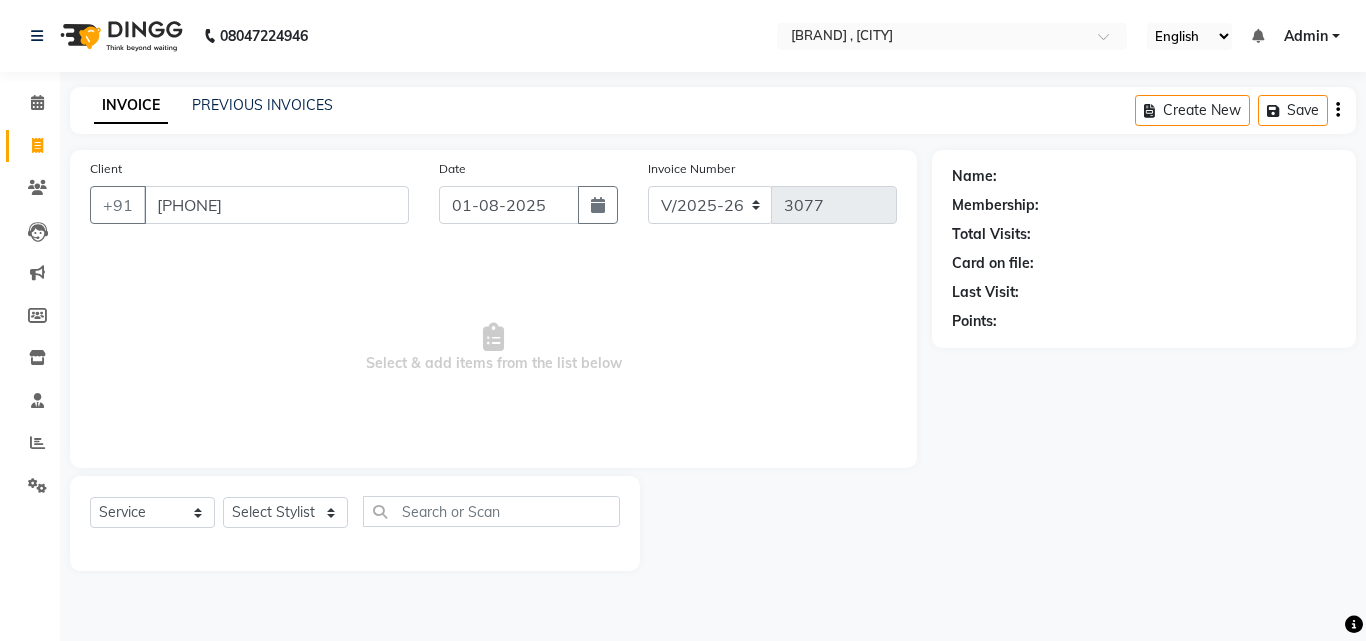 type on "[PHONE]" 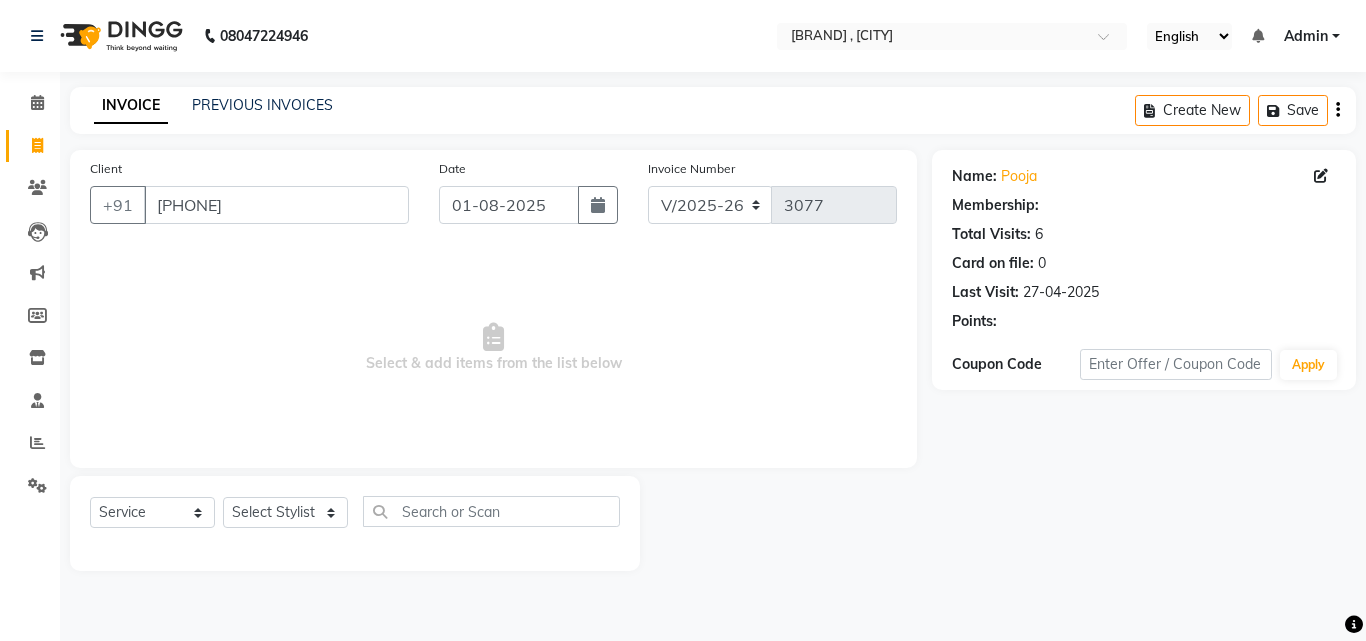 select on "1: Object" 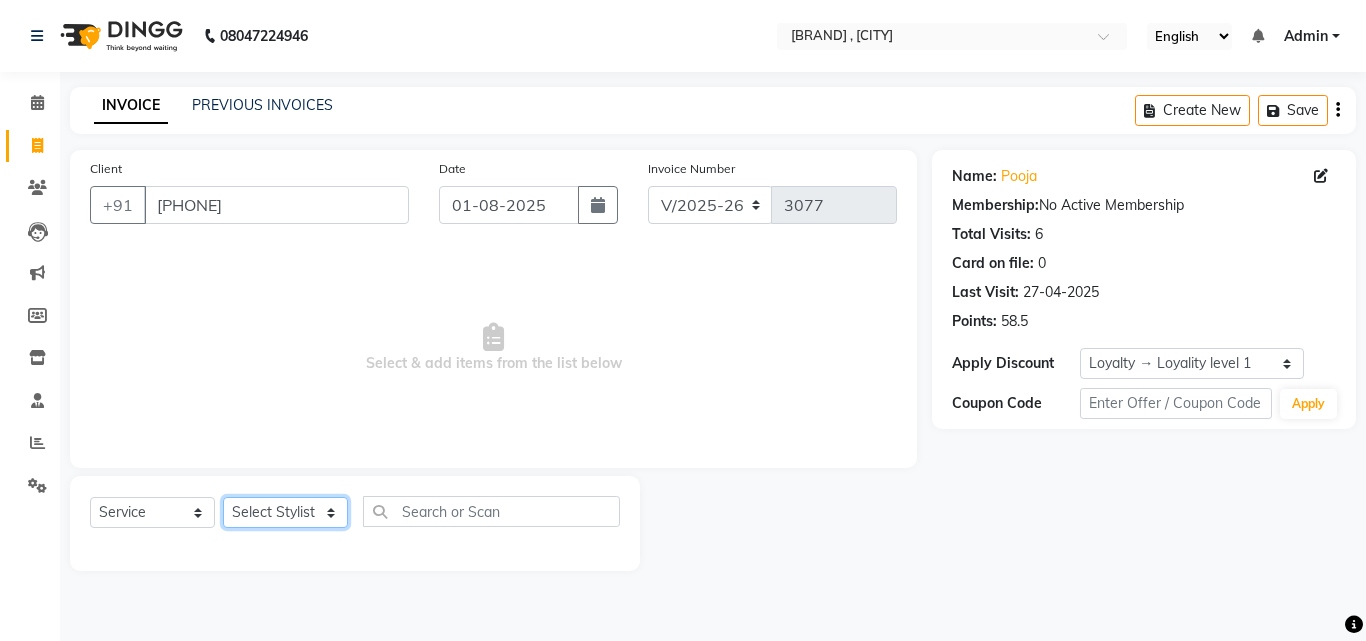 click on "Select Stylist Danish Shavej Dinesh Krishna Lalita Lalita Mdm Manjeet Minakshi Nancy Nikita Pooja Rinki Sahil sapna Shakshi (Oct24) Sudha" 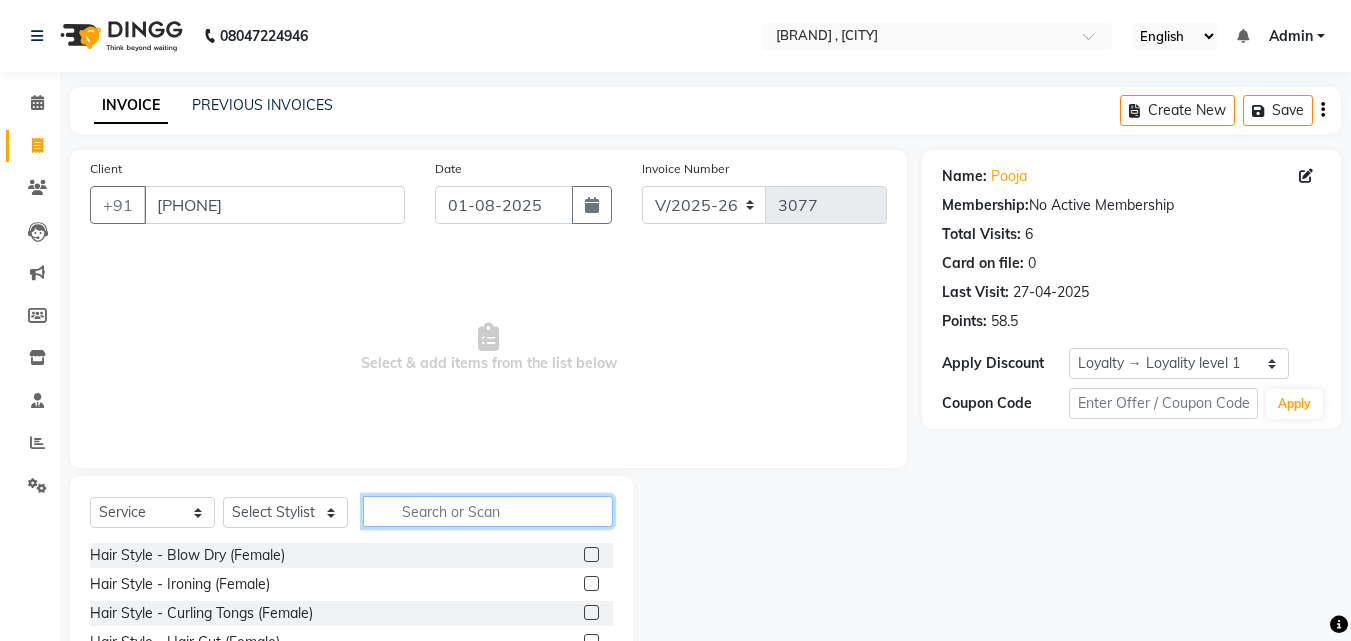 click 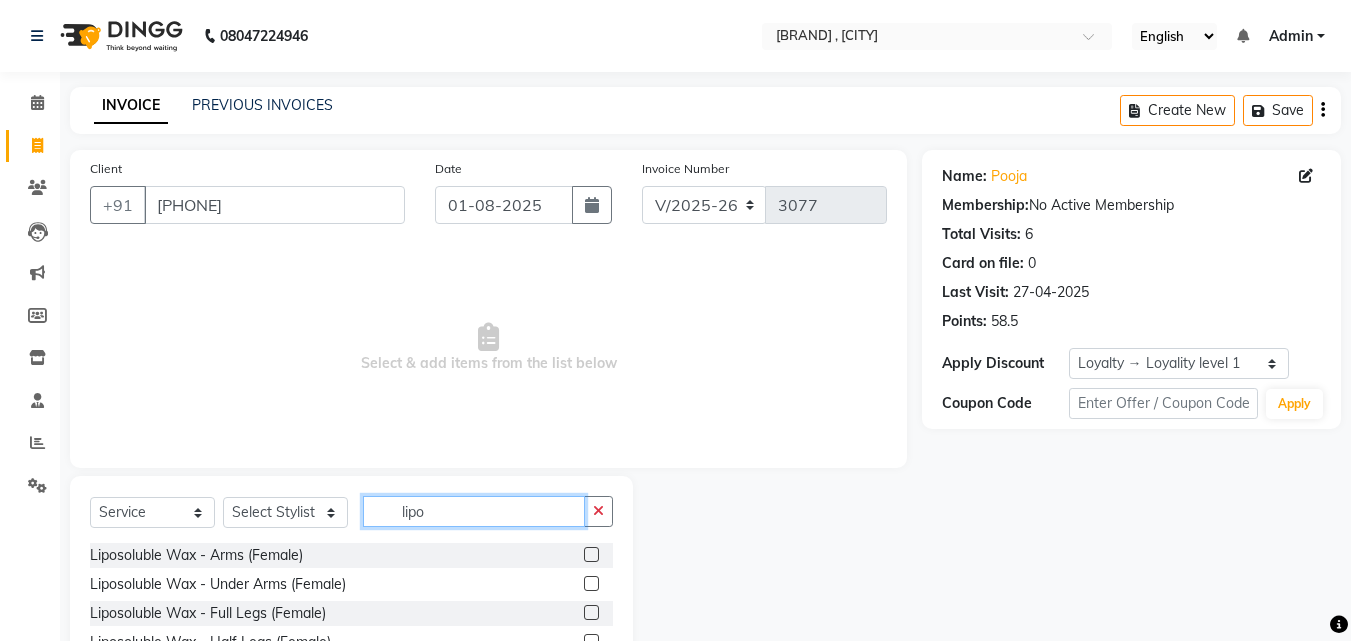 type on "lipo" 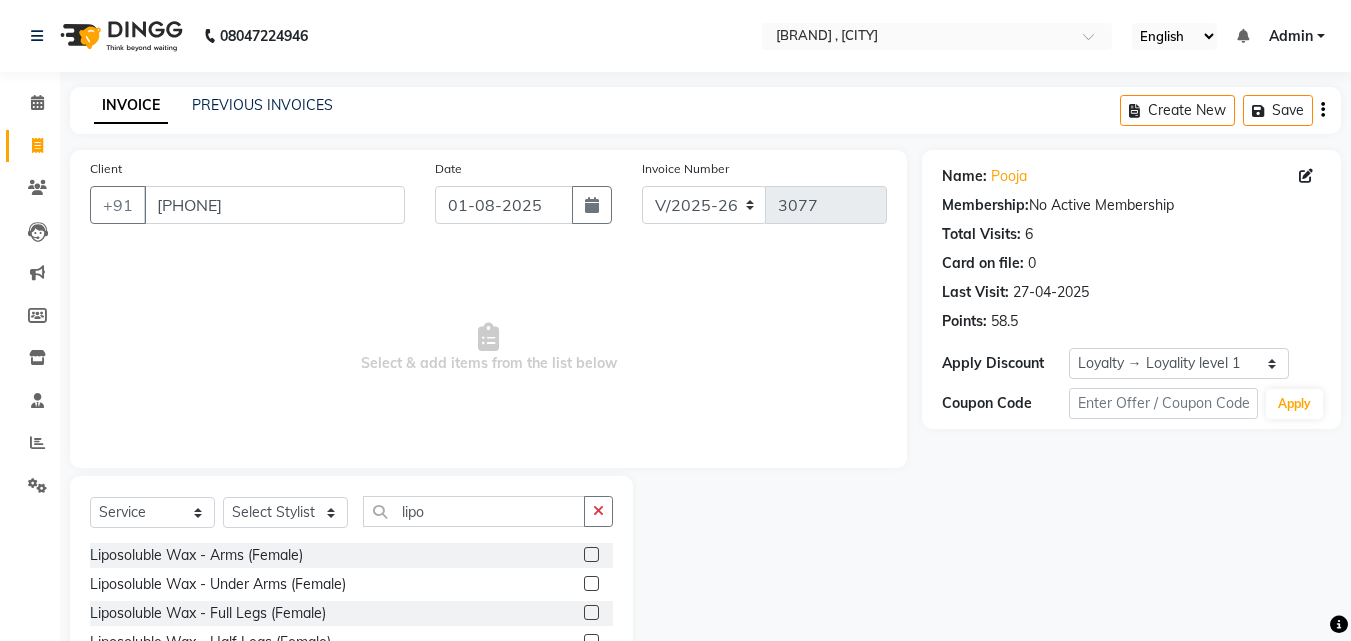 click 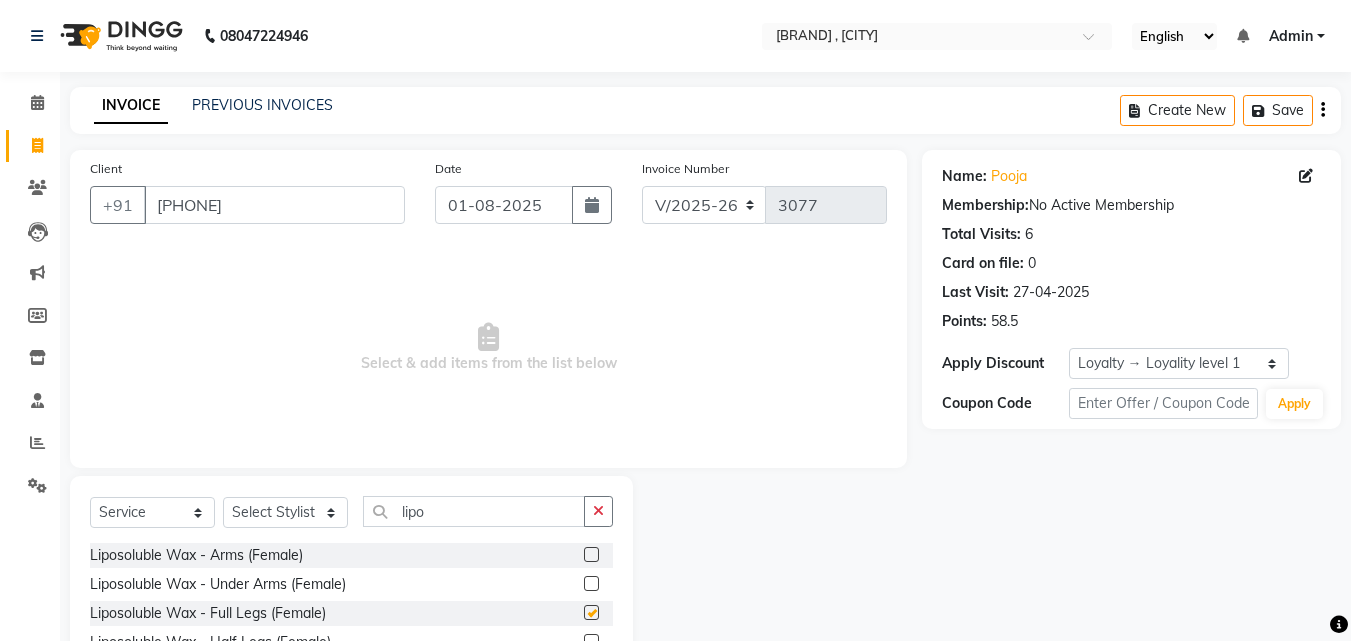 drag, startPoint x: 573, startPoint y: 616, endPoint x: 574, endPoint y: 596, distance: 20.024984 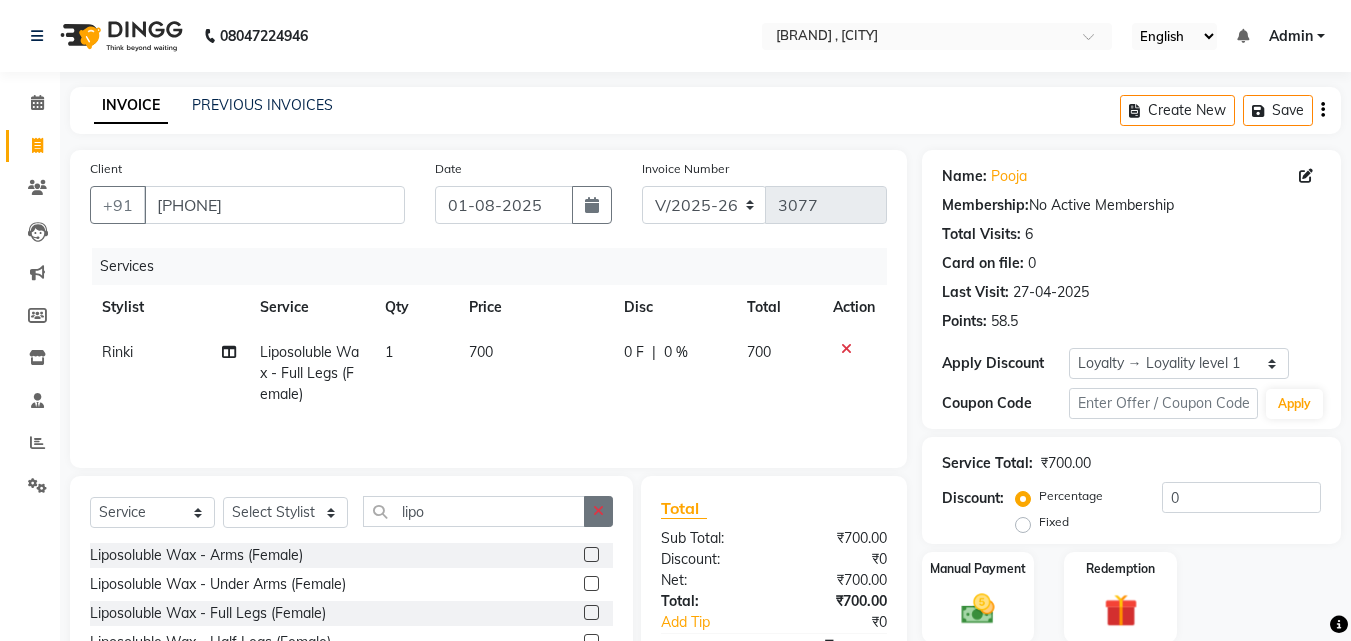 click 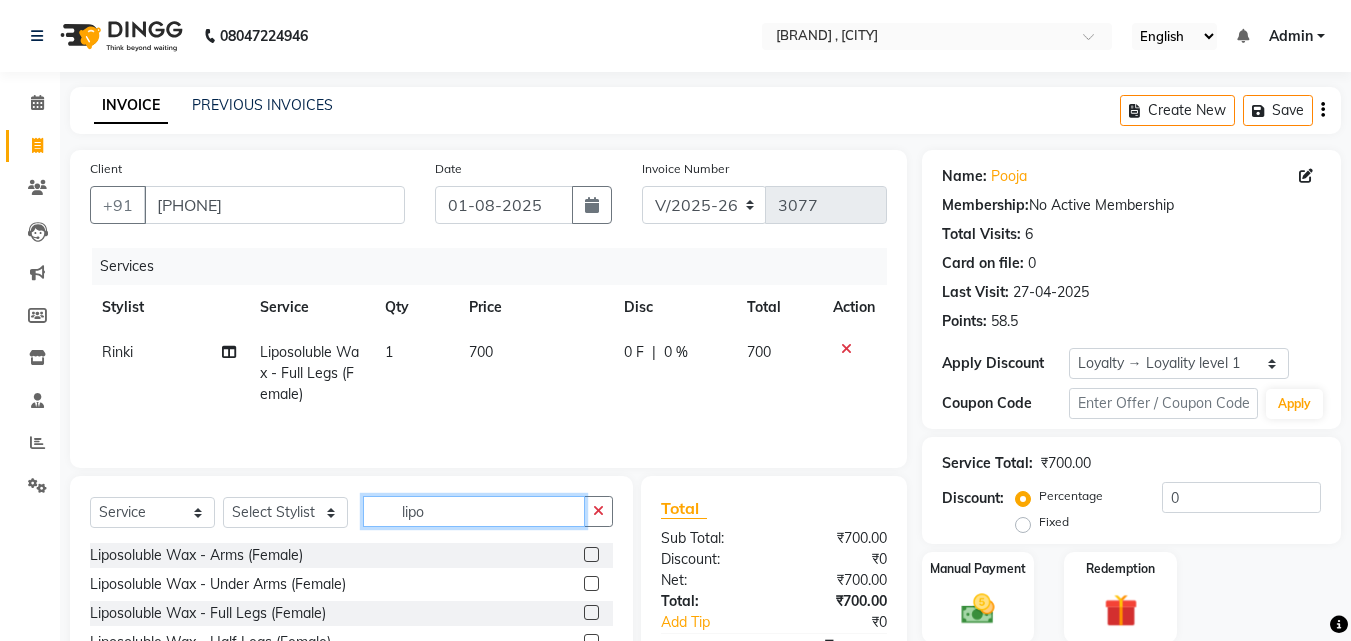 click on "lipo" 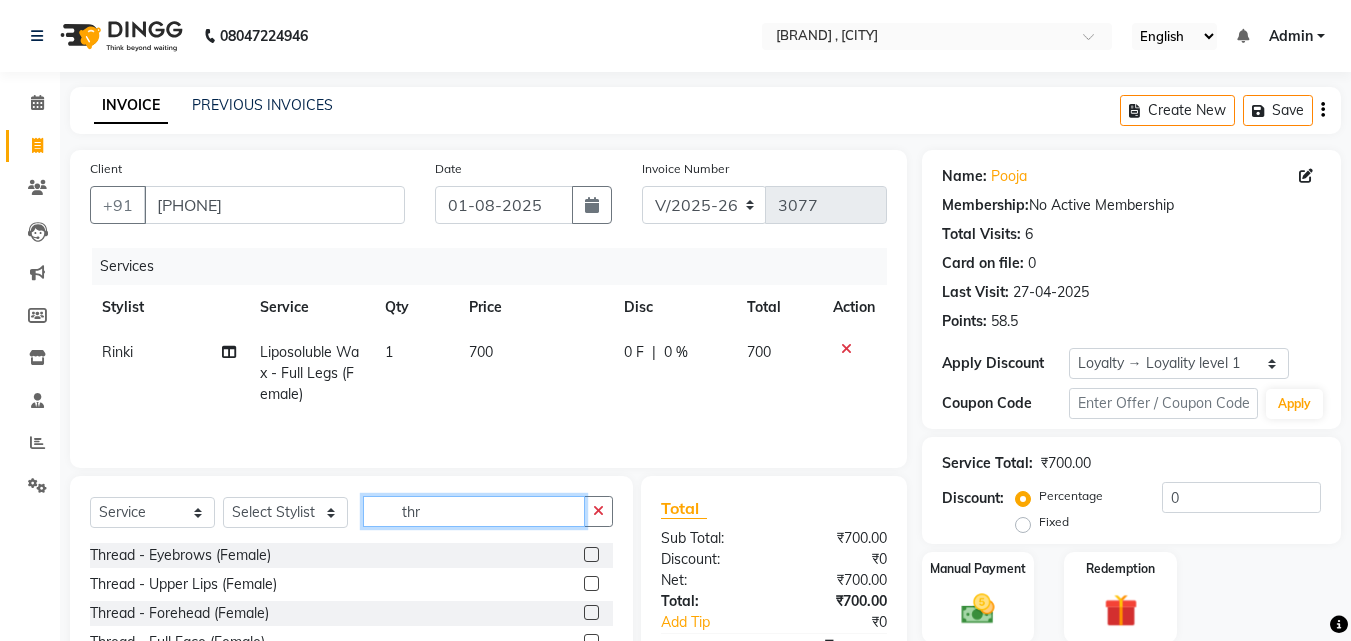 type on "thr" 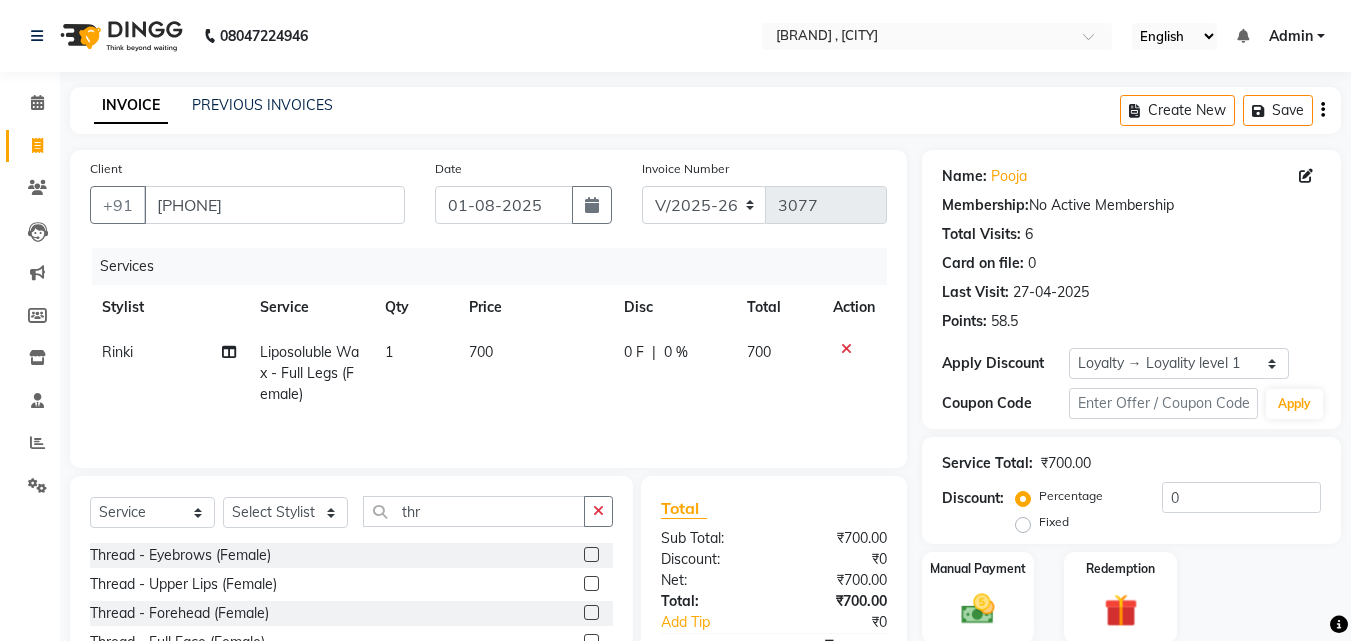 click 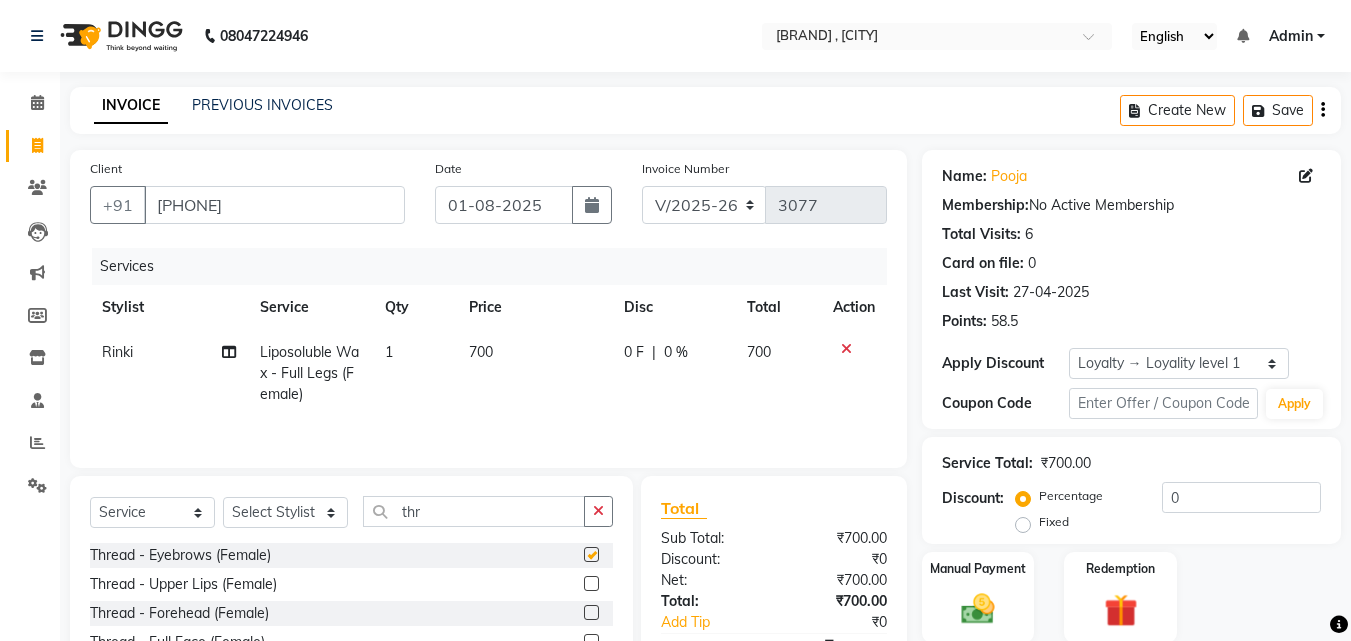 click on "Select Service Product Membership Package Voucher Prepaid Gift Card Select Stylist Danish Shavej Dinesh Krishna Lalita Lalita Mdm Manjeet Minakshi Nancy Nikita Pooja Rinki Sahil sapna Shakshi (Oct24) Sudha thr Thread - Eyebrows (Female) Thread - Upper Lips (Female) Thread - Forehead (Female) Thread - Full Face (Female) Thread - Eyebrows (Male) Thread - Chik (Male) Thread - Chin (Female) Thread - Side Locks (Female)" 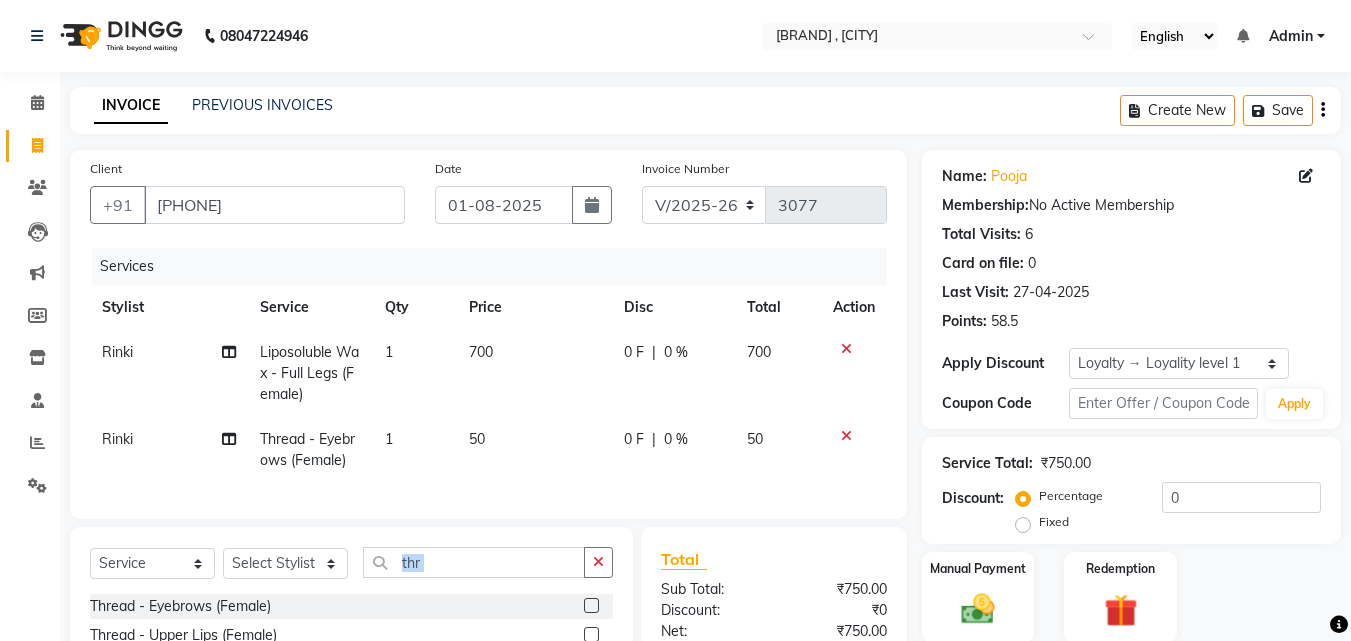 checkbox on "false" 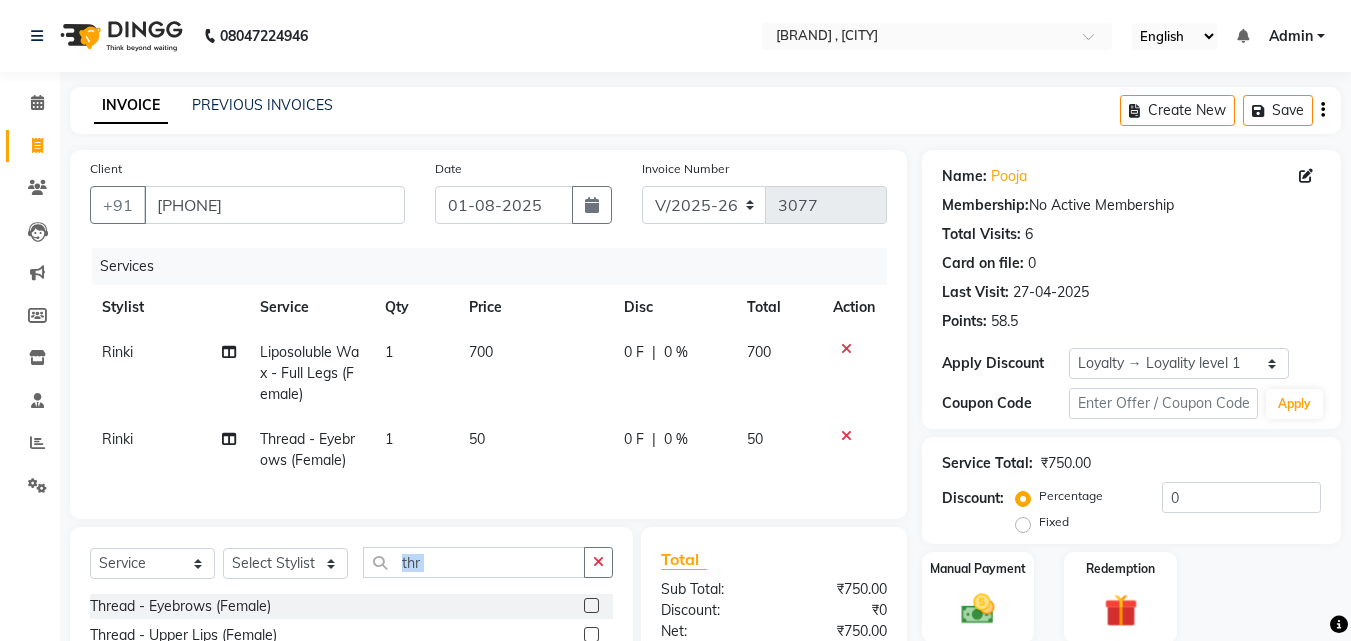 scroll, scrollTop: 226, scrollLeft: 0, axis: vertical 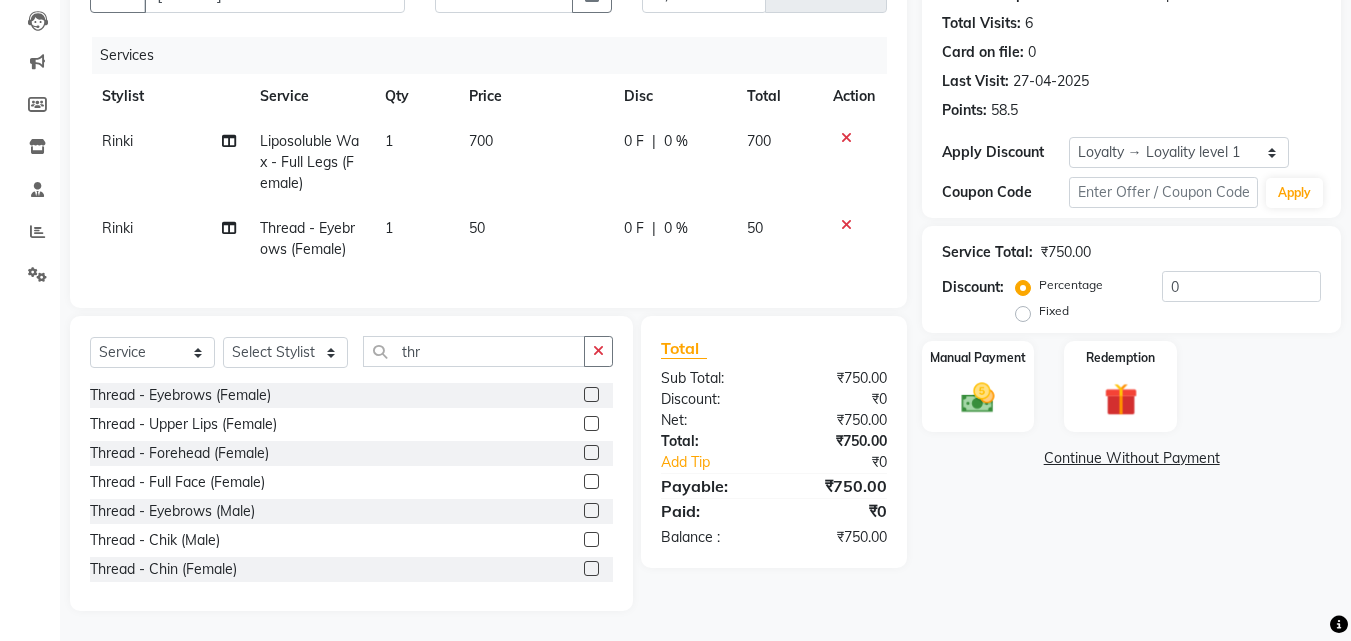 click 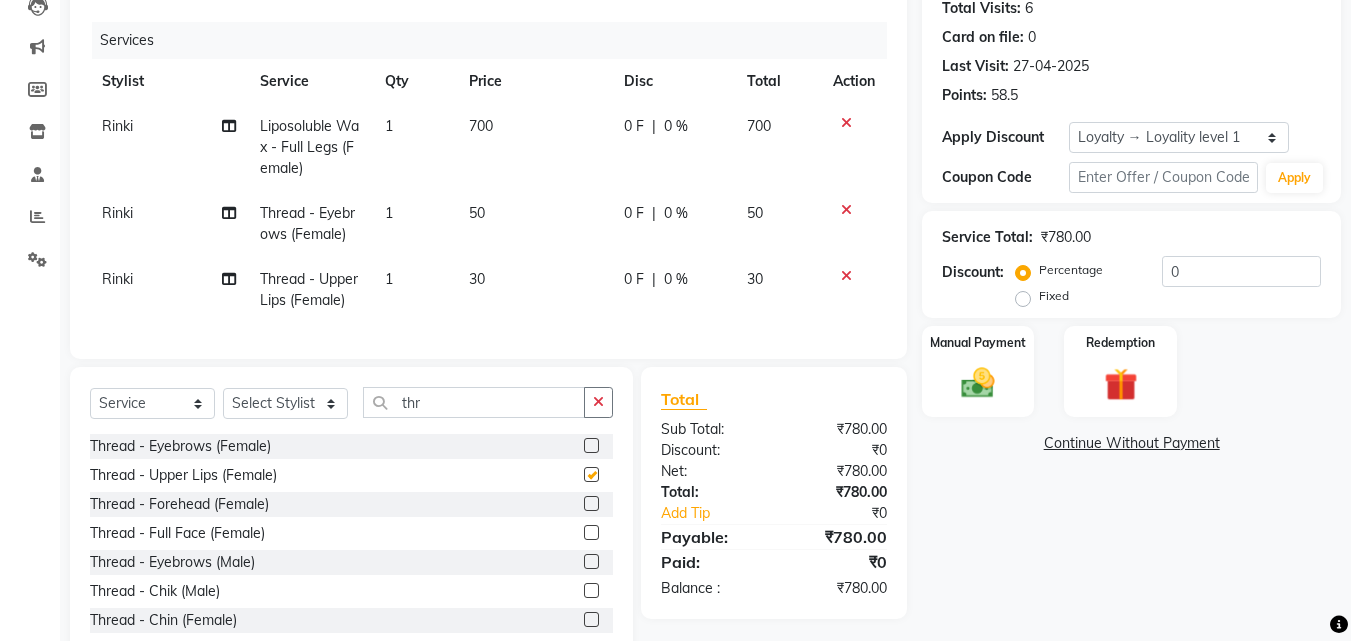 checkbox on "false" 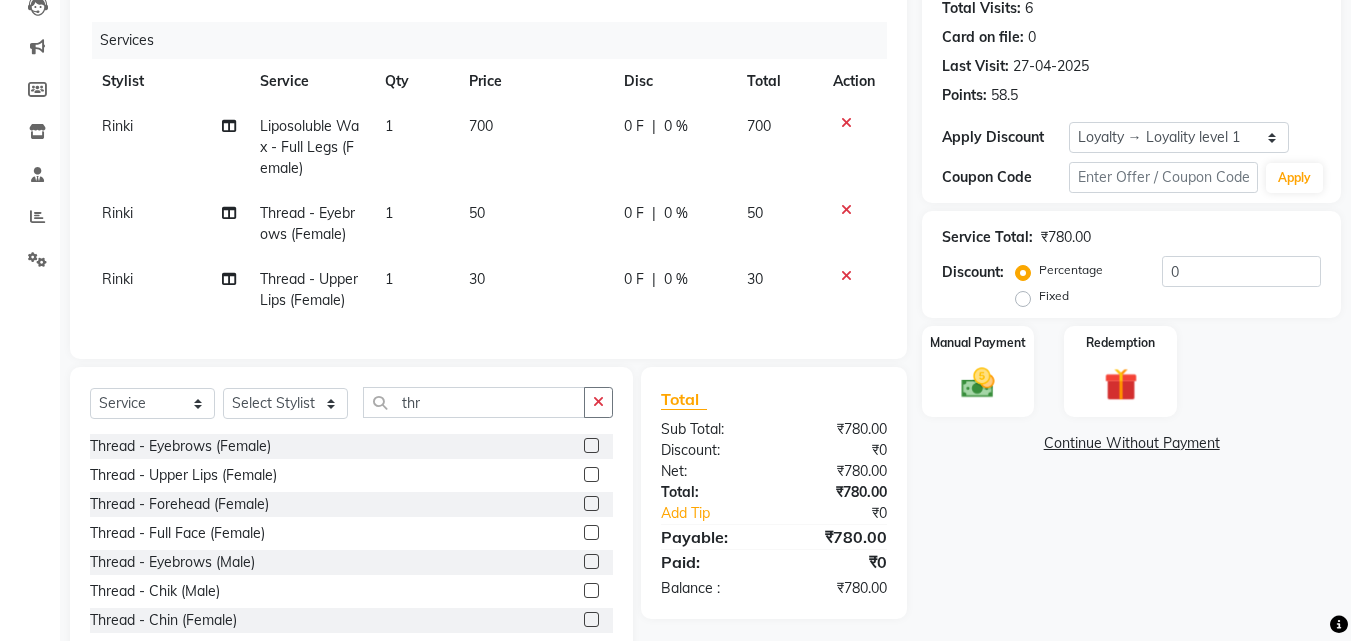 click 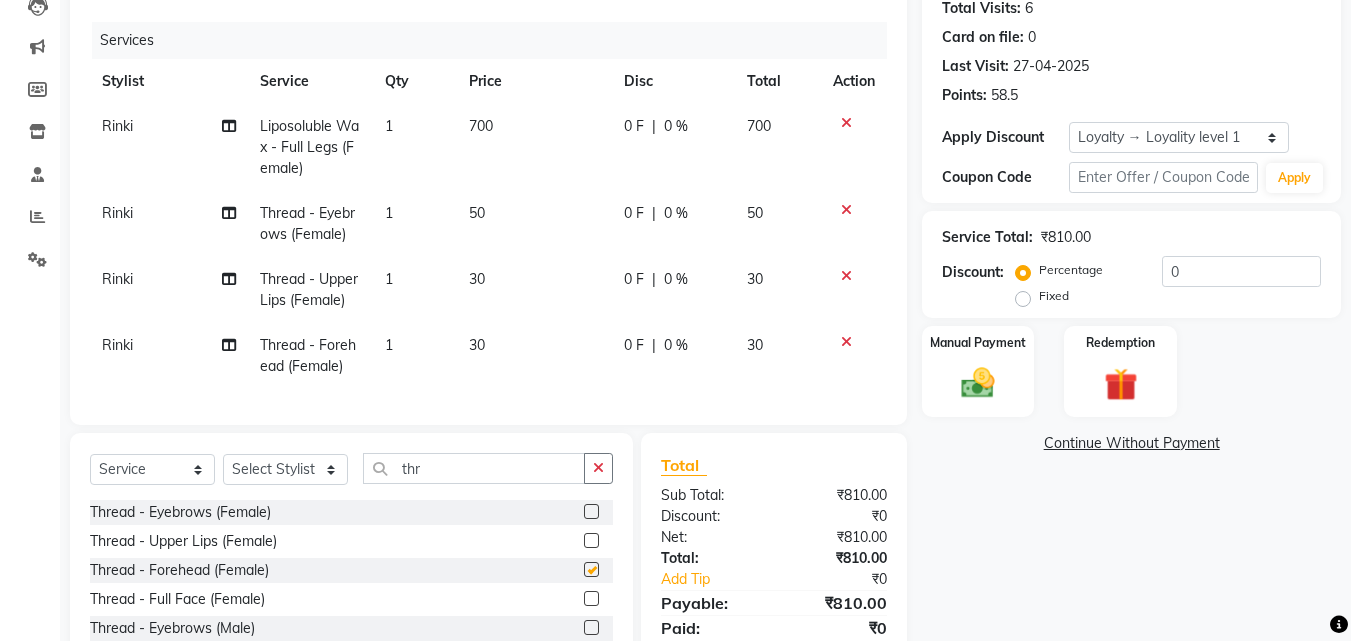 checkbox on "false" 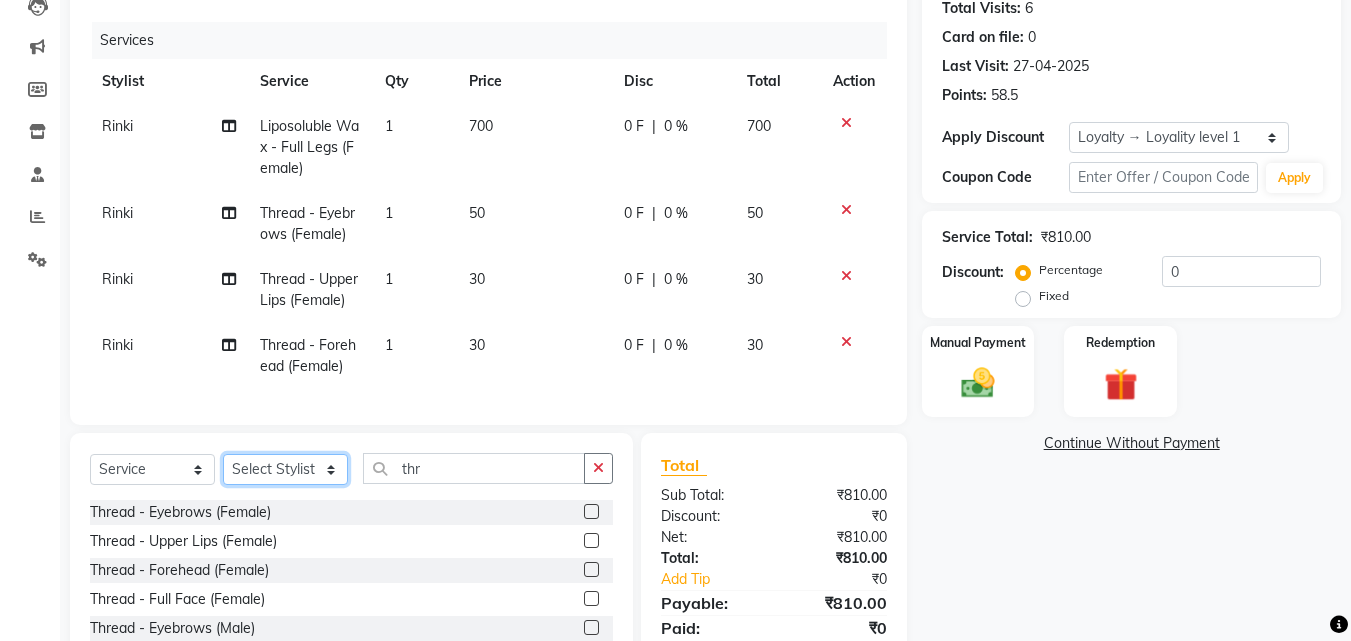 click on "Select Stylist Danish Shavej Dinesh Krishna Lalita Lalita Mdm Manjeet Minakshi Nancy Nikita Pooja Rinki Sahil sapna Shakshi (Oct24) Sudha" 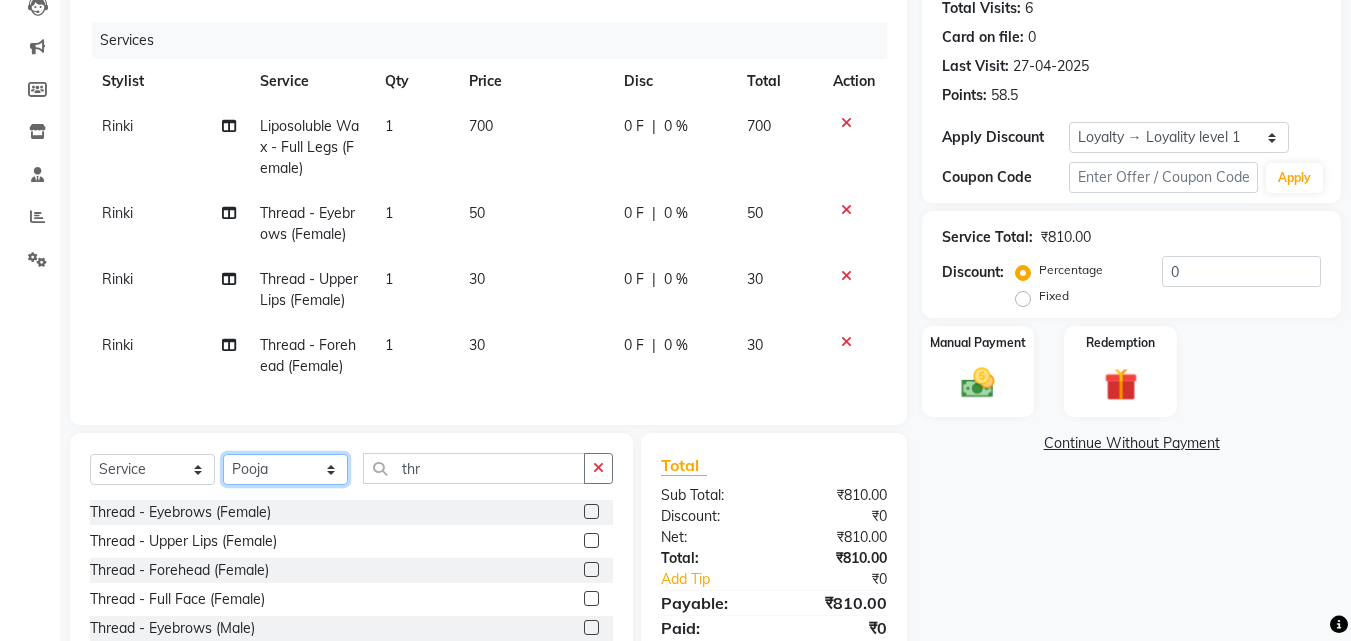 click on "Select Stylist Danish Shavej Dinesh Krishna Lalita Lalita Mdm Manjeet Minakshi Nancy Nikita Pooja Rinki Sahil sapna Shakshi (Oct24) Sudha" 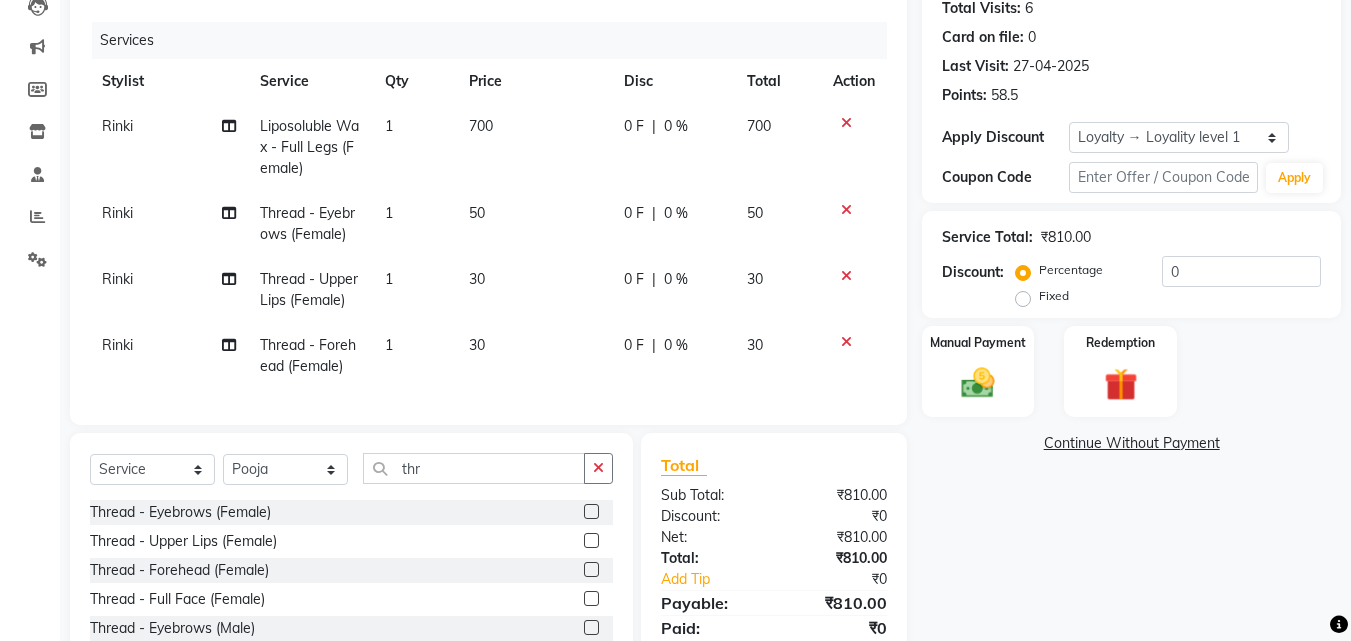 drag, startPoint x: 298, startPoint y: 471, endPoint x: 598, endPoint y: 482, distance: 300.2016 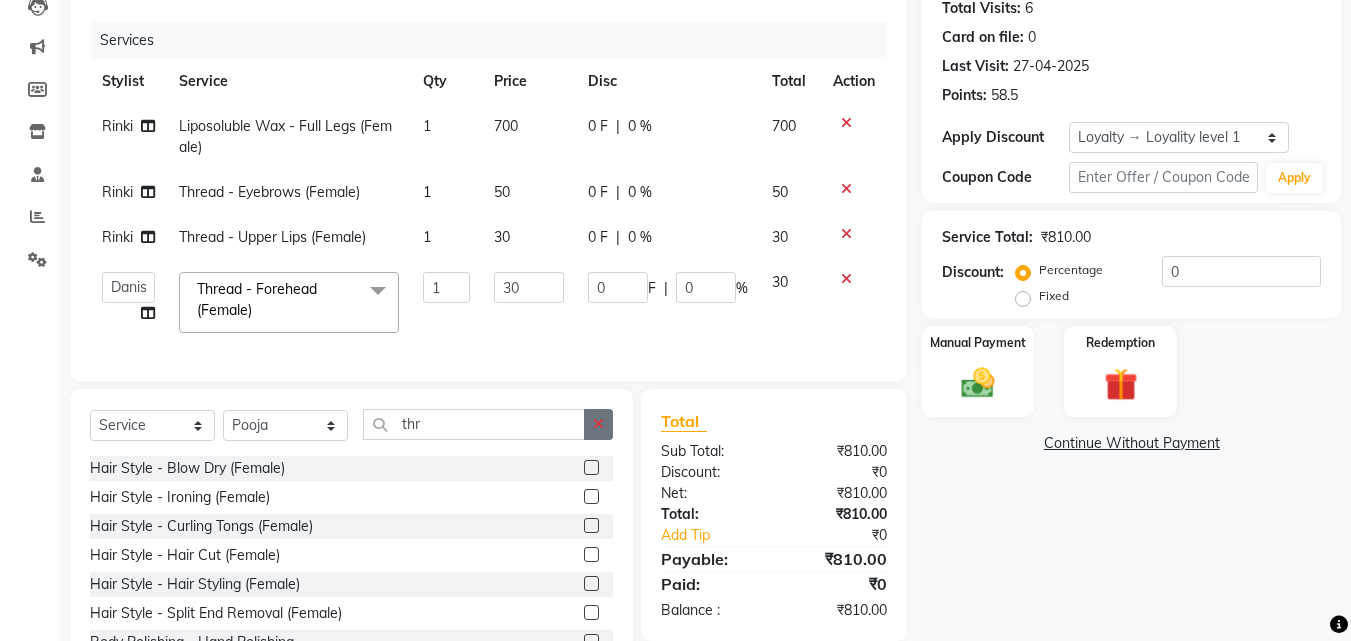 click 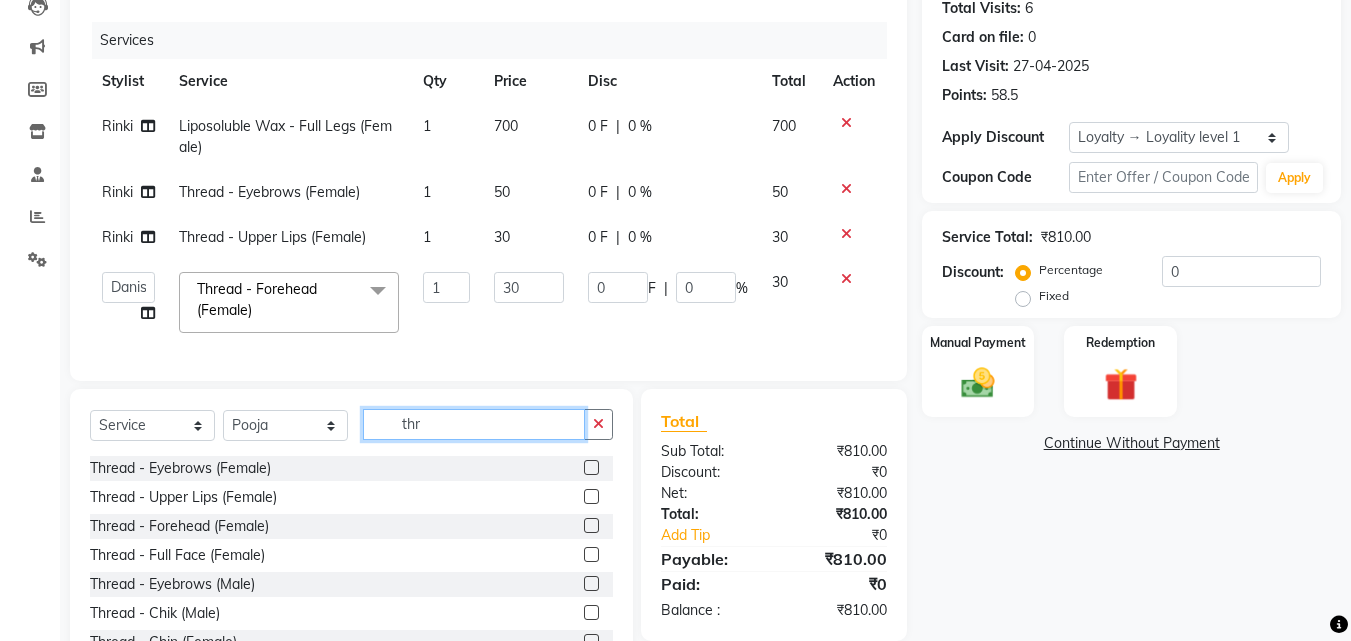 type on "thr" 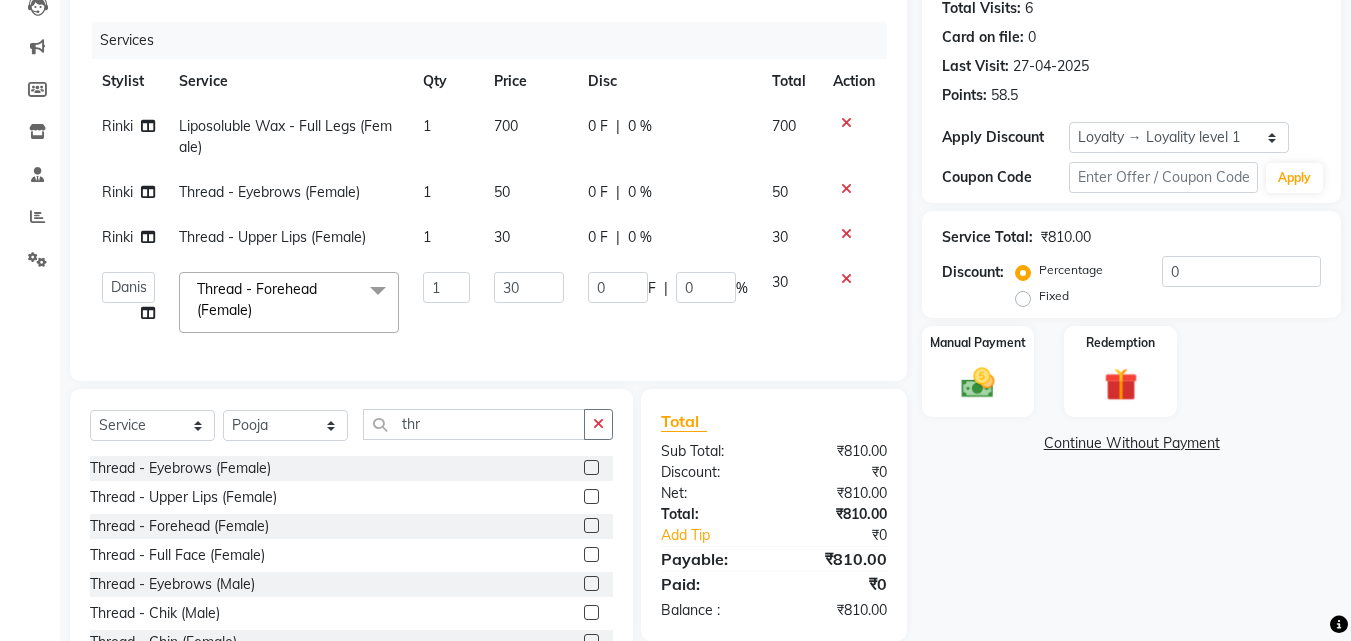 click 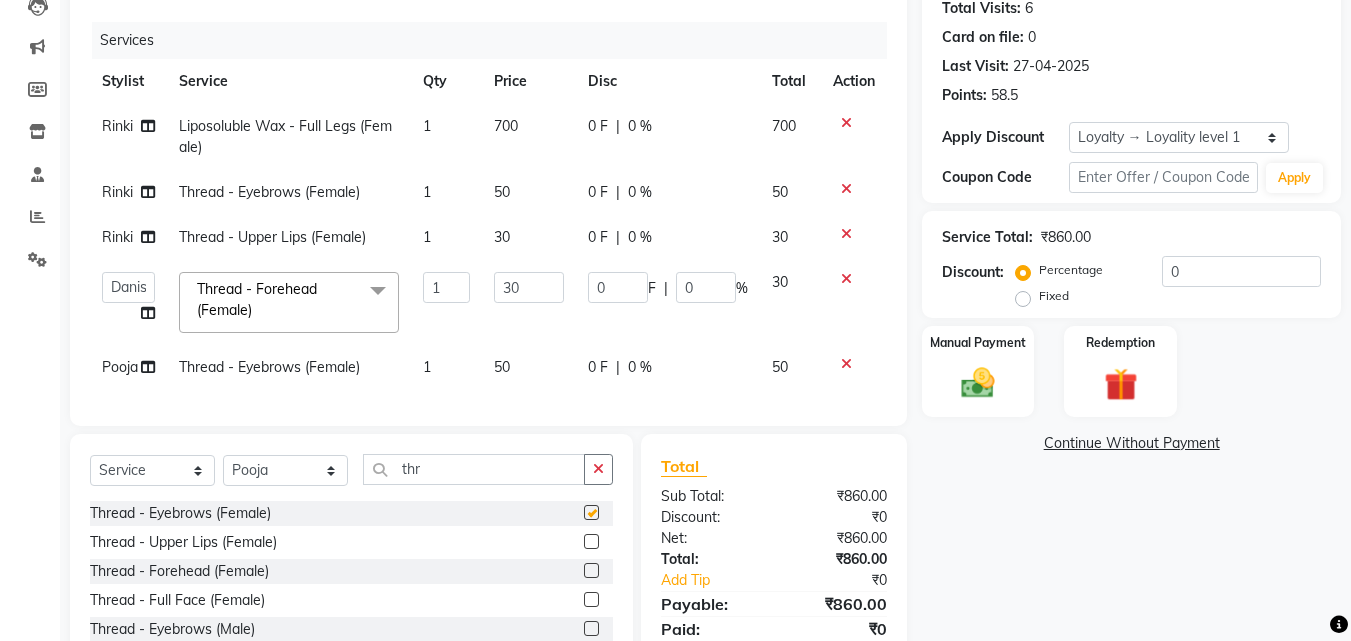 checkbox on "false" 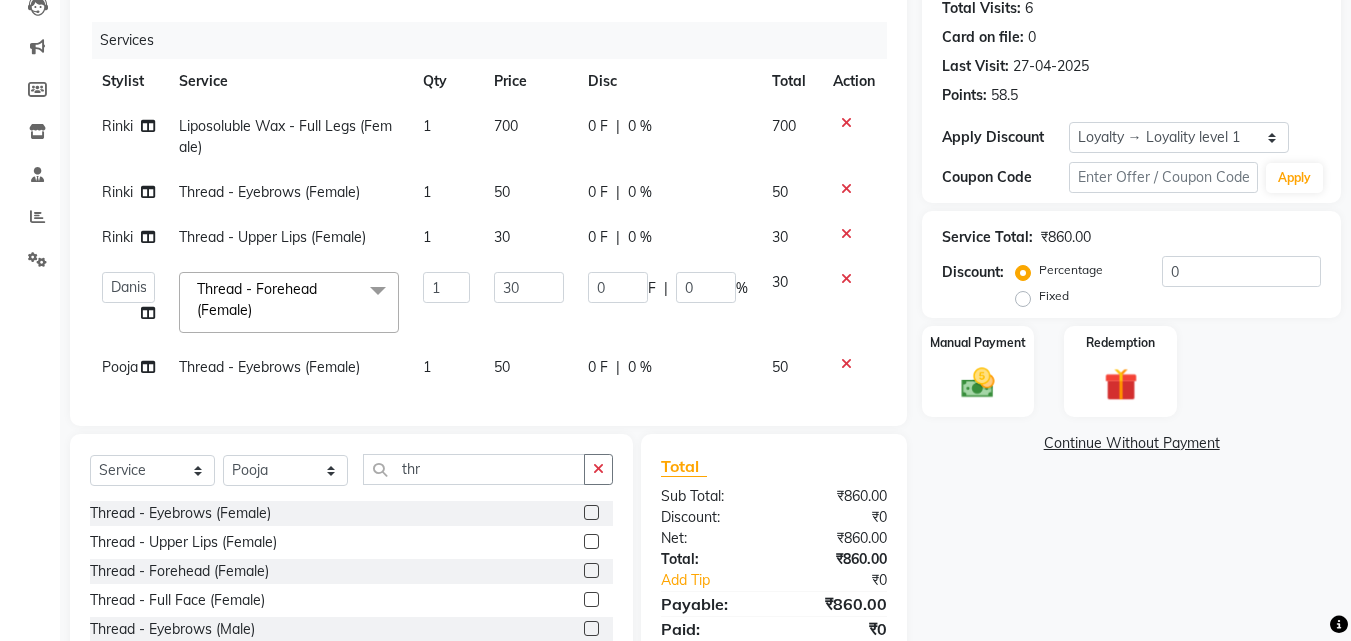 click 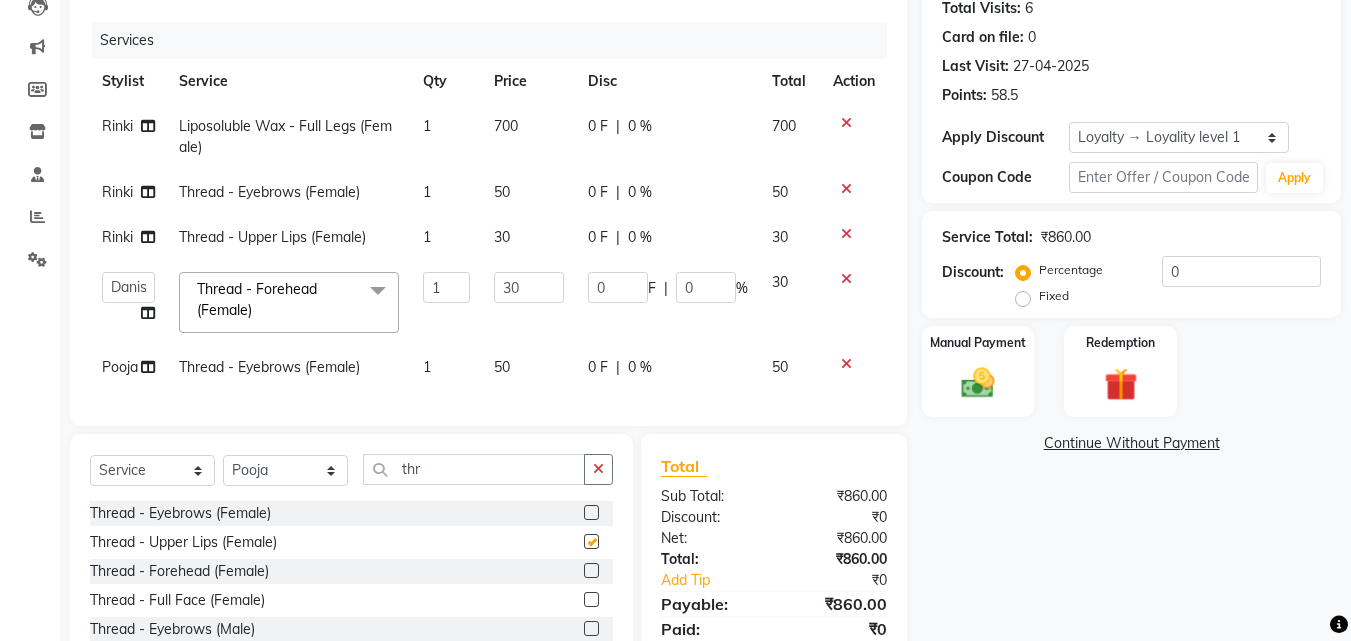 click on "Select Service Product Membership Package Voucher Prepaid Gift Card Select Stylist Danish Shavej Dinesh Krishna Lalita Lalita Mdm Manjeet Minakshi Nancy Nikita Pooja Rinki Sahil sapna Shakshi (Oct24) Sudha thr" 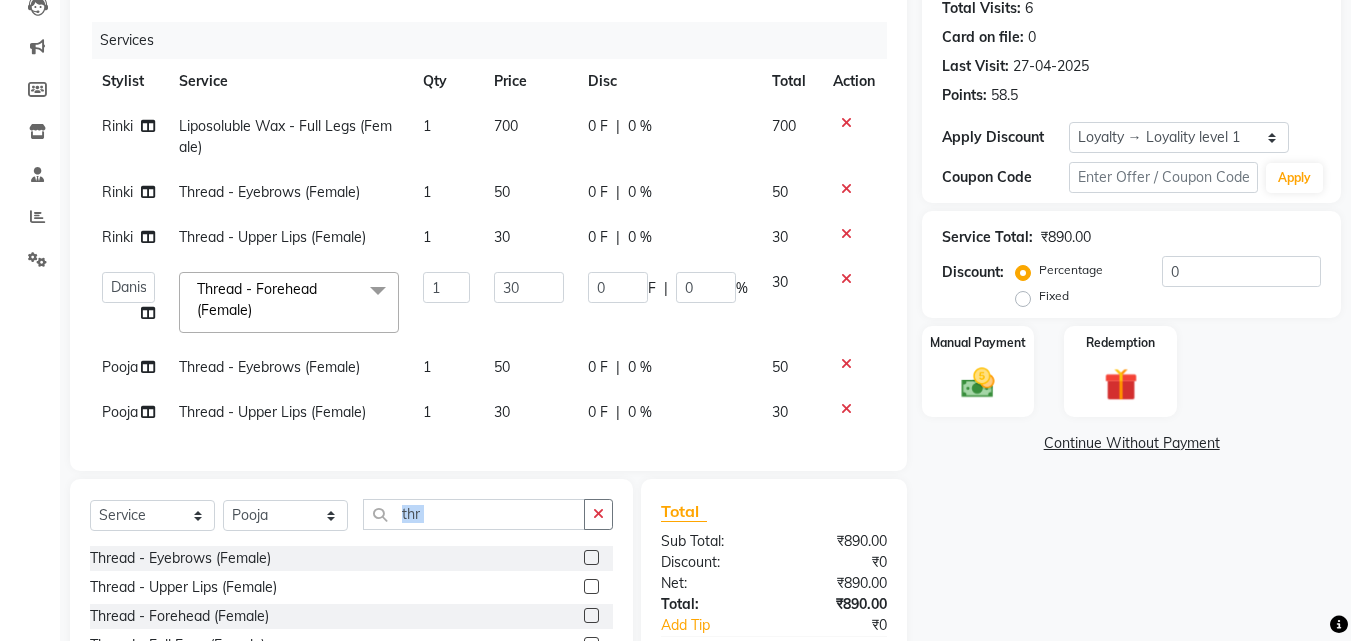 checkbox on "false" 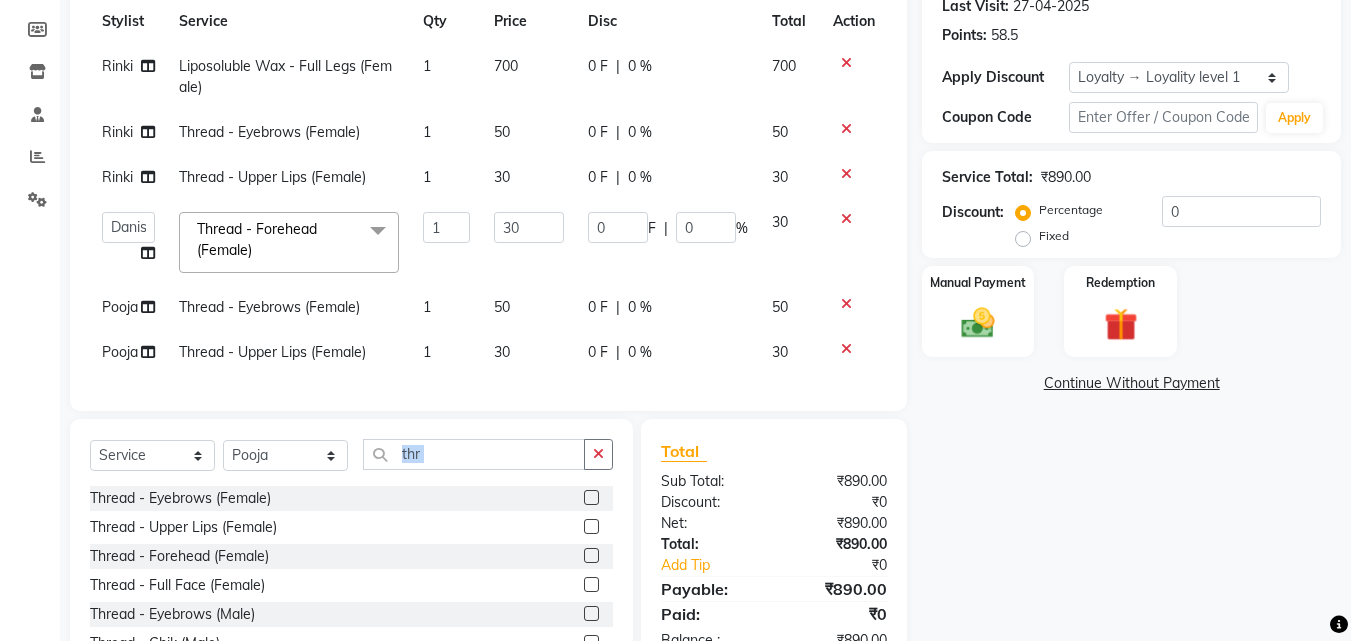 scroll, scrollTop: 404, scrollLeft: 0, axis: vertical 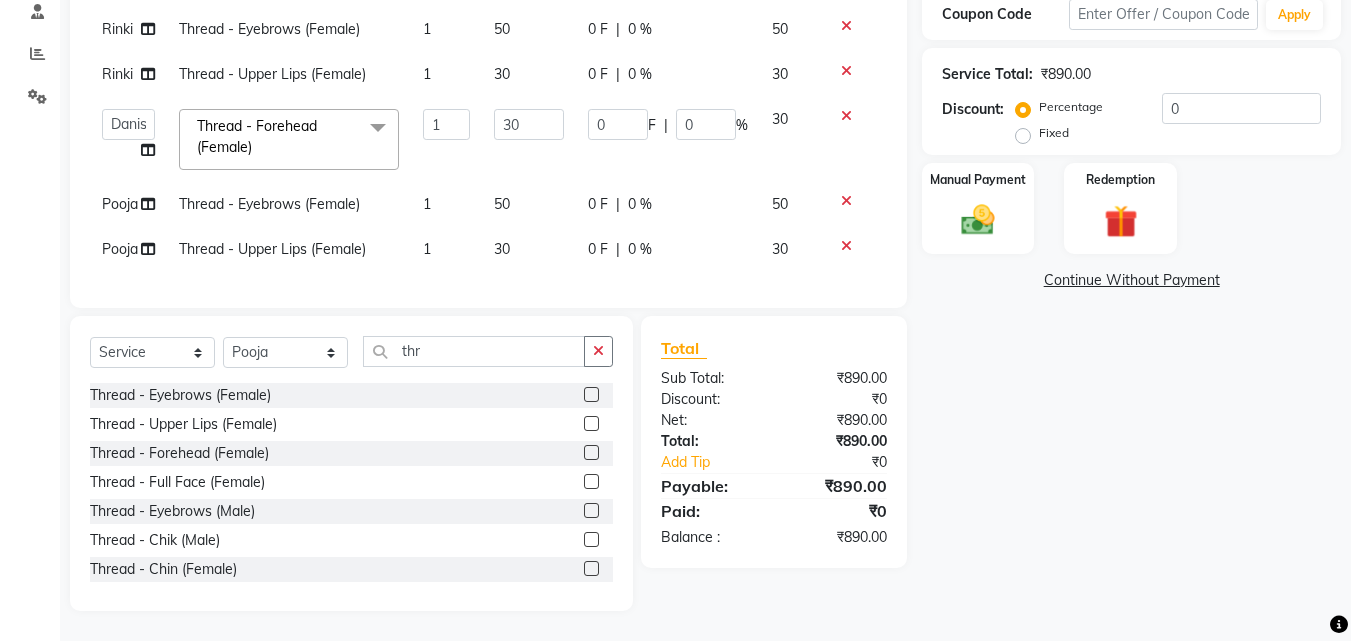 click 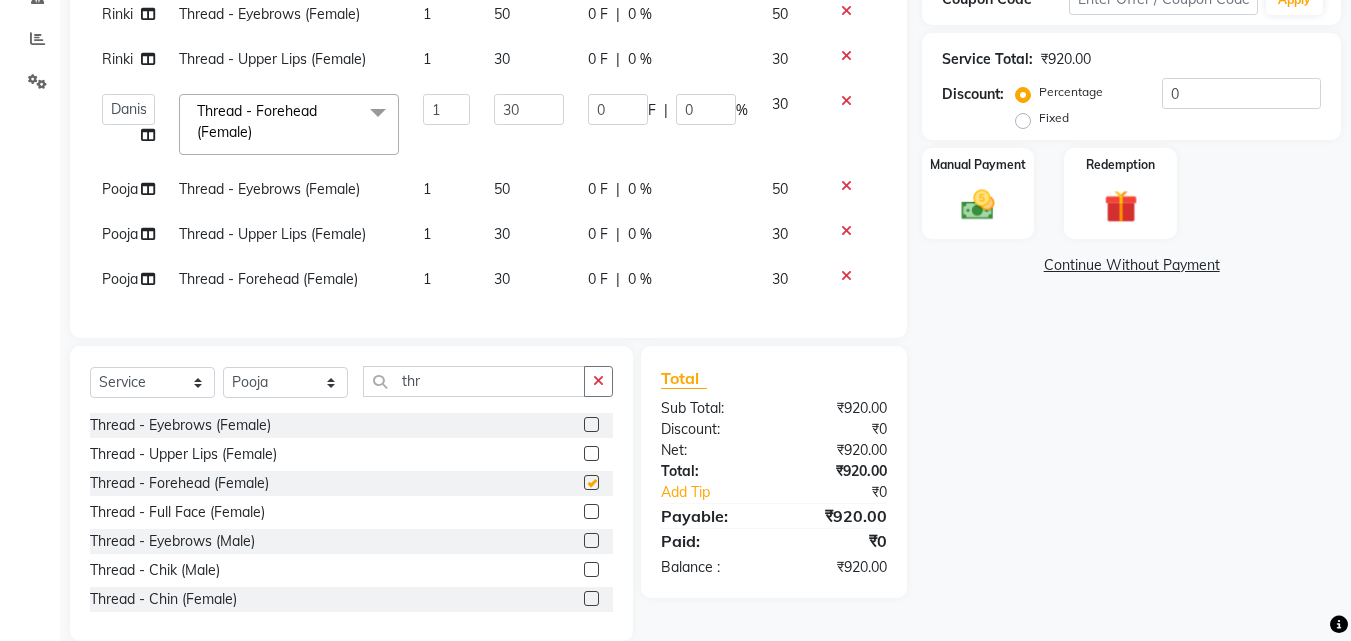 checkbox on "false" 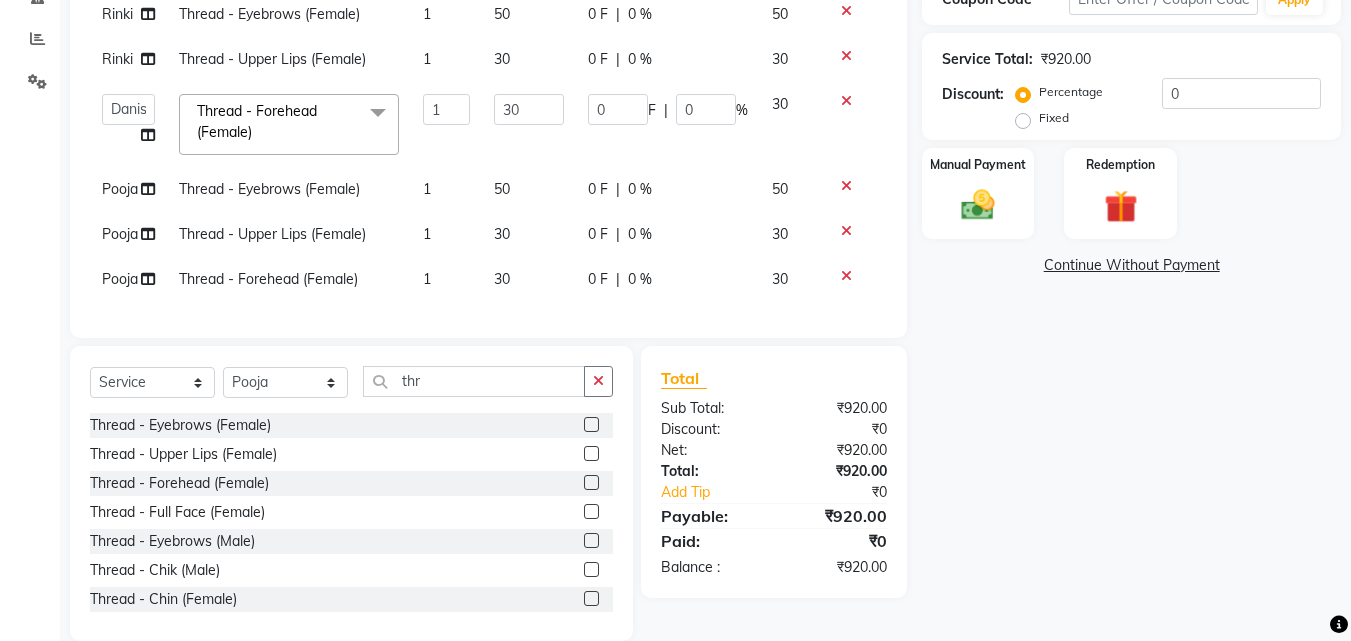 click on "Fixed" 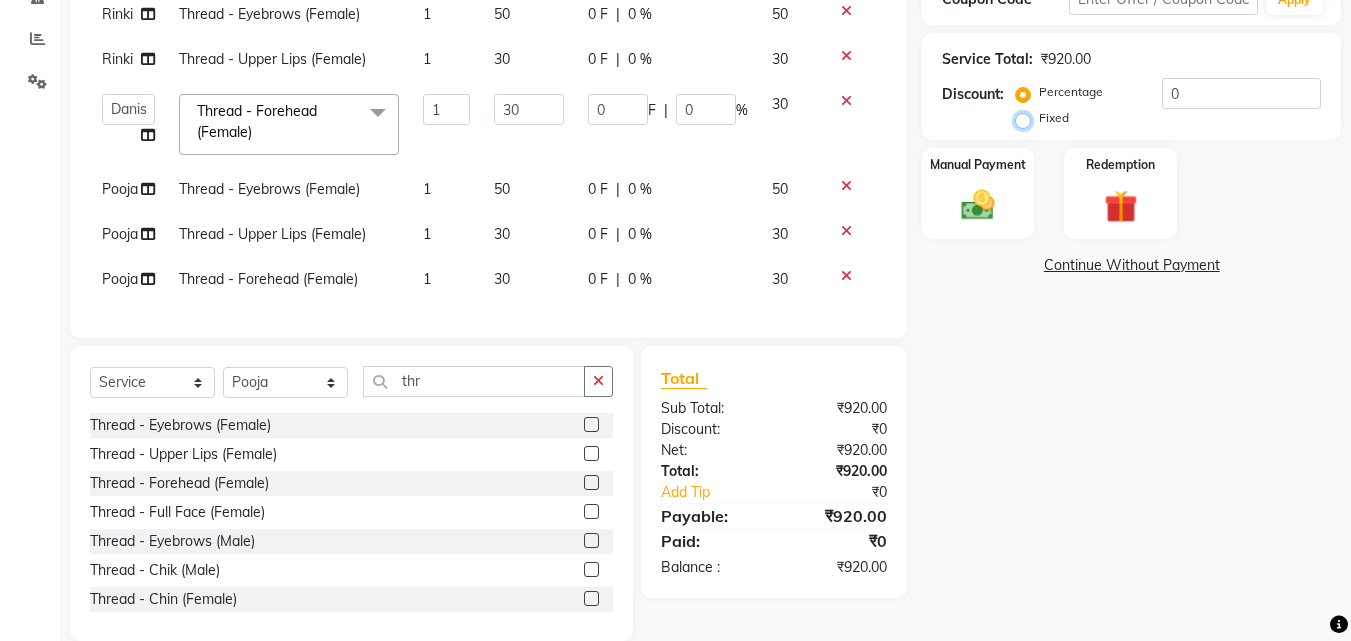 click on "Fixed" at bounding box center [1027, 118] 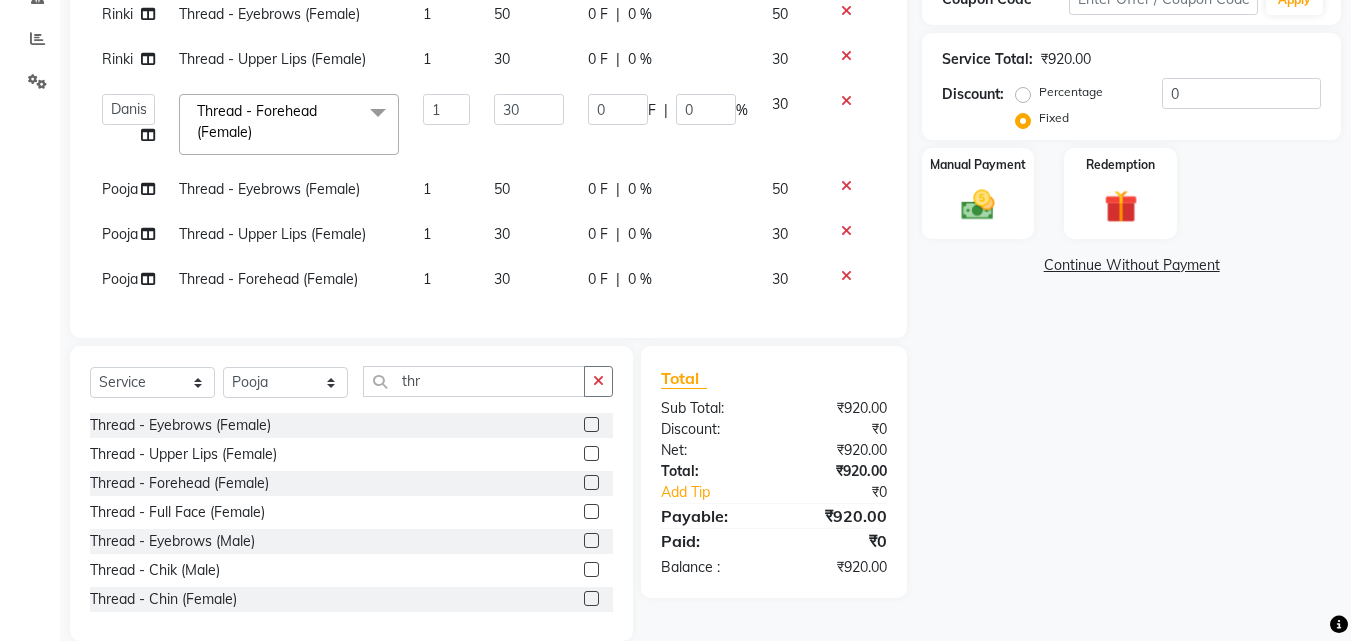 click on "Fixed" 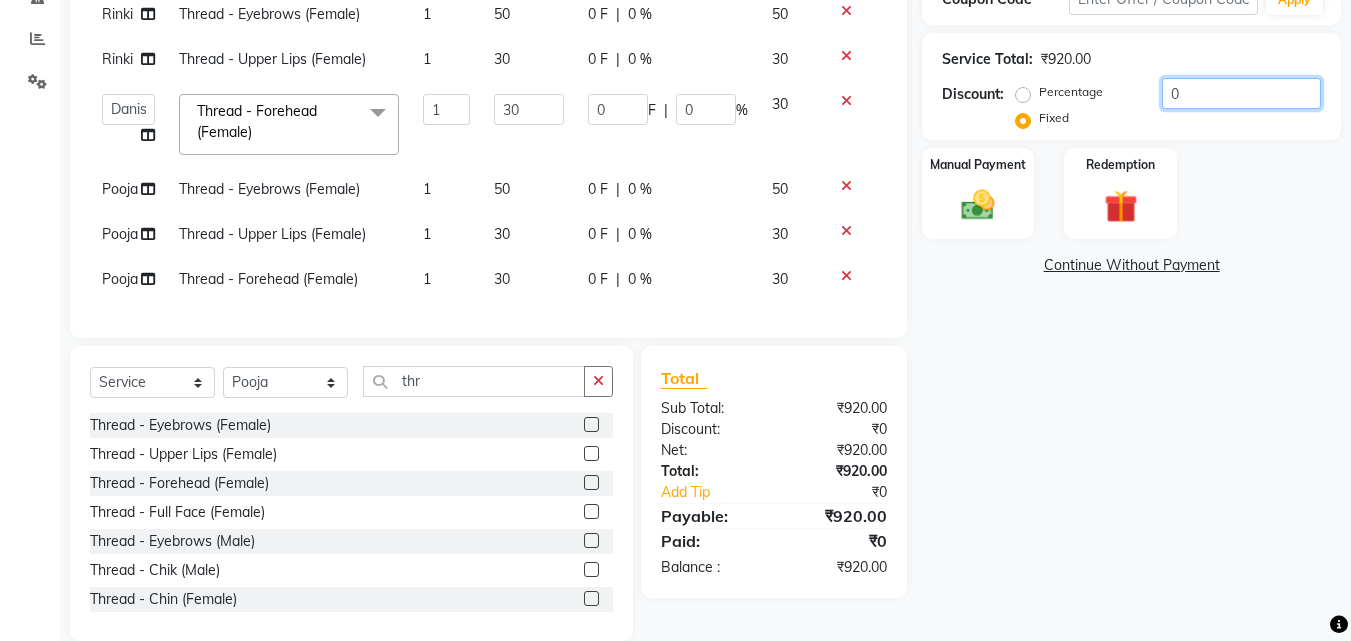 click on "Service Total: [PRICE] Discount: Percentage Fixed 0" 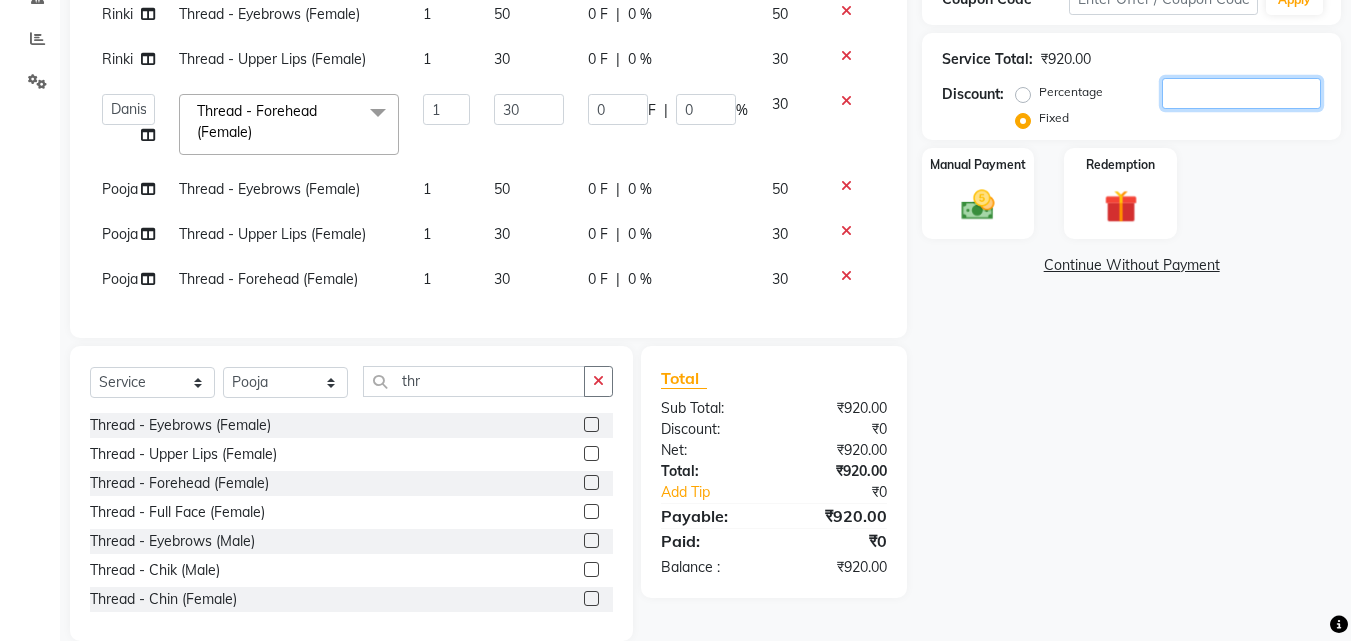 type on "1" 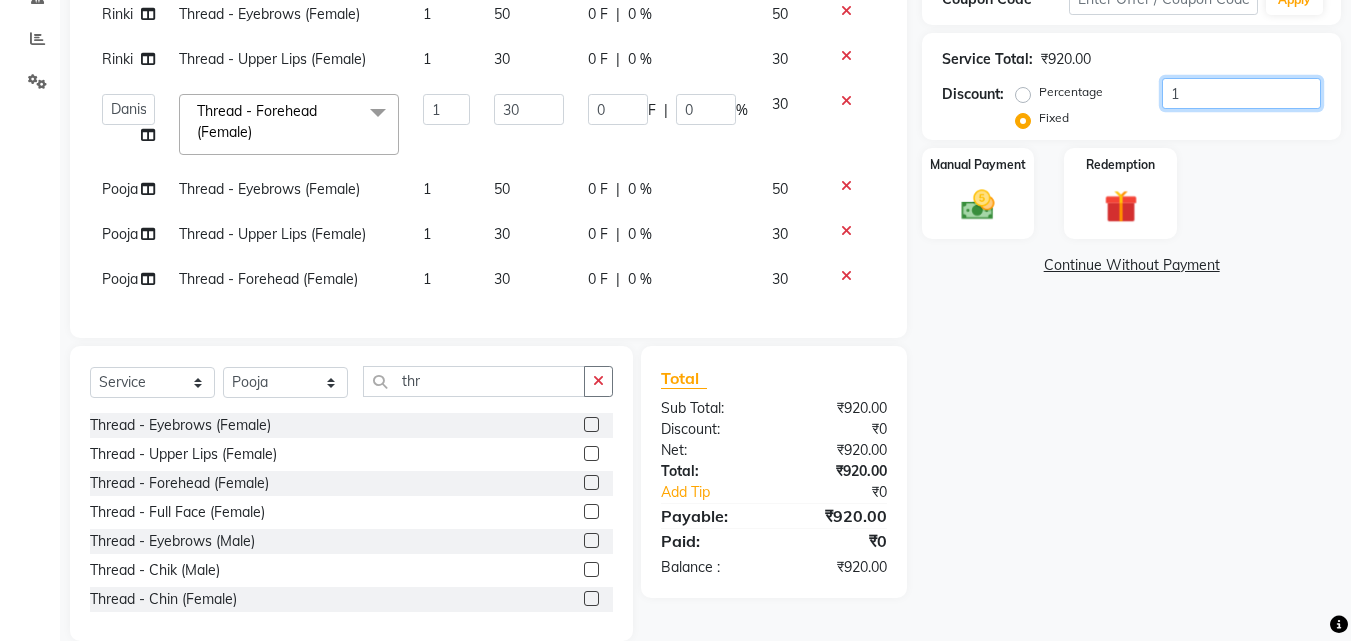 type on "0.03" 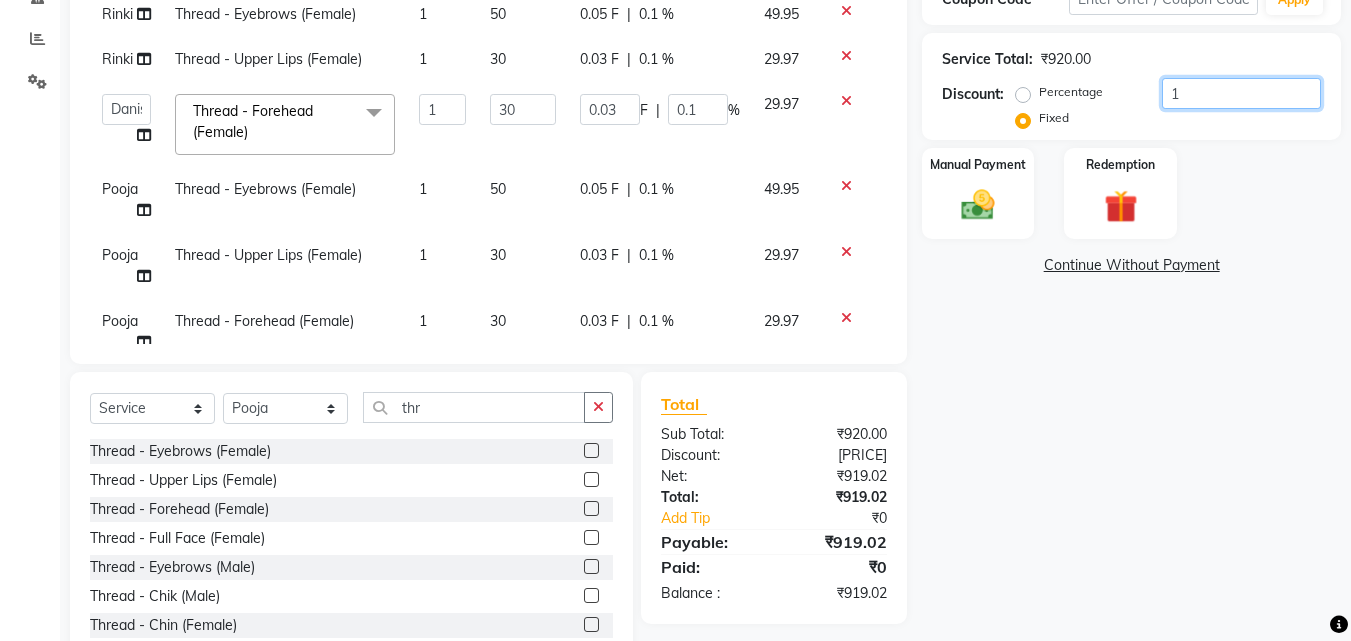 type 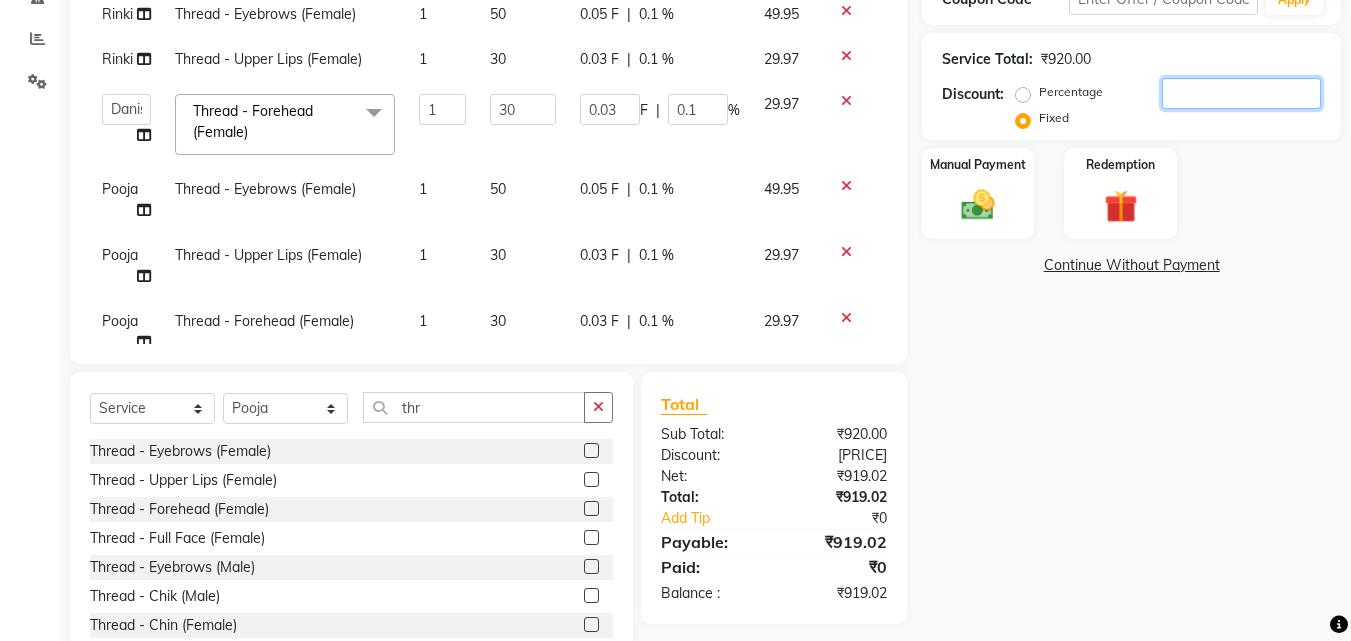 type on "0" 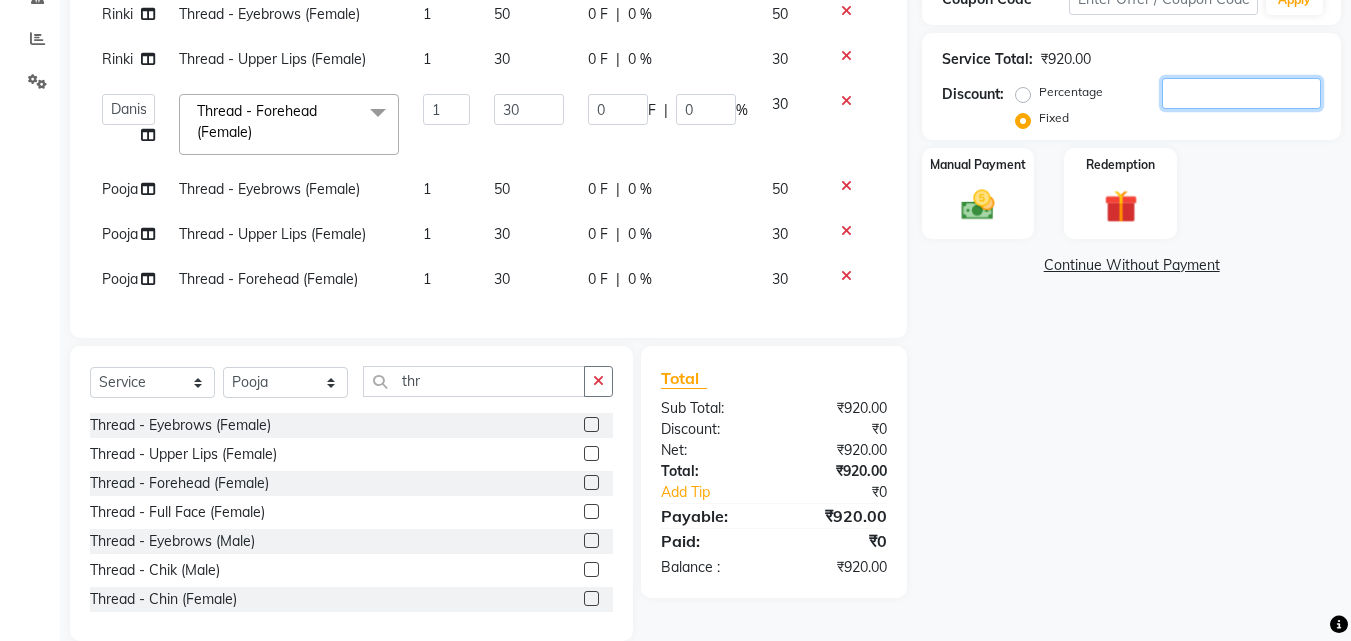 type on "2" 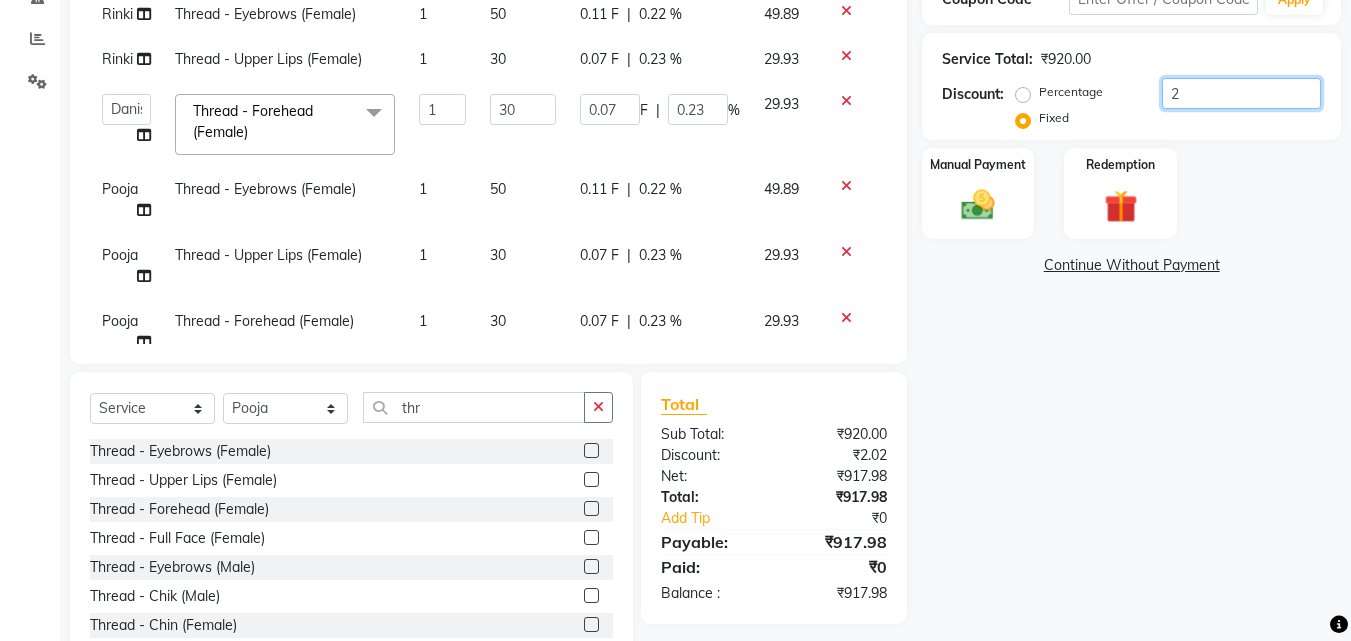 type on "20" 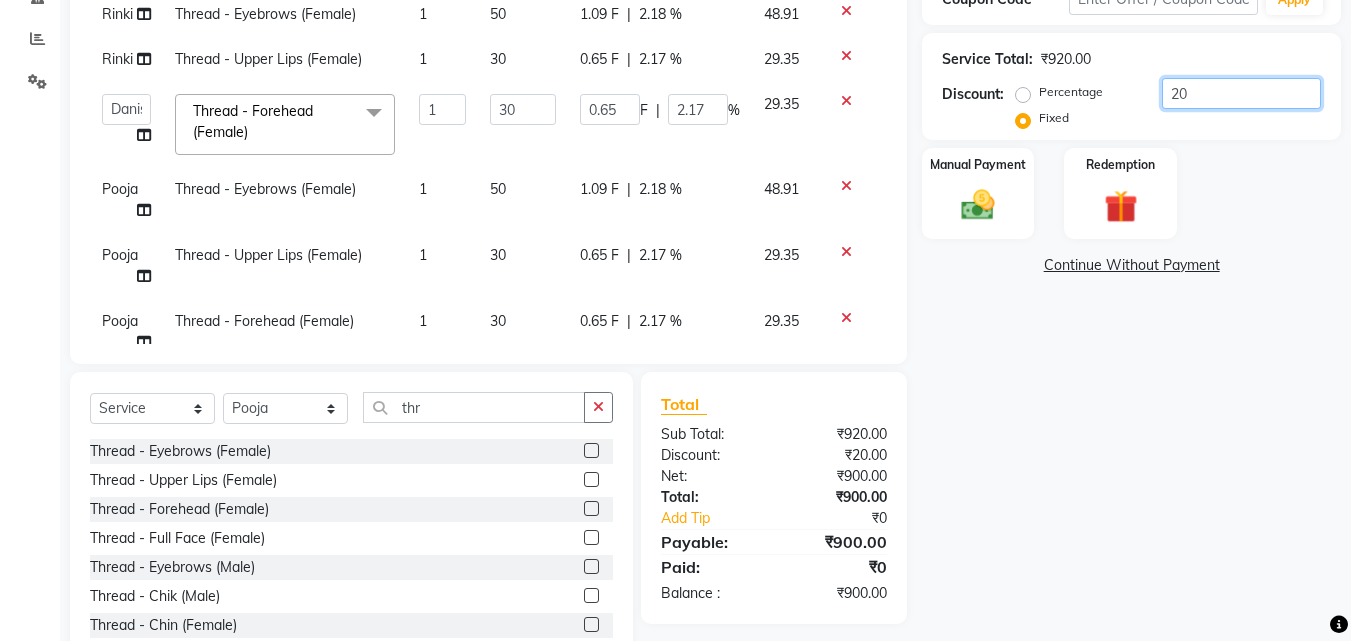 type on "20" 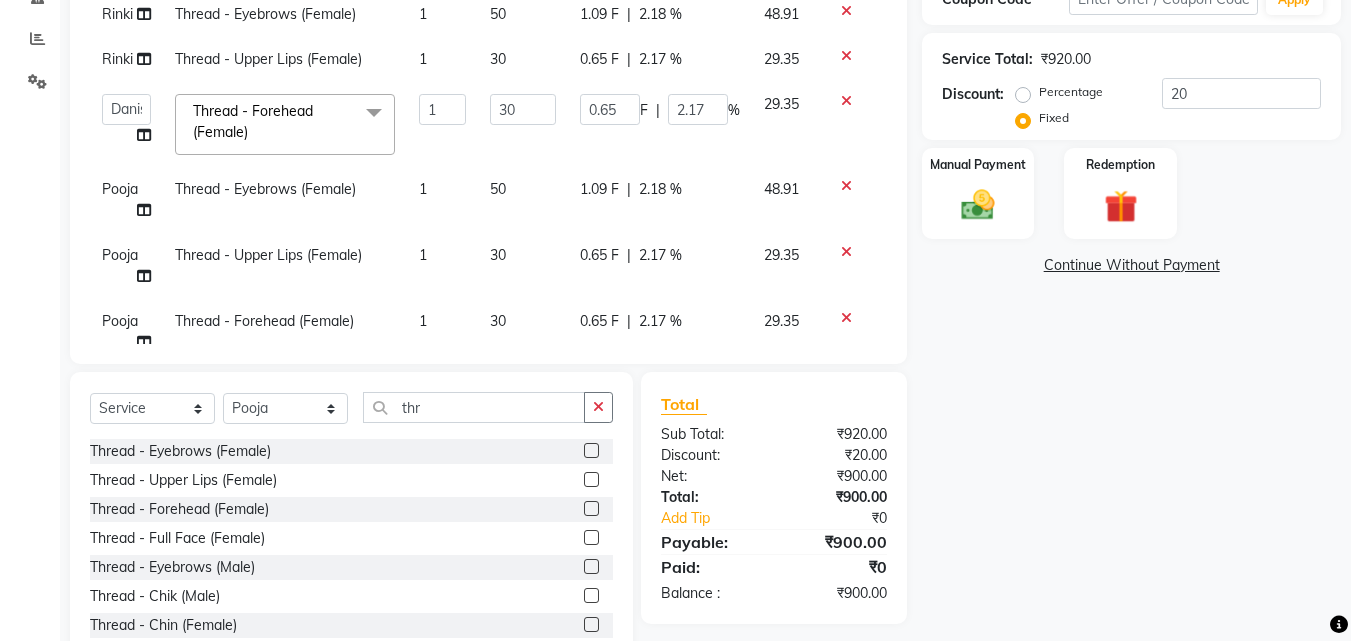 click on "Manual Payment Redemption" 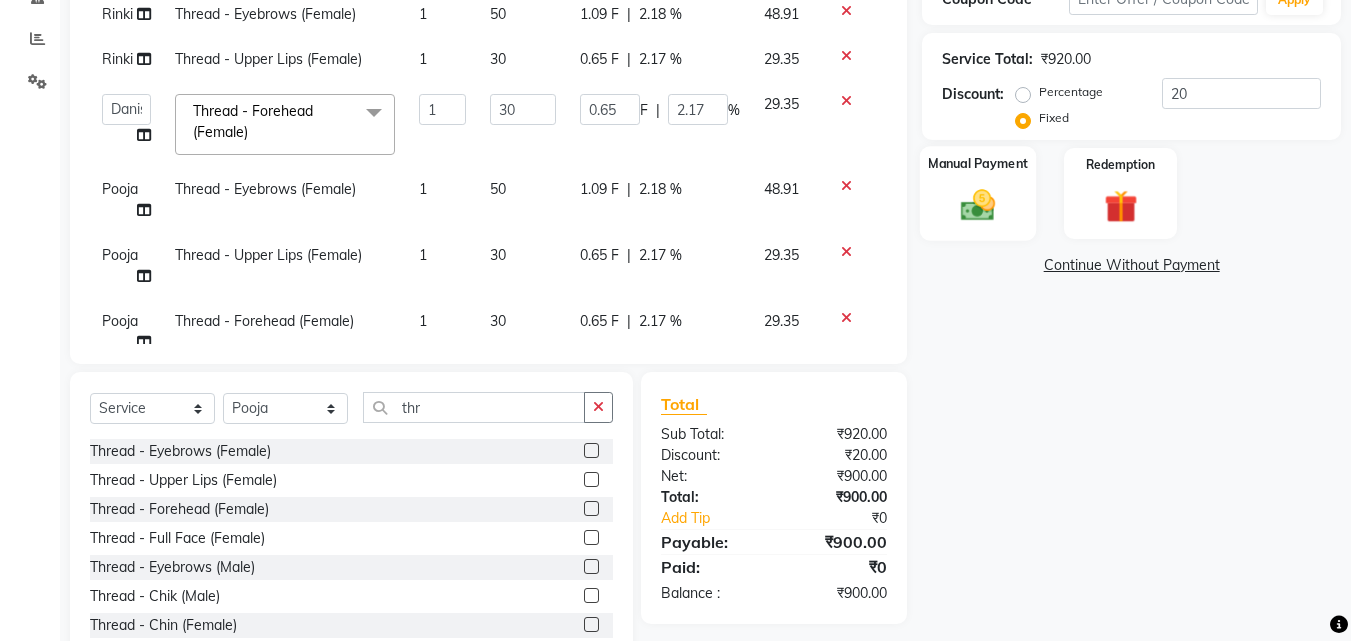 click 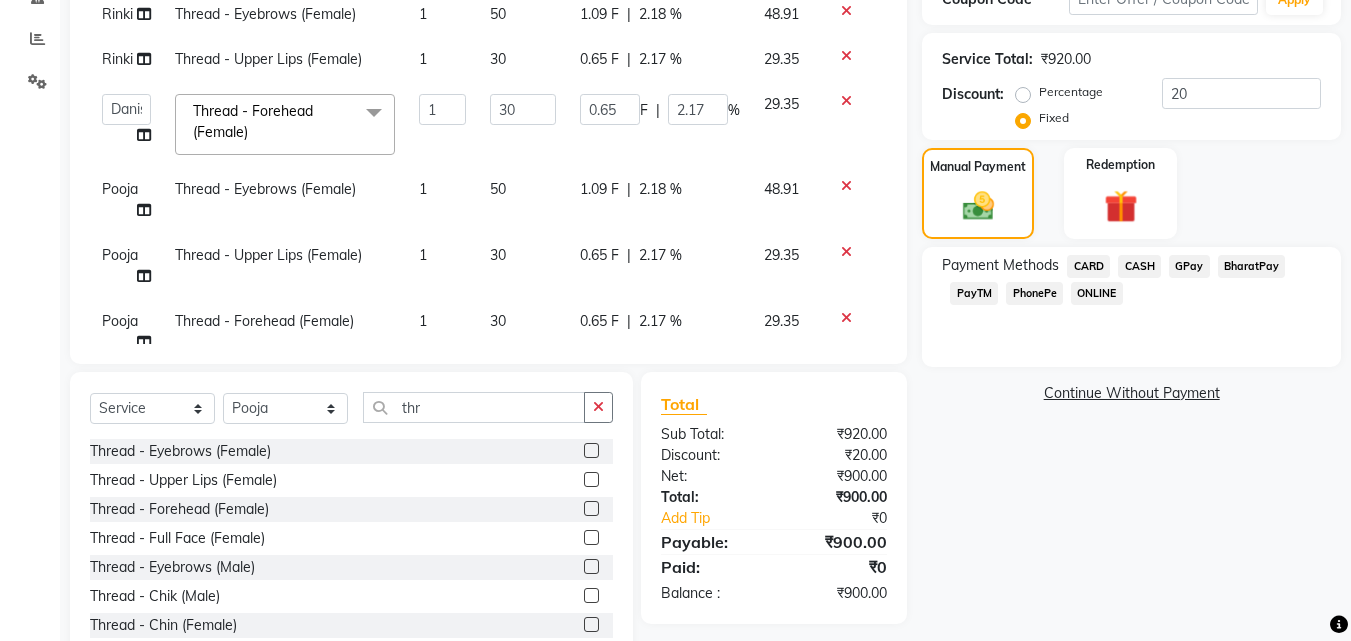 click on "CASH" 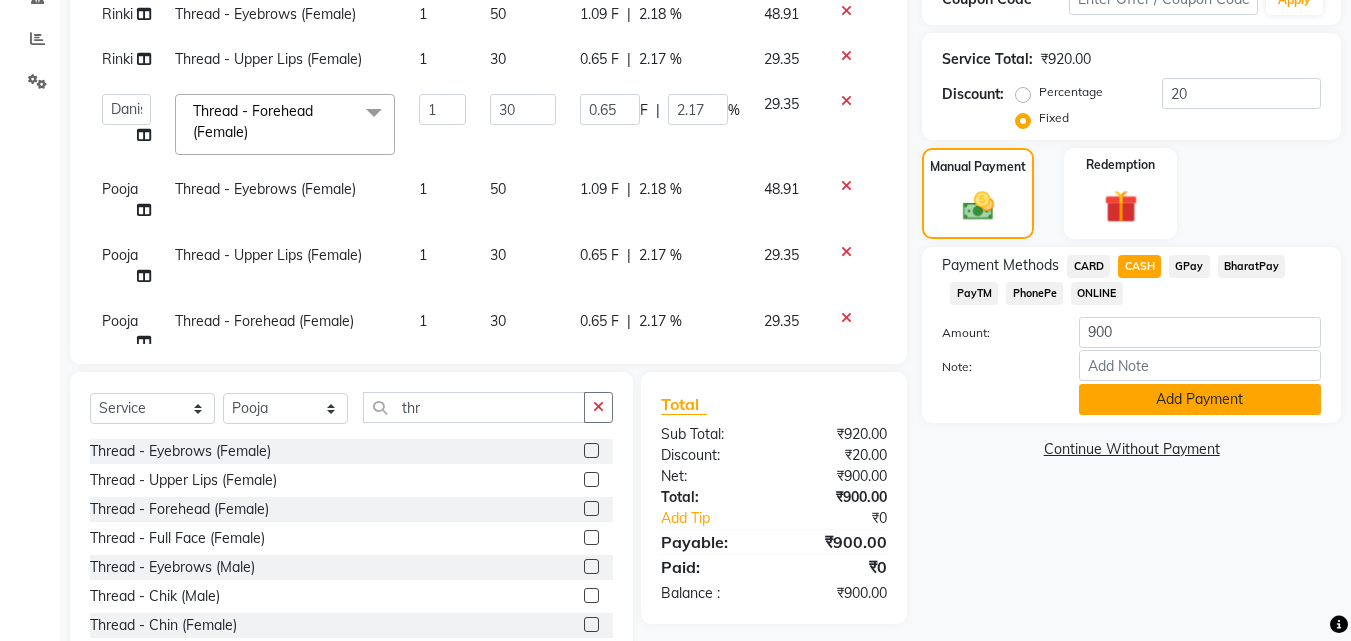 click on "Add Payment" 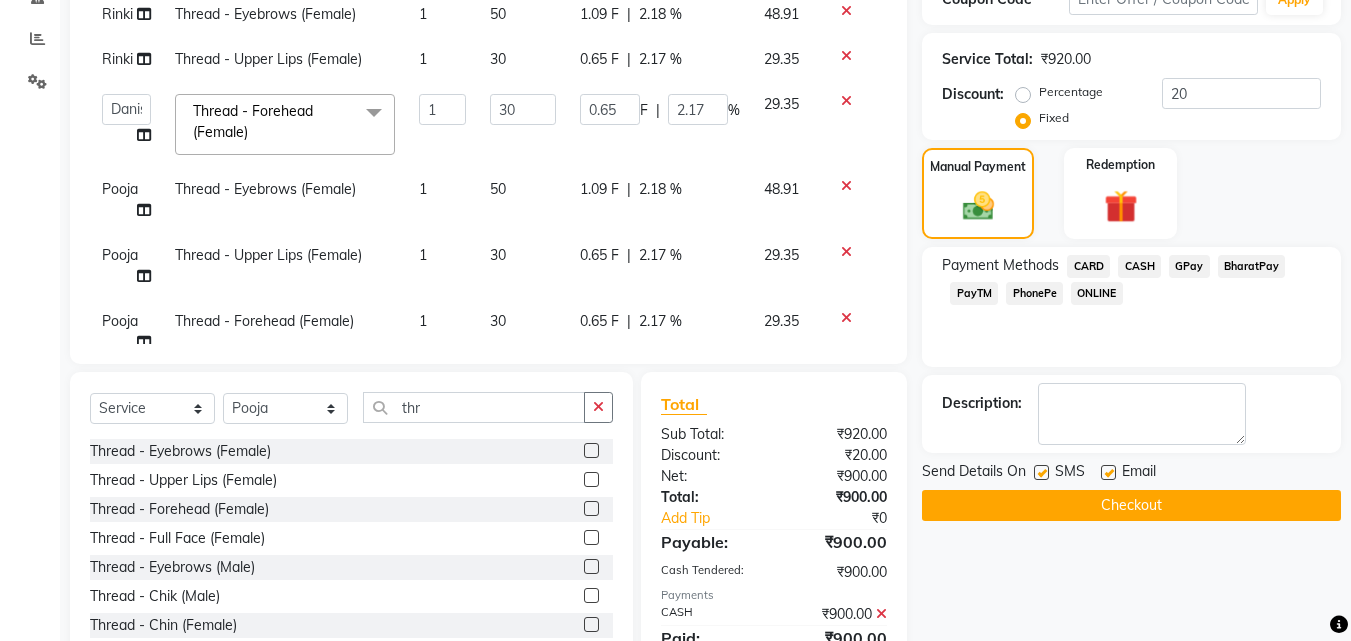click 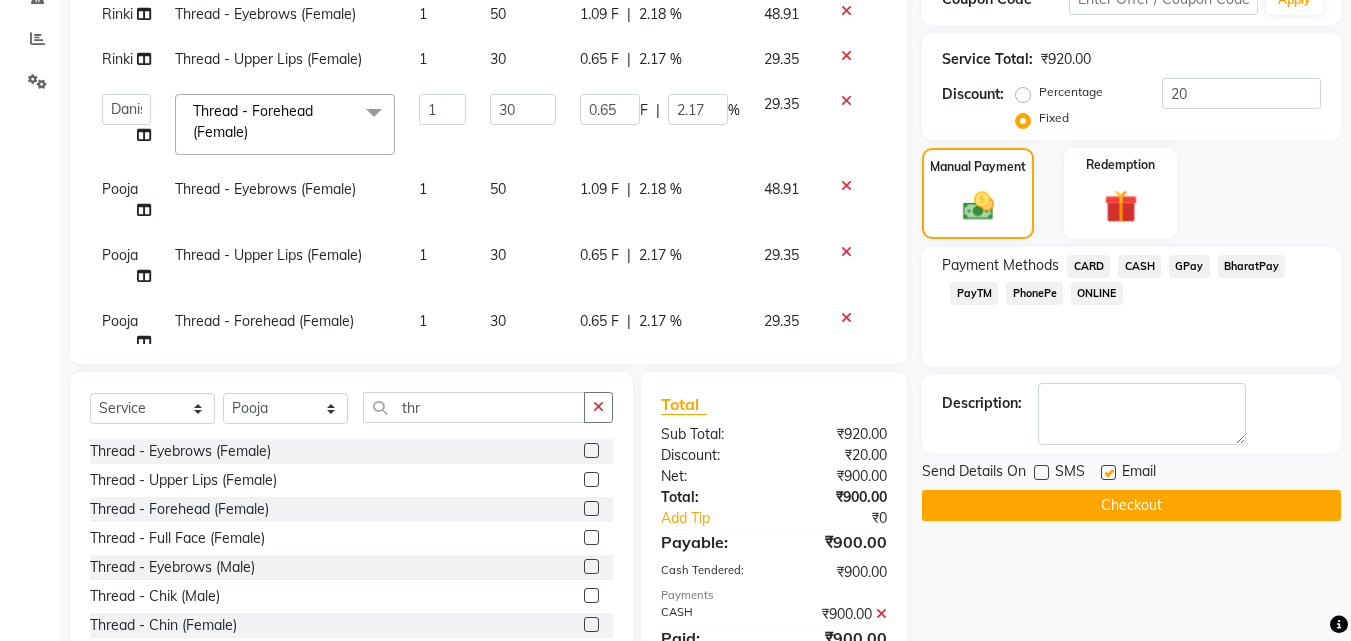 click 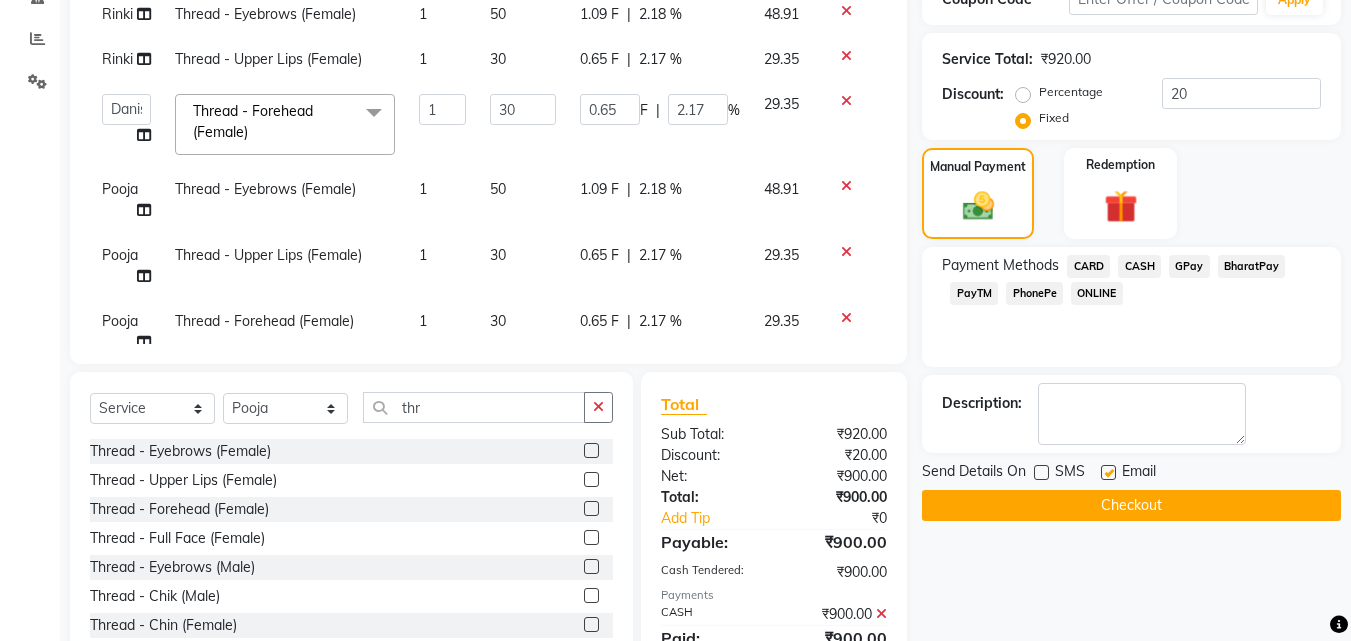 click at bounding box center [1040, 473] 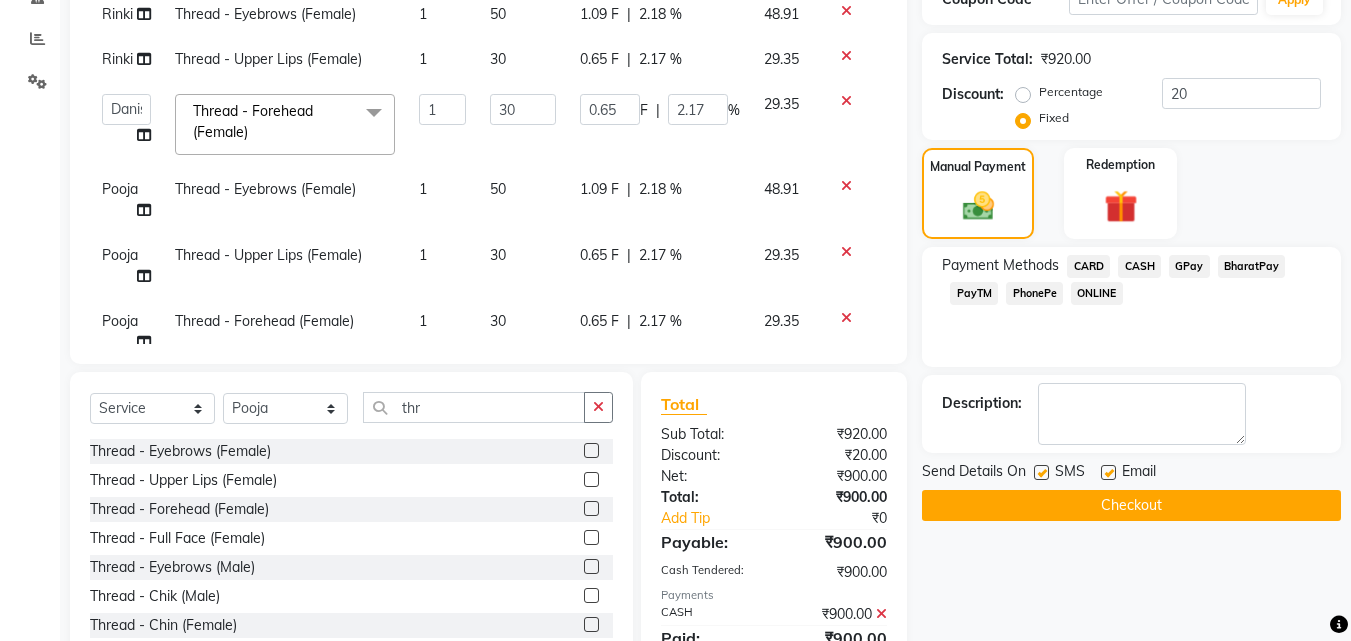 click 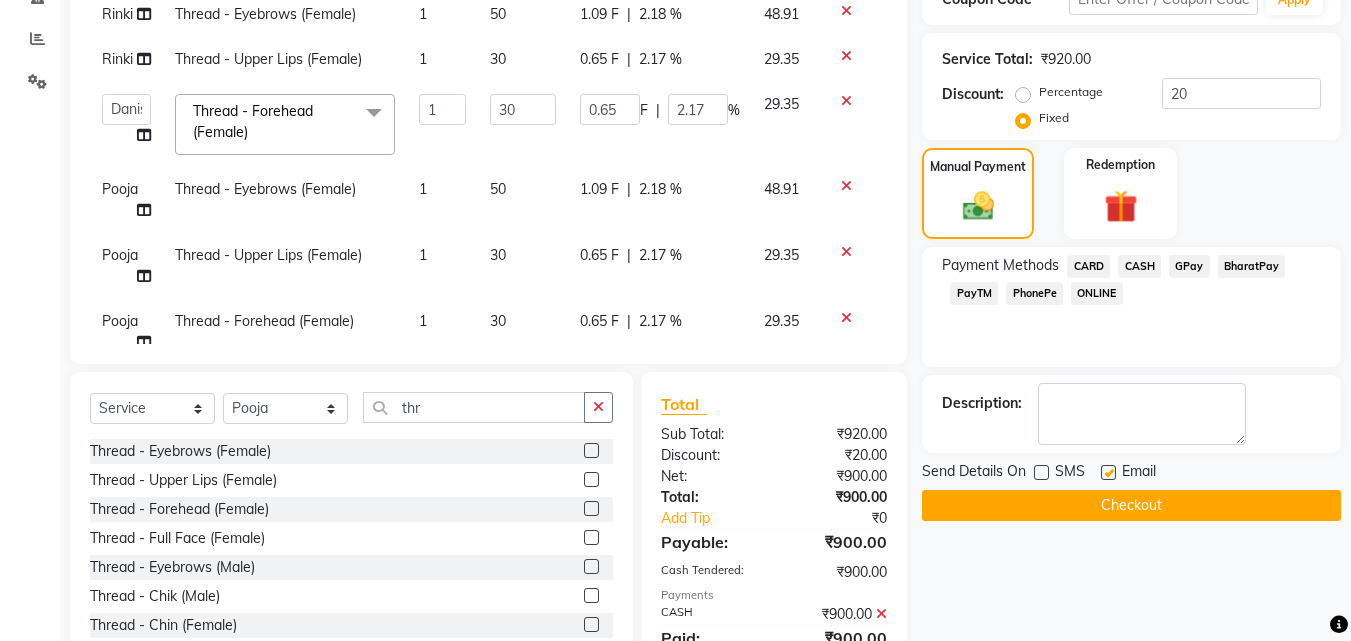 click 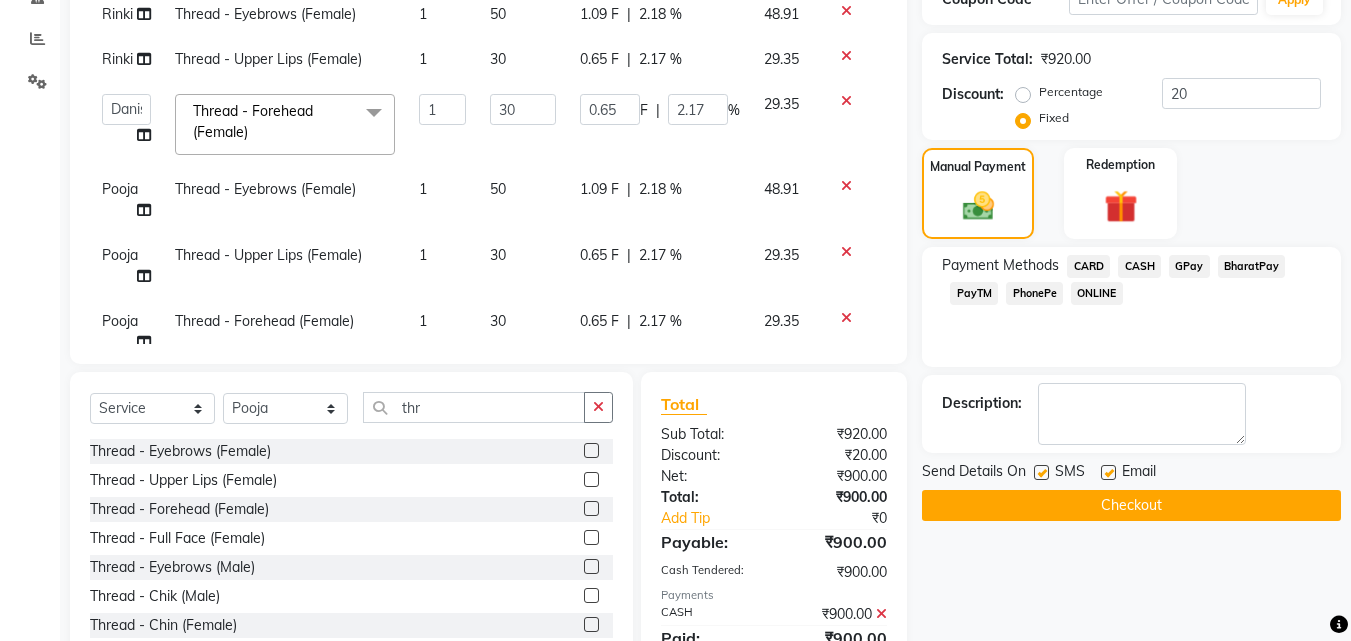 click 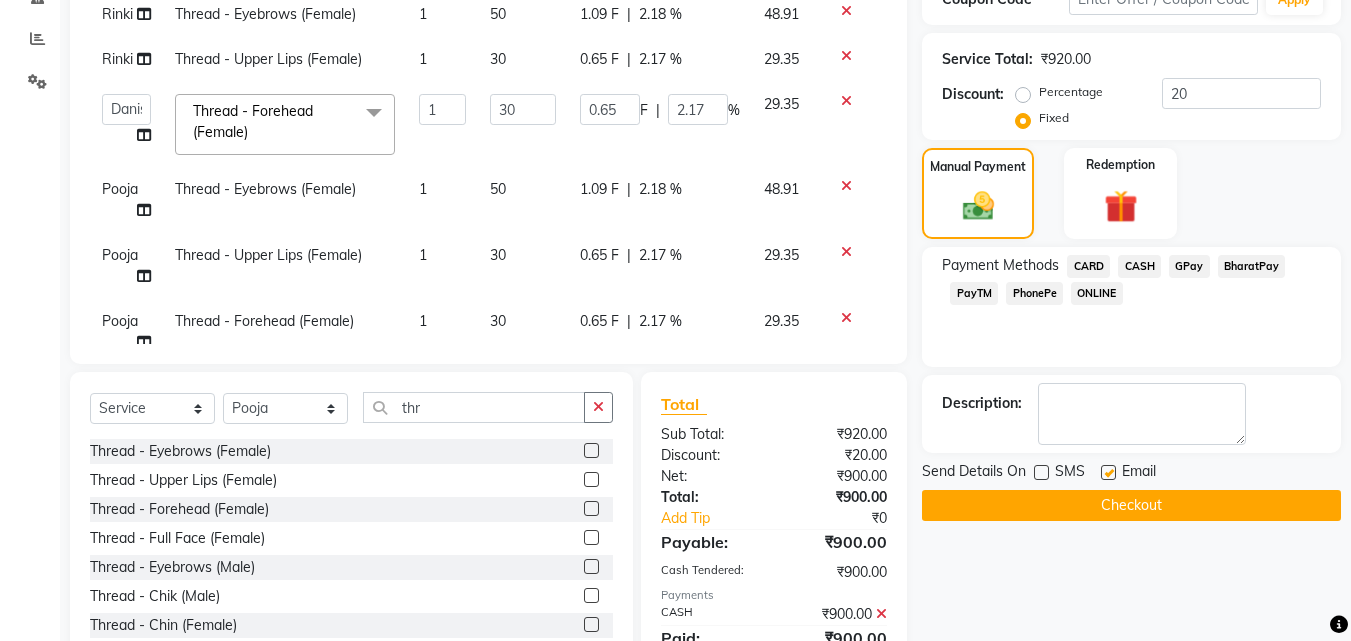 click on "Checkout" 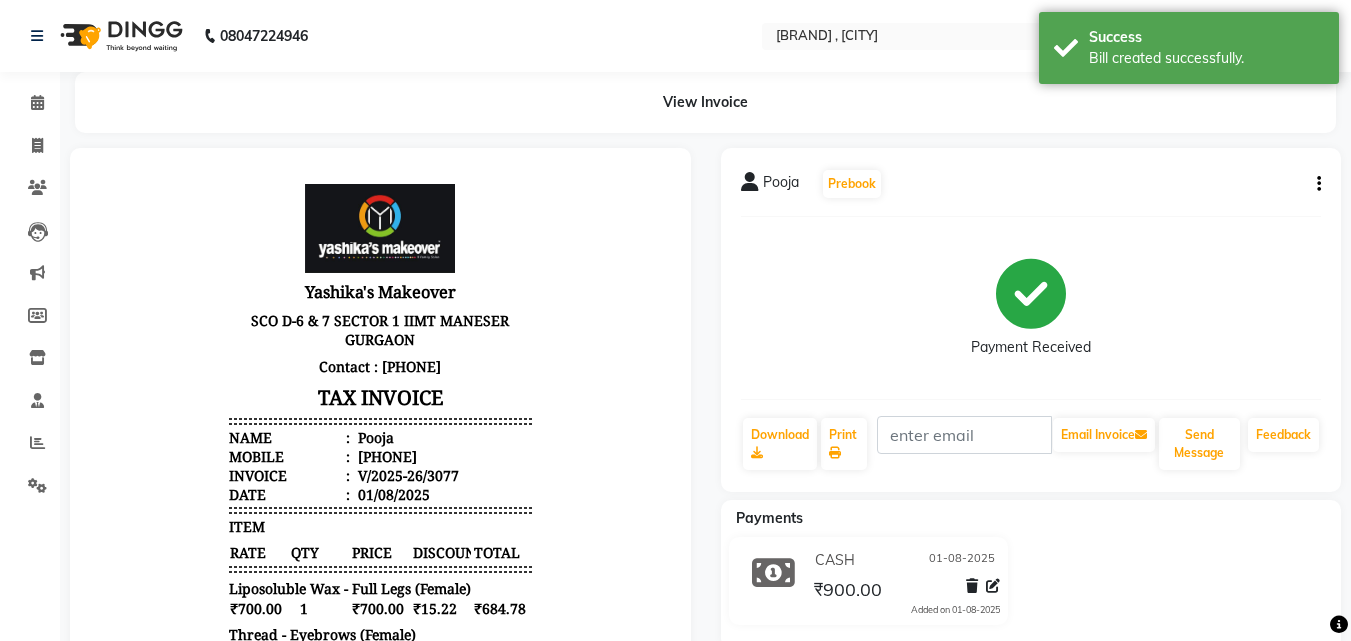 scroll, scrollTop: 0, scrollLeft: 0, axis: both 